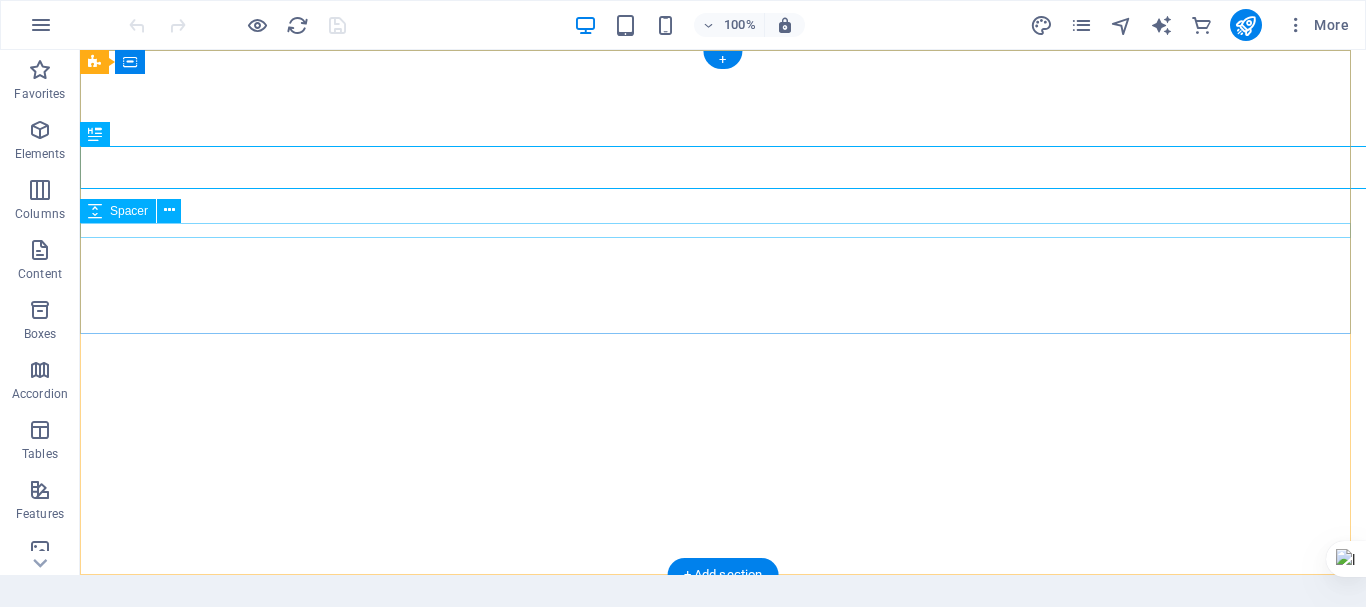 scroll, scrollTop: 0, scrollLeft: 0, axis: both 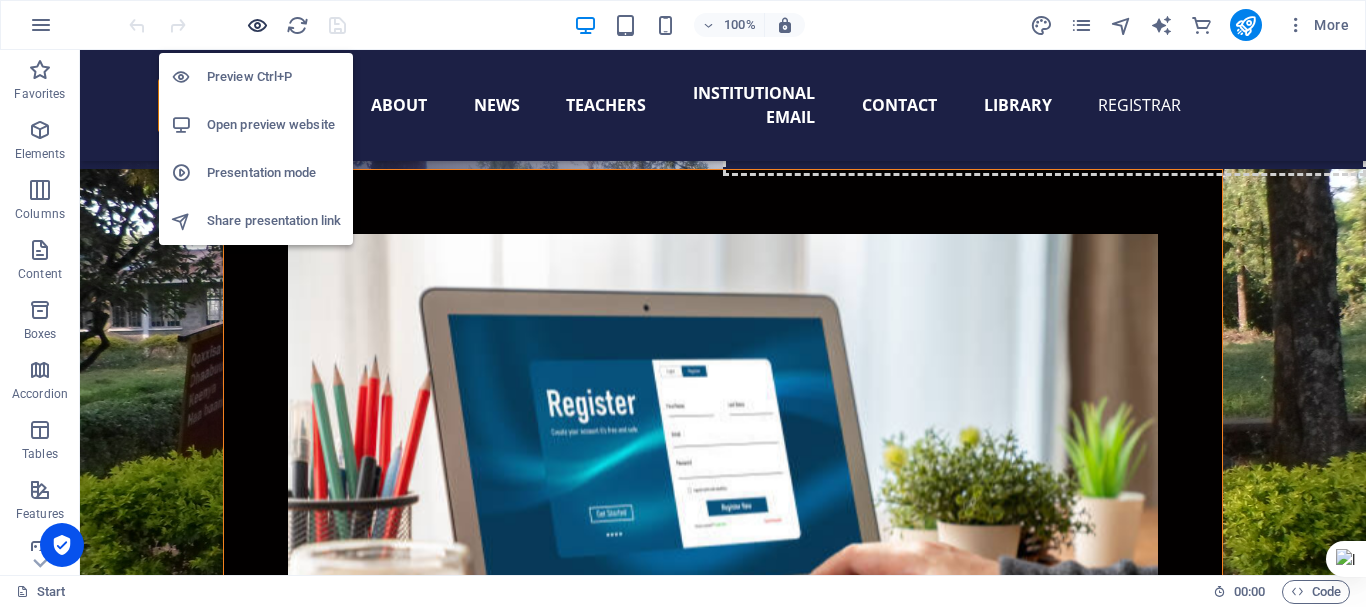 click at bounding box center (257, 25) 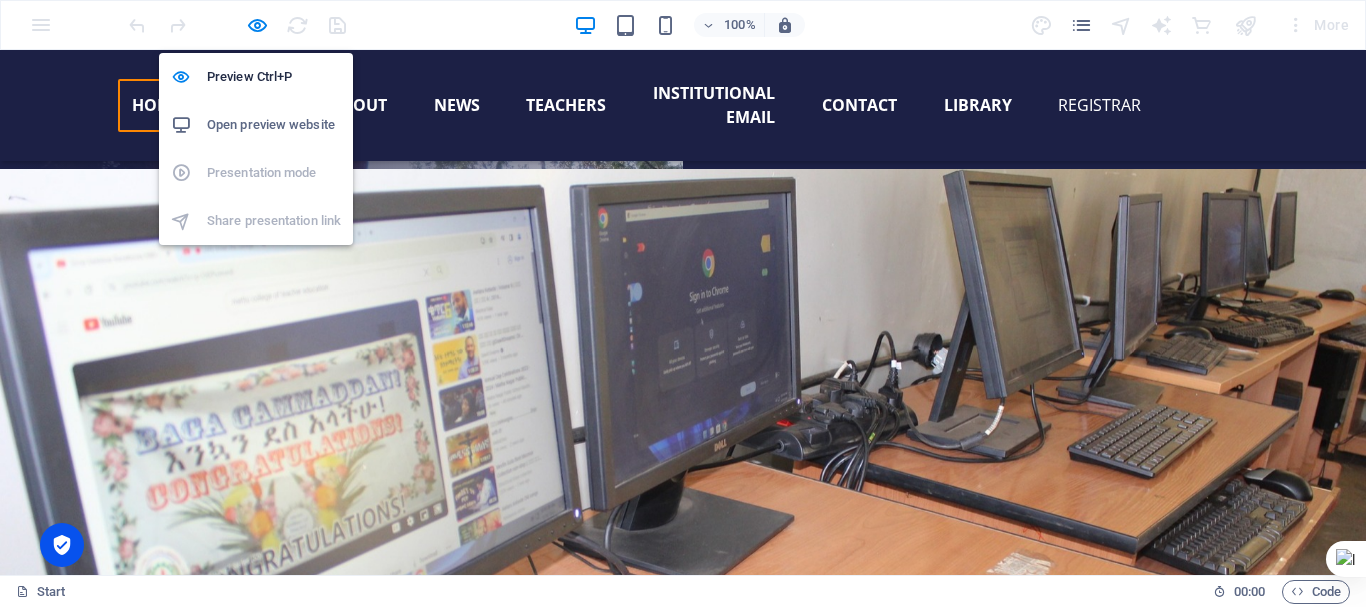 click on "Open preview website" at bounding box center (274, 125) 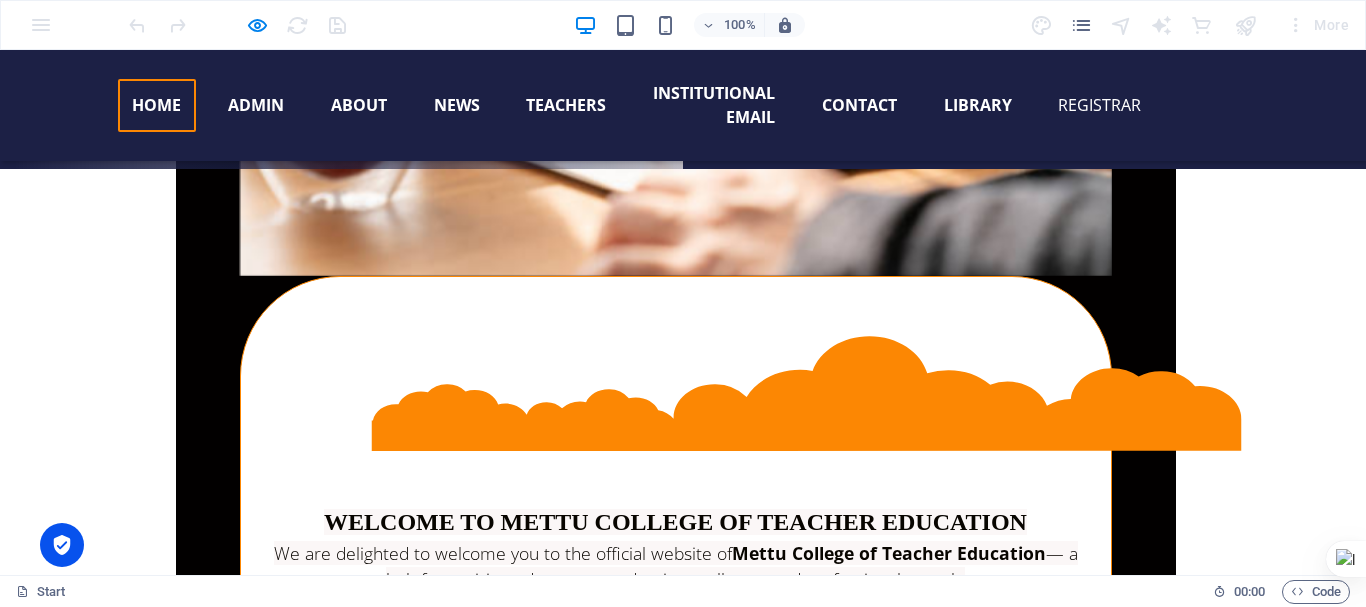 drag, startPoint x: 467, startPoint y: 398, endPoint x: 359, endPoint y: 383, distance: 109.03669 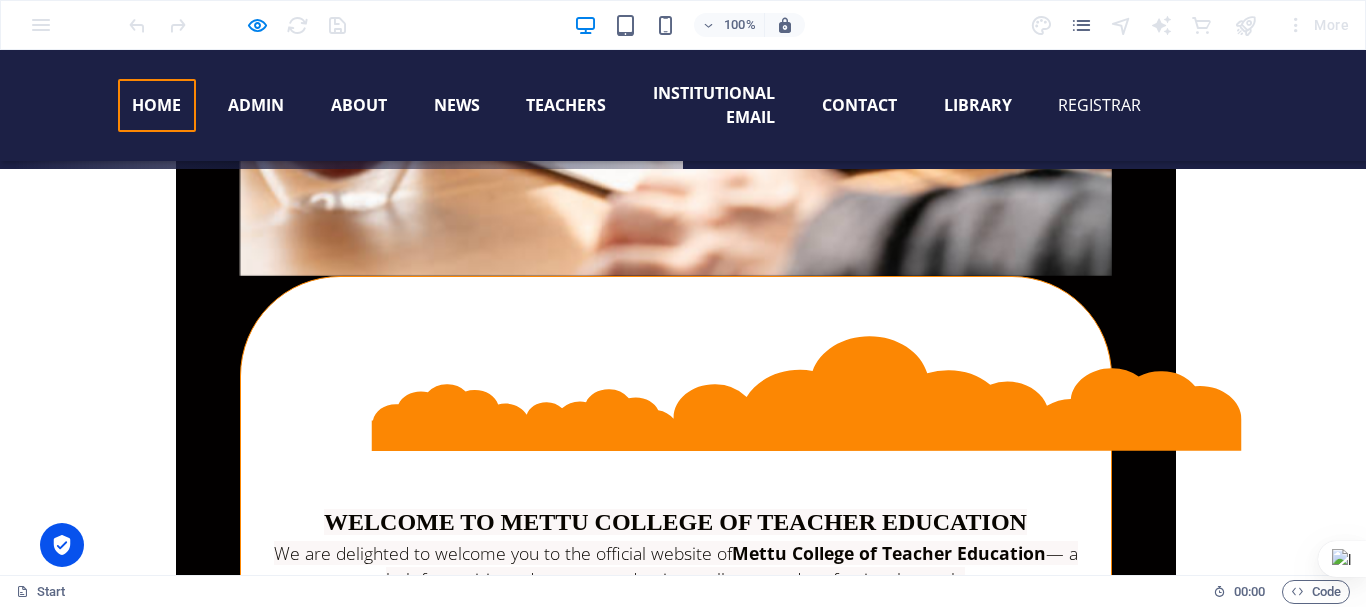 click on "Discover who we are, our mission, vision, and the programs we offer." at bounding box center (740, 737) 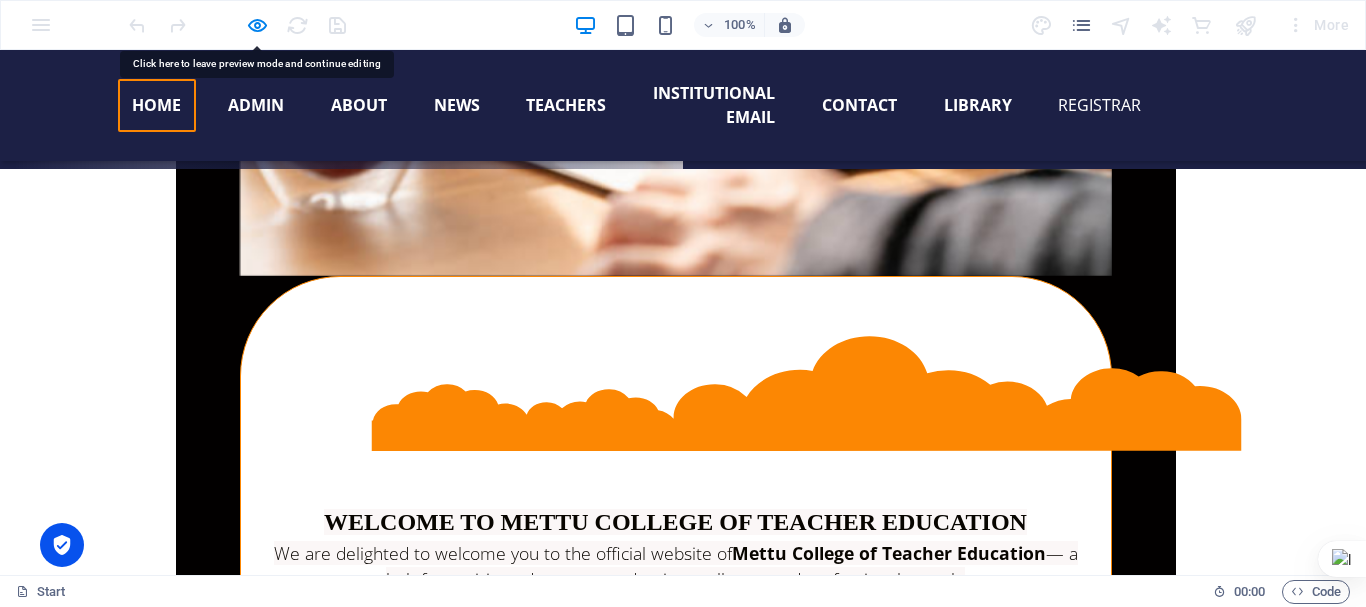 click on "Discover who we are, our mission, vision, and the programs we offer." at bounding box center (740, 737) 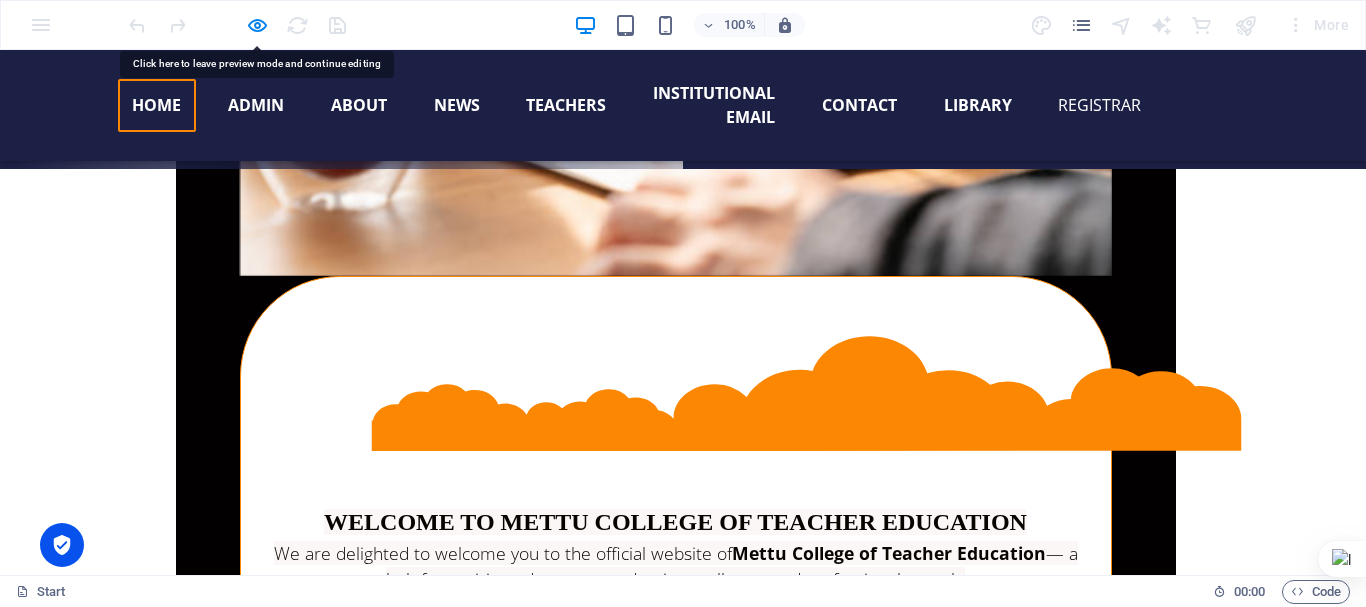 click on "×" at bounding box center [244, 909] 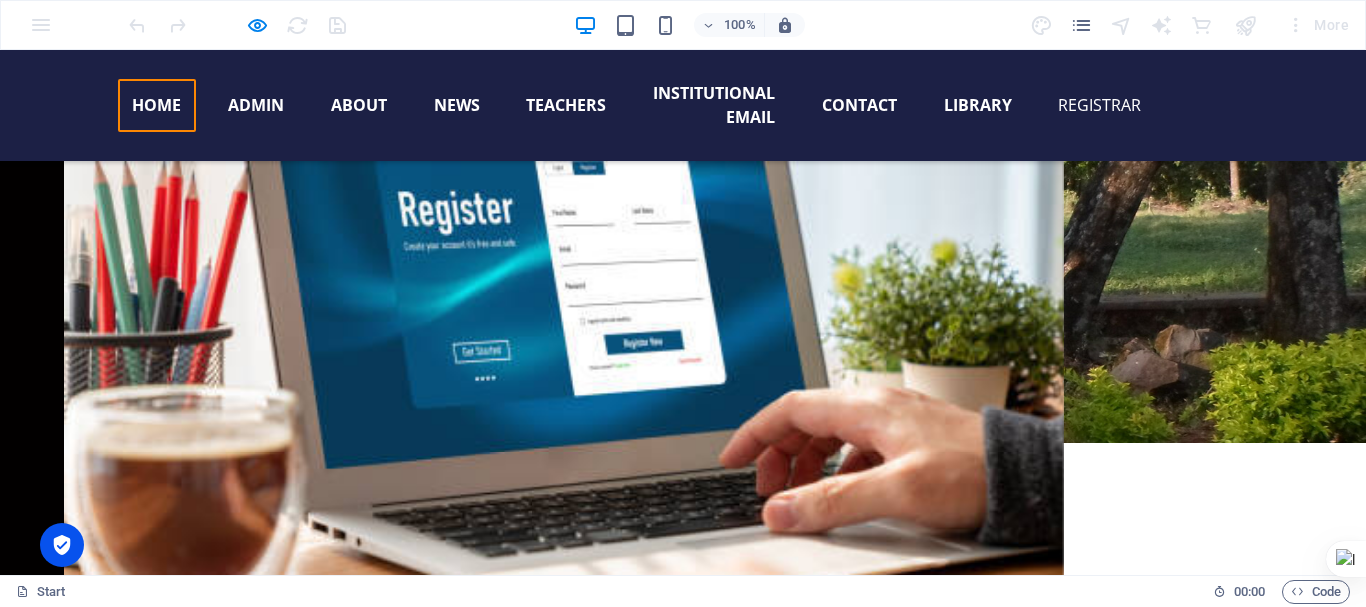 scroll, scrollTop: 563, scrollLeft: 0, axis: vertical 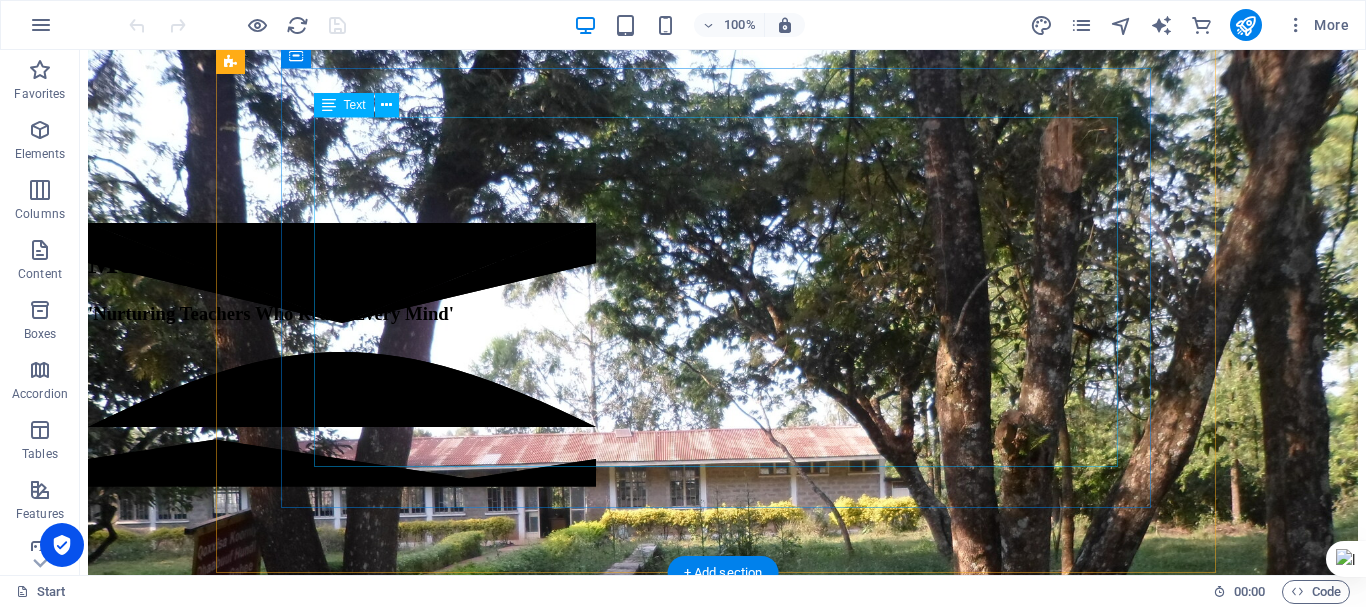click on "Welcome to Mettu College of Teacher Education We are delighted to welcome you to the official website of  Mettu College of Teacher Education  — a hub for aspiring educators, academic excellence, and professional growth. Our college is committed to shaping competent, reflective, and innovative teachers for the future. Through our dedicated faculty, robust curriculum, and inclusive learning environment, we strive to empower students with the knowledge, skills, and values needed for effective teaching and lifelong learning. Please explore the links below to navigate: 🔹   Home Page :  Discover who we are, our mission, vision, and the programs we offer. 🔹  Student Portal :::  Access academic resources, class schedules, announcements, and student services. We encourage you to explore our site, stay updated with news and events, and reach out to us for any support." at bounding box center (723, 1210) 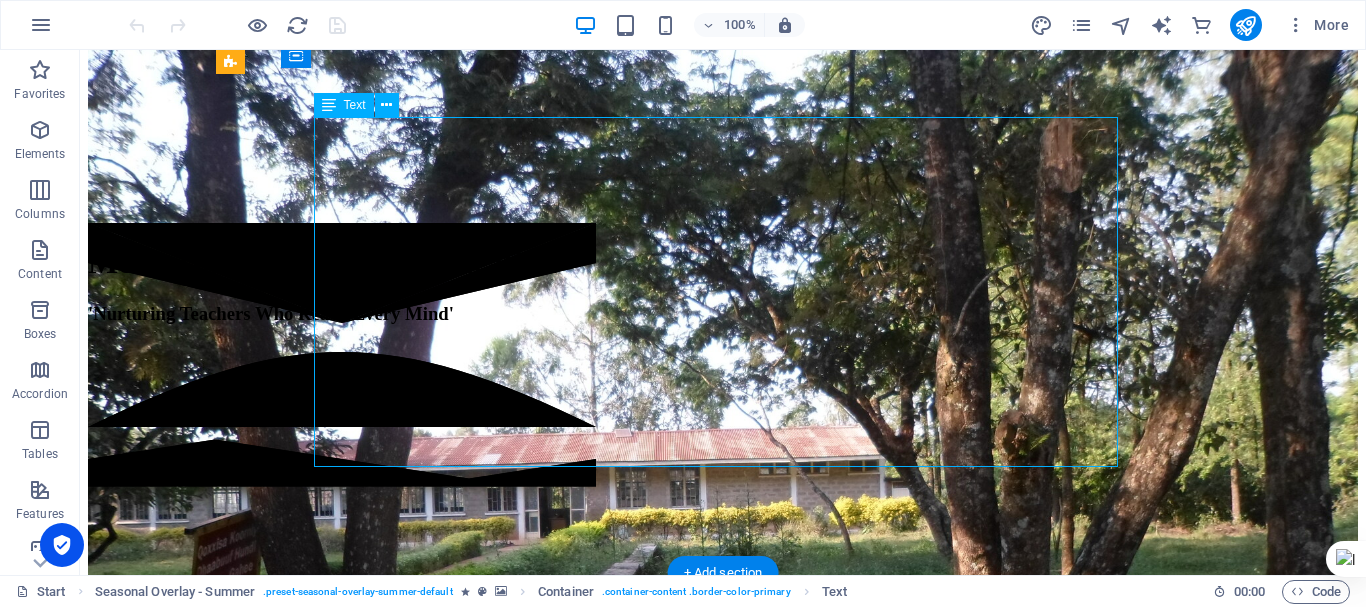 click on "Welcome to Mettu College of Teacher Education We are delighted to welcome you to the official website of  Mettu College of Teacher Education  — a hub for aspiring educators, academic excellence, and professional growth. Our college is committed to shaping competent, reflective, and innovative teachers for the future. Through our dedicated faculty, robust curriculum, and inclusive learning environment, we strive to empower students with the knowledge, skills, and values needed for effective teaching and lifelong learning. Please explore the links below to navigate: 🔹   Home Page :  Discover who we are, our mission, vision, and the programs we offer. 🔹  Student Portal :::  Access academic resources, class schedules, announcements, and student services. We encourage you to explore our site, stay updated with news and events, and reach out to us for any support." at bounding box center (723, 1210) 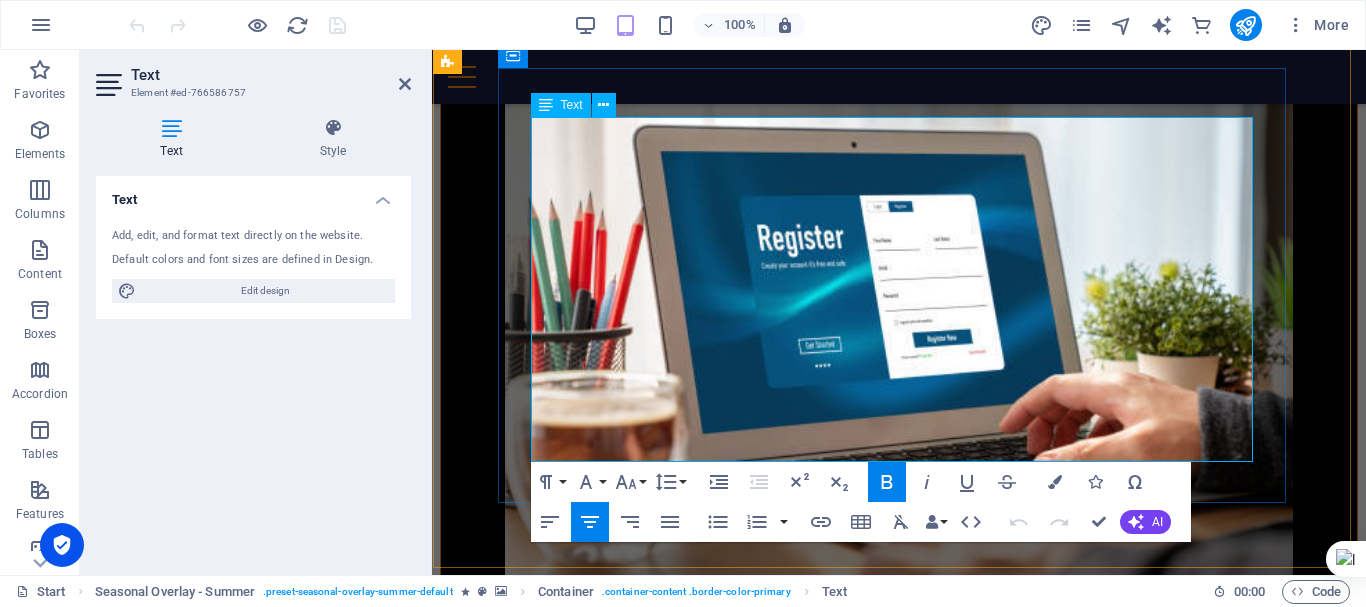 drag, startPoint x: 679, startPoint y: 345, endPoint x: 578, endPoint y: 342, distance: 101.04455 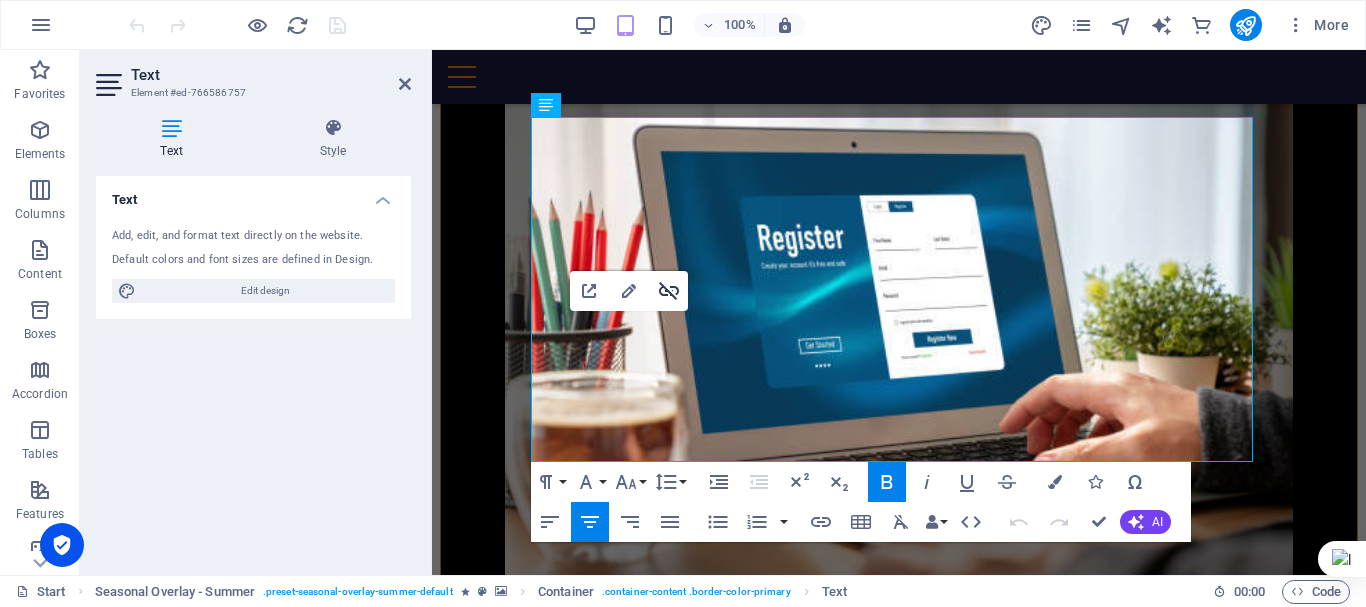 click 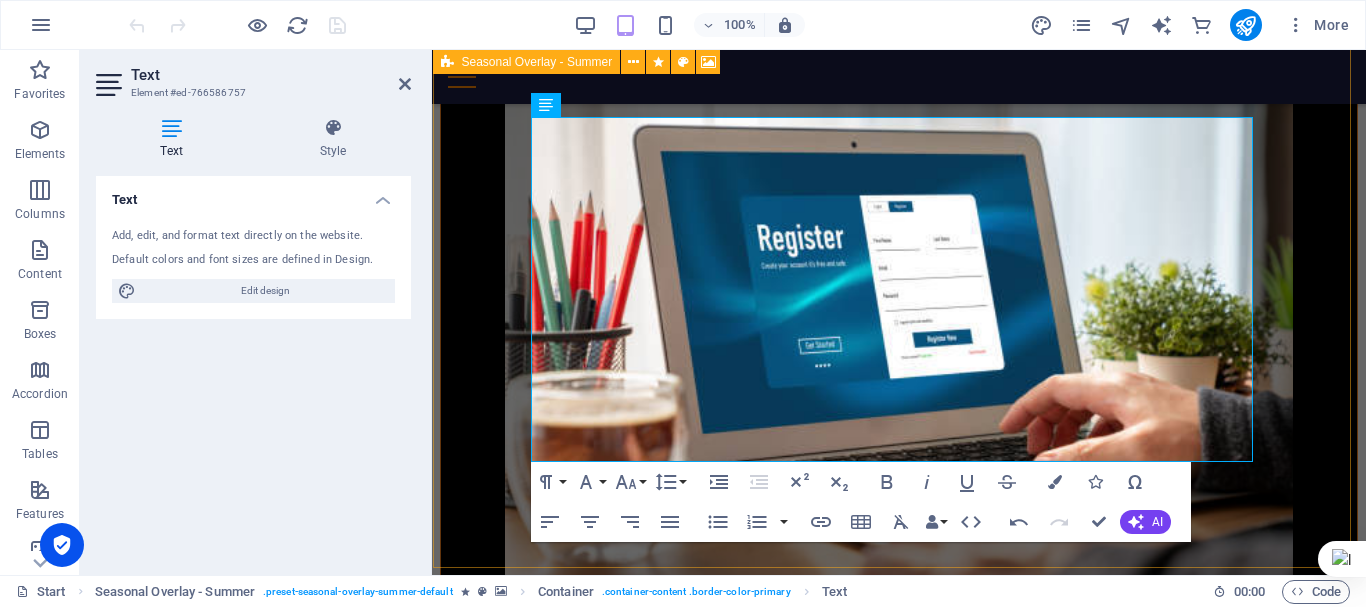 click at bounding box center [899, 350] 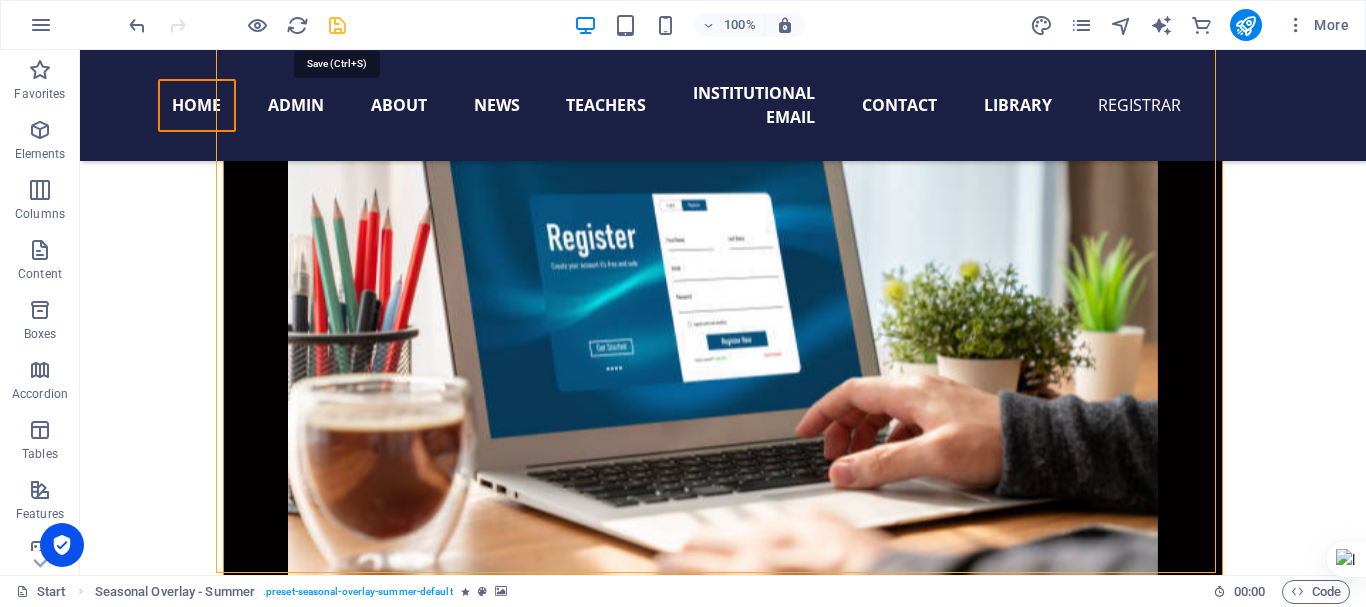 click at bounding box center (337, 25) 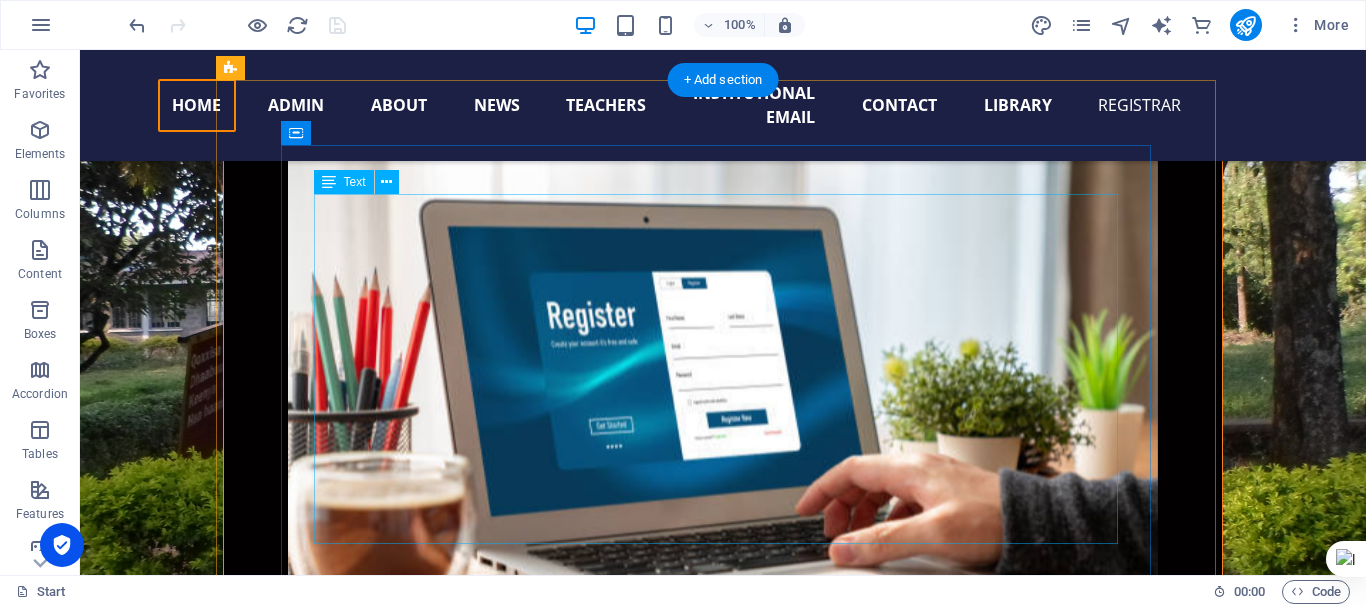 scroll, scrollTop: 495, scrollLeft: 0, axis: vertical 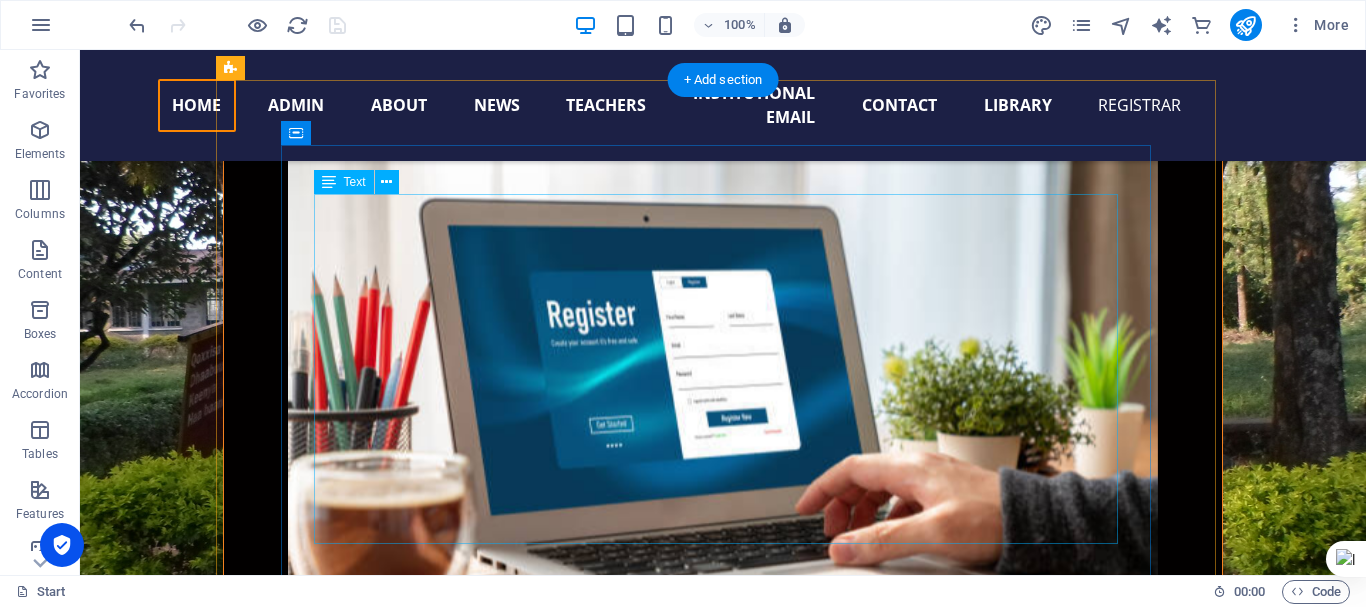 click on "Welcome to Mettu College of Teacher Education We are delighted to welcome you to the official website of  Mettu College of Teacher Education  — a hub for aspiring educators, academic excellence, and professional growth. Our college is committed to shaping competent, reflective, and innovative teachers for the future. Through our dedicated faculty, robust curriculum, and inclusive learning environment, we strive to empower students with the knowledge, skills, and values needed for effective teaching and lifelong learning. Please explore the links below to navigate: 🔹   Home Page :  Discover who we are, our mission, vision, and the programs we offer. 🔹  Student Portal :::  Access academic resources, class schedules, announcements, and student services. We encourage you to explore our site, stay updated with news and events, and reach out to us for any support." at bounding box center [723, 1119] 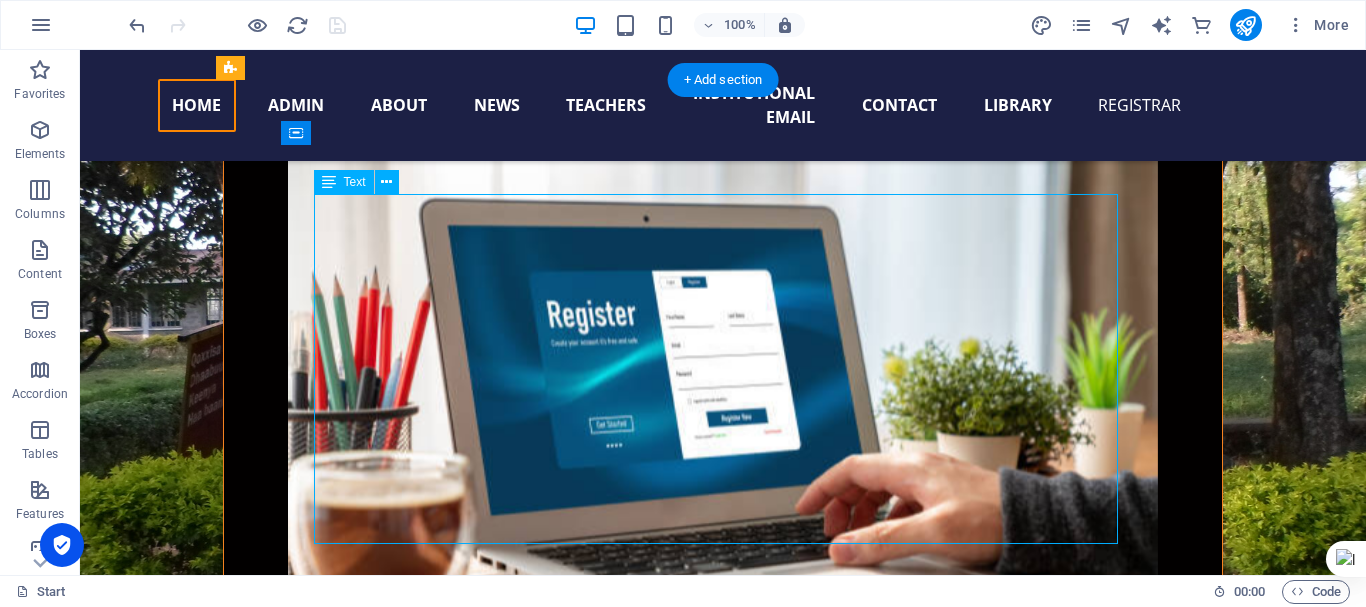 click on "Welcome to Mettu College of Teacher Education We are delighted to welcome you to the official website of  Mettu College of Teacher Education  — a hub for aspiring educators, academic excellence, and professional growth. Our college is committed to shaping competent, reflective, and innovative teachers for the future. Through our dedicated faculty, robust curriculum, and inclusive learning environment, we strive to empower students with the knowledge, skills, and values needed for effective teaching and lifelong learning. Please explore the links below to navigate: 🔹   Home Page :  Discover who we are, our mission, vision, and the programs we offer. 🔹  Student Portal :::  Access academic resources, class schedules, announcements, and student services. We encourage you to explore our site, stay updated with news and events, and reach out to us for any support." at bounding box center [723, 1119] 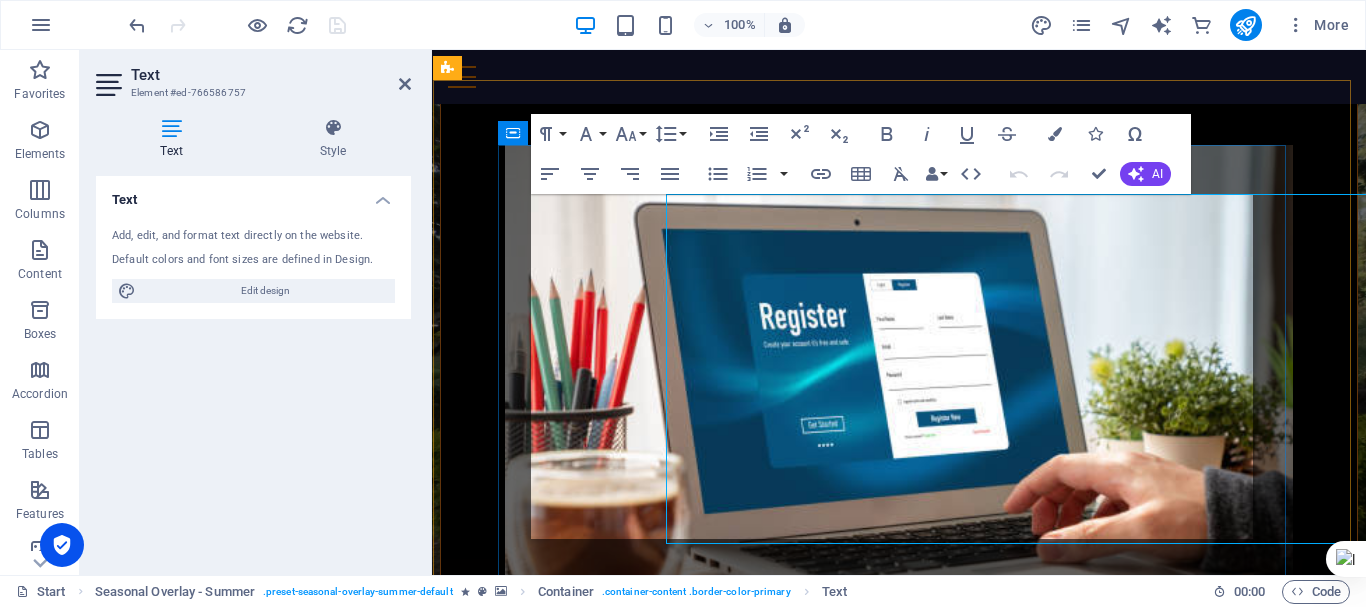 drag, startPoint x: 981, startPoint y: 406, endPoint x: 629, endPoint y: 406, distance: 352 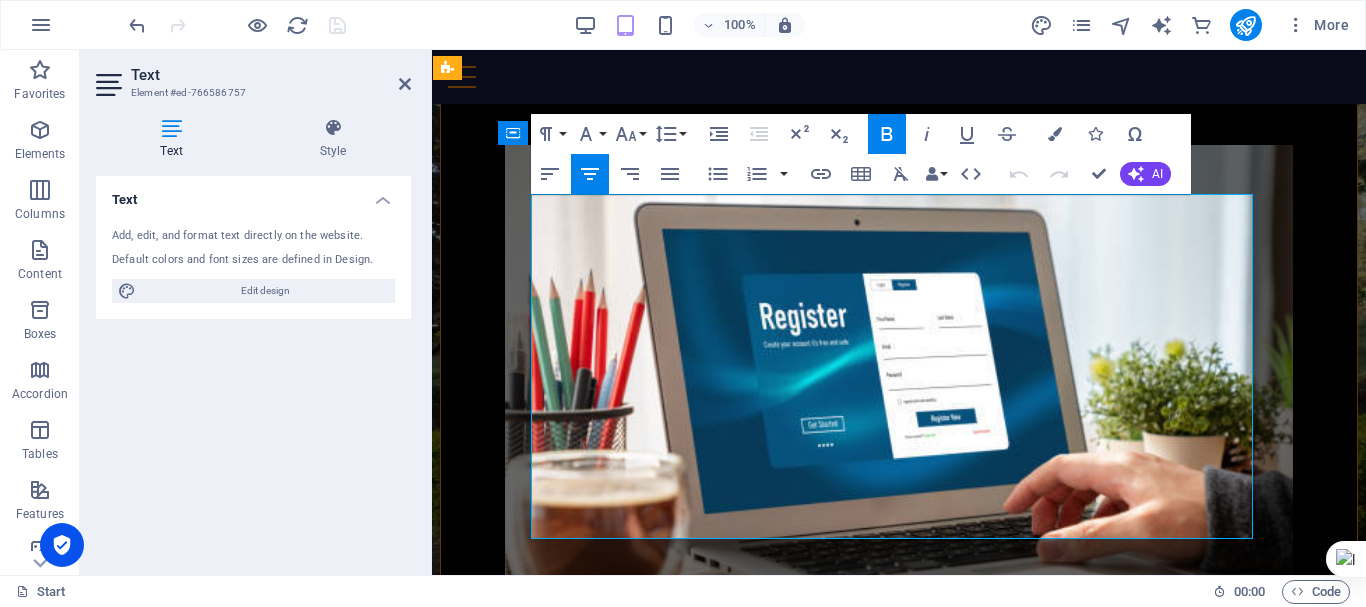 click on "Our college is committed to shaping competent, reflective, and innovative teachers for the future. Through our dedicated faculty, robust curriculum, and inclusive learning environment, we strive to empower students with the knowledge, skills, and values needed for effective teaching and lifelong learning." at bounding box center (899, 1060) 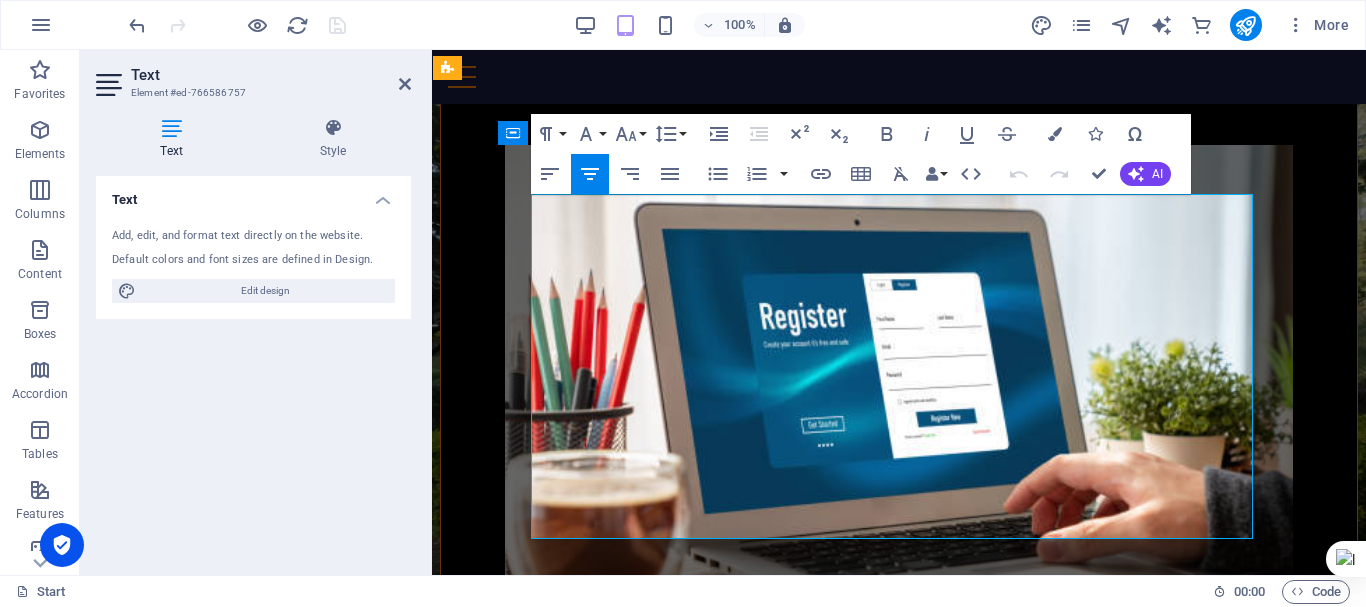 click on "Our college is committed to shaping competent, reflective, and innovative teachers for the future. Through our dedicated faculty, robust curriculum, and inclusive learning environment, we strive to empower students with the knowledge, skills, and values needed for effective teaching and lifelong learning." at bounding box center (899, 1060) 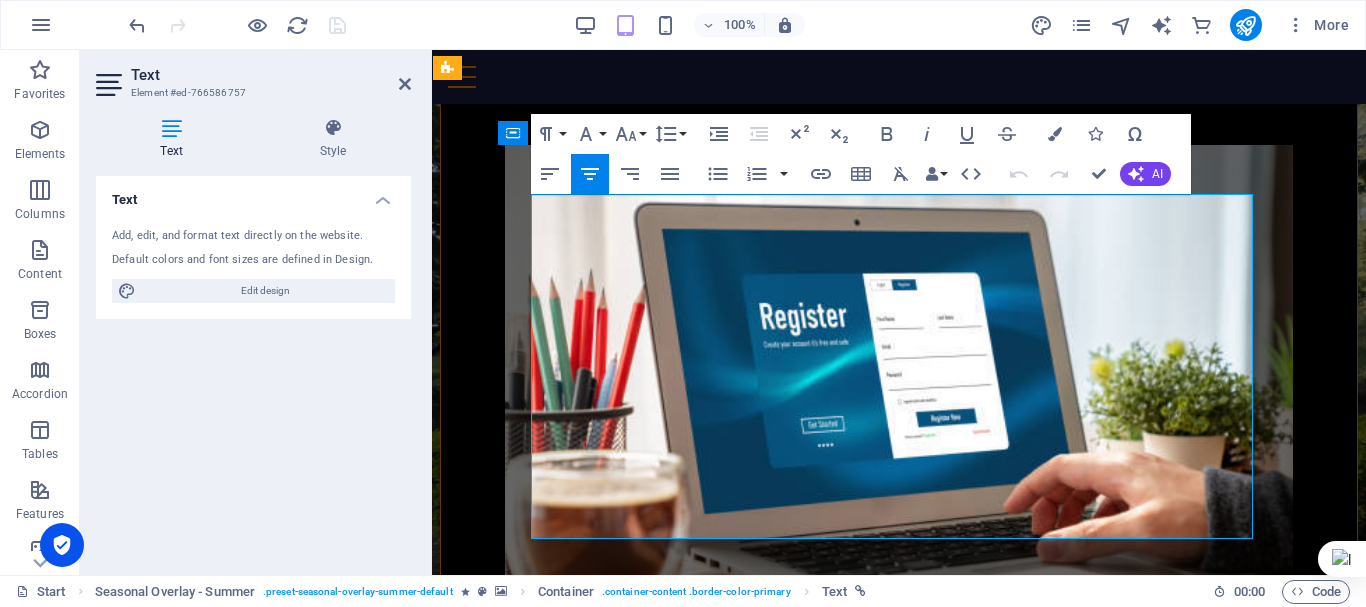 click on "Our college is committed to shaping competent, reflective, and innovative teachers for the future. Through our dedicated faculty, robust curriculum, and inclusive learning environment, we strive to empower students with the knowledge, skills, and values needed for effective teaching and lifelong learning." at bounding box center (899, 1060) 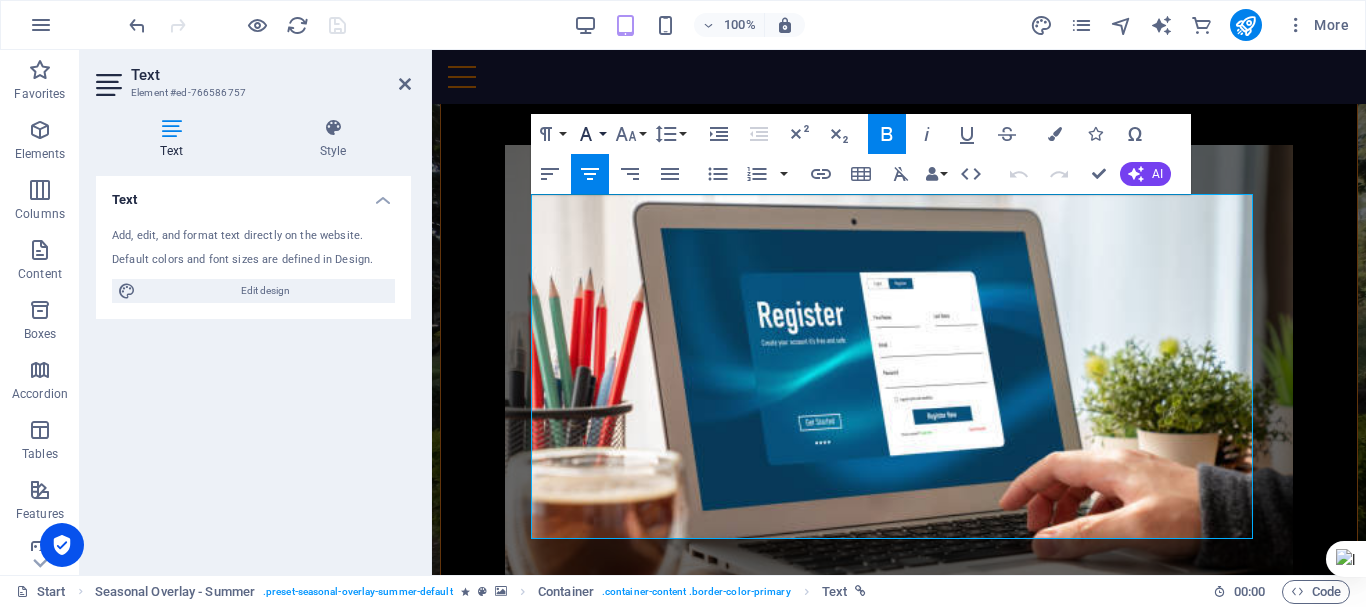 click on "Font Family" at bounding box center (590, 134) 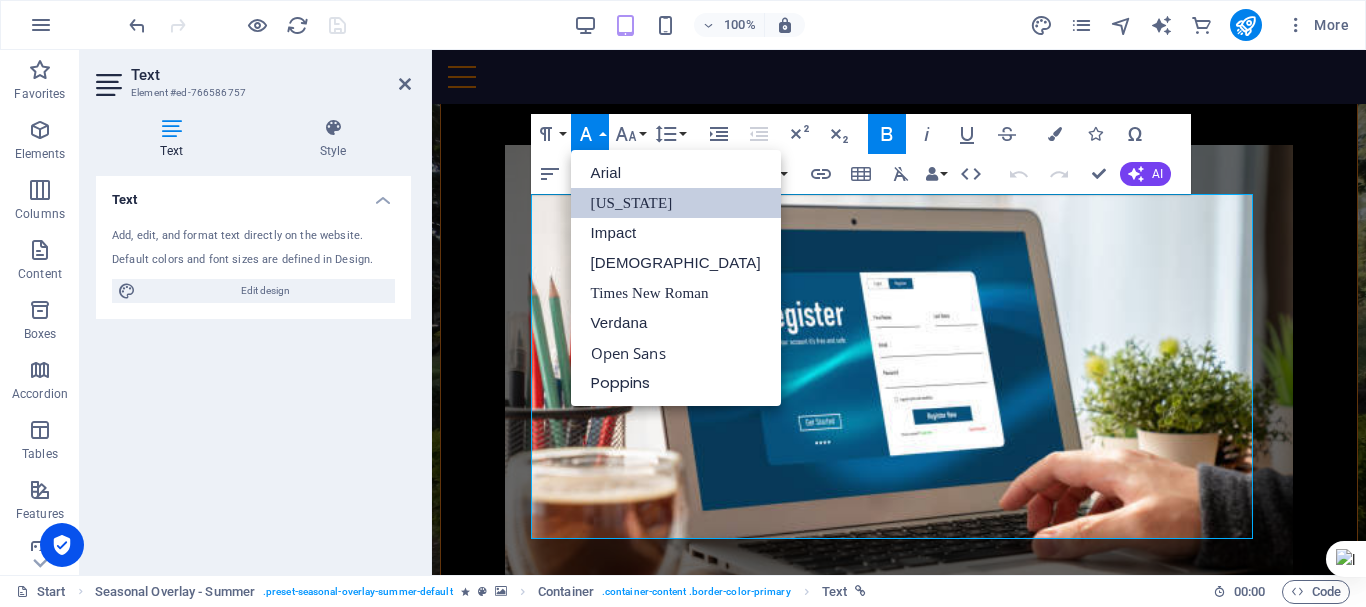 scroll, scrollTop: 0, scrollLeft: 0, axis: both 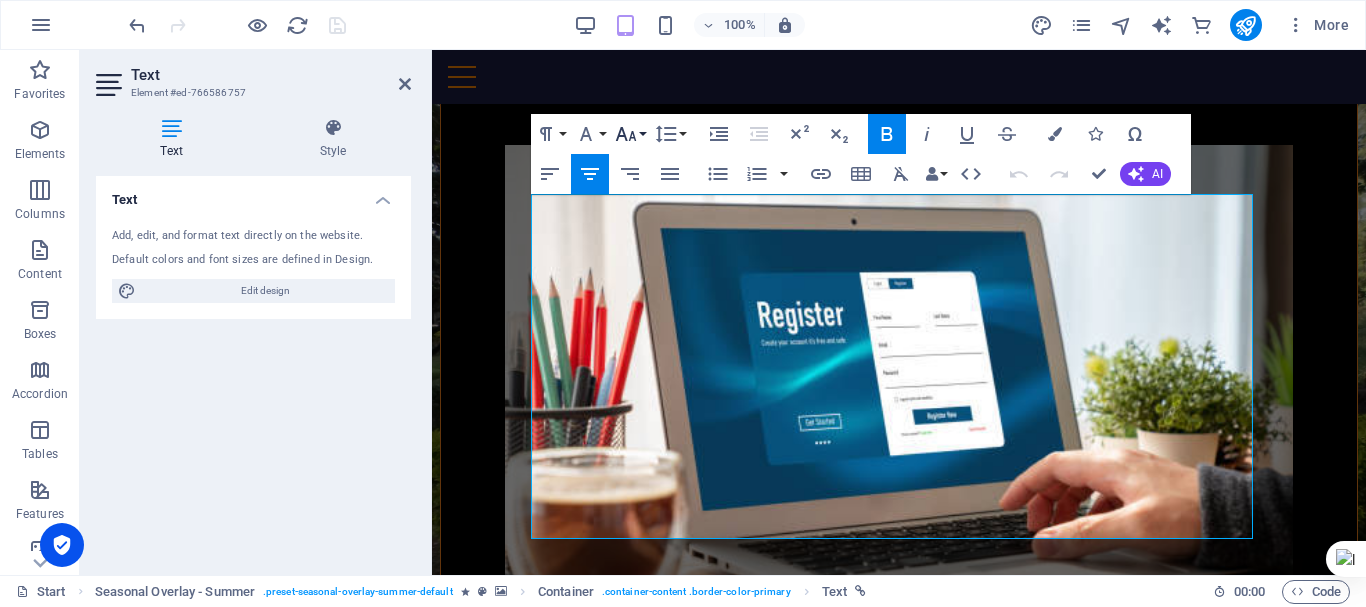 click on "Font Size" at bounding box center (630, 134) 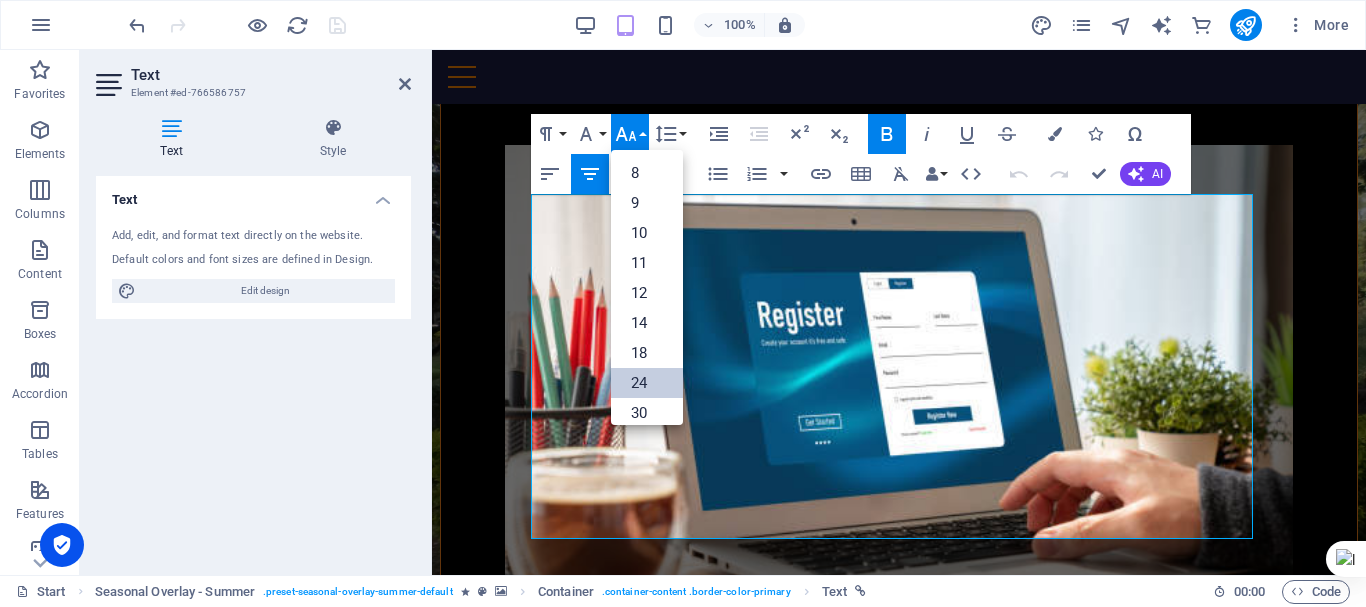 click on "24" at bounding box center (647, 383) 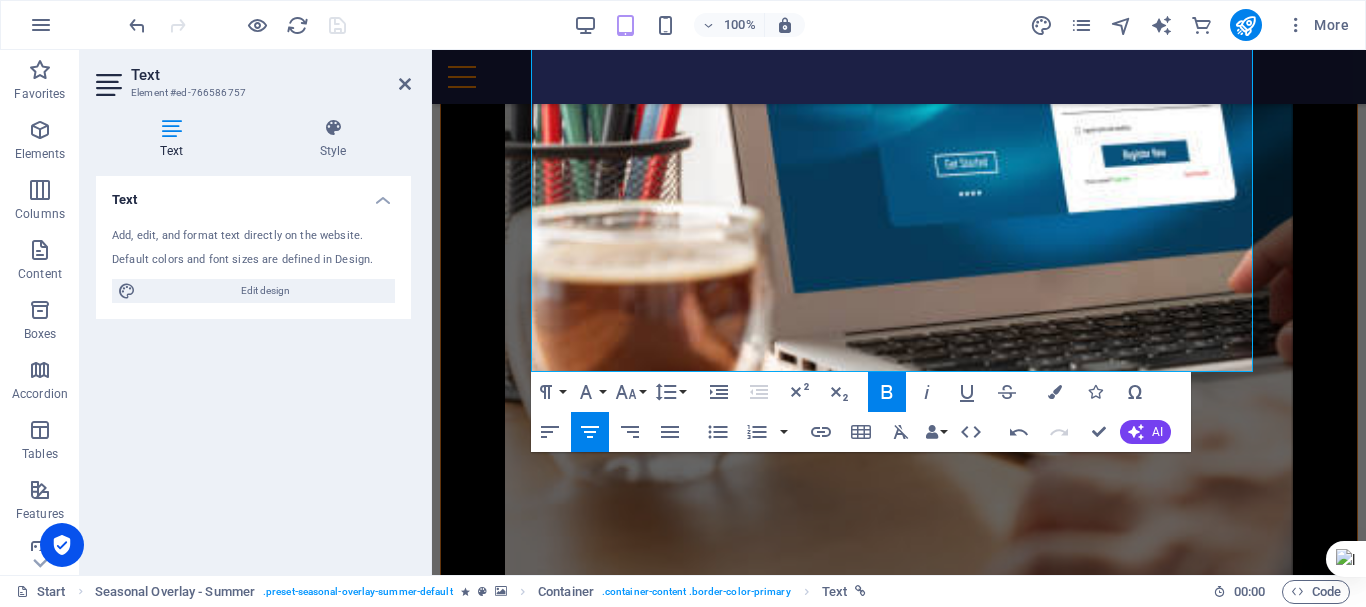 scroll, scrollTop: 945, scrollLeft: 0, axis: vertical 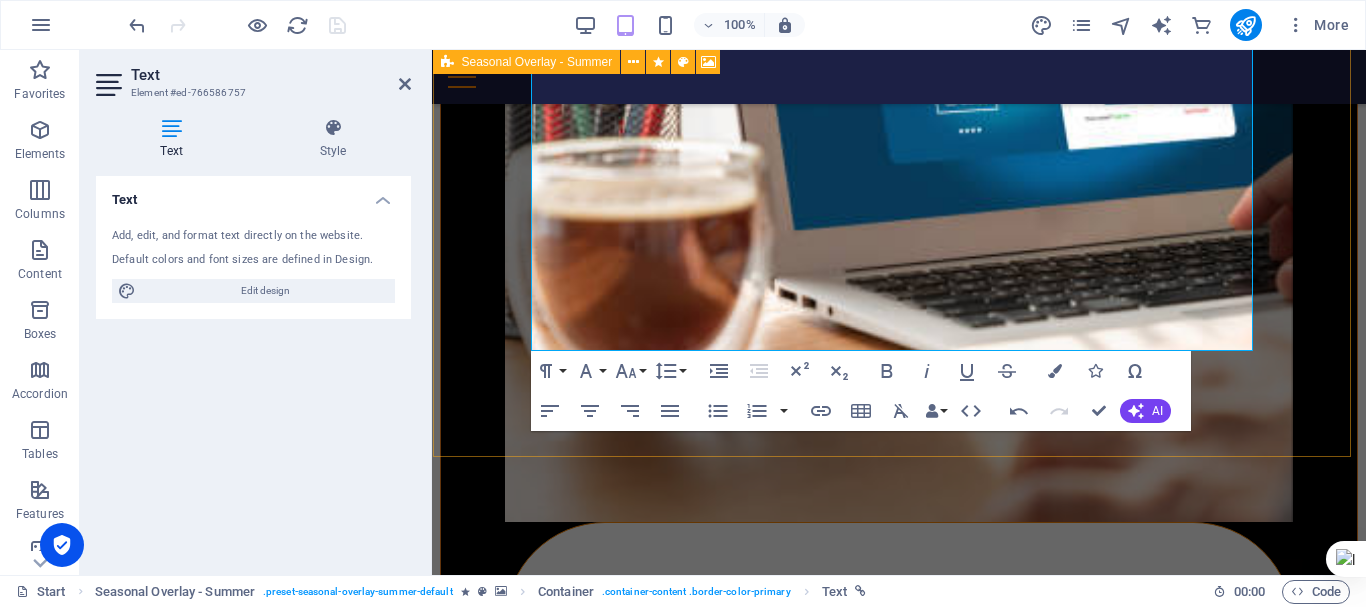 click at bounding box center (899, 108) 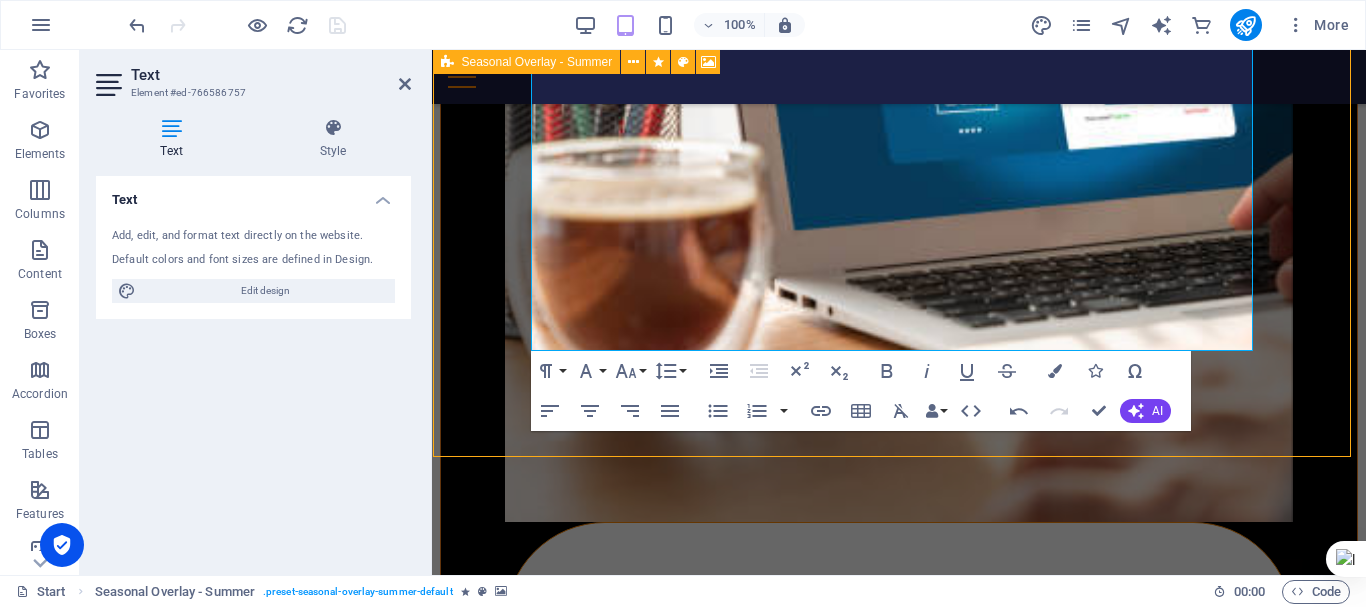 click at bounding box center [899, 108] 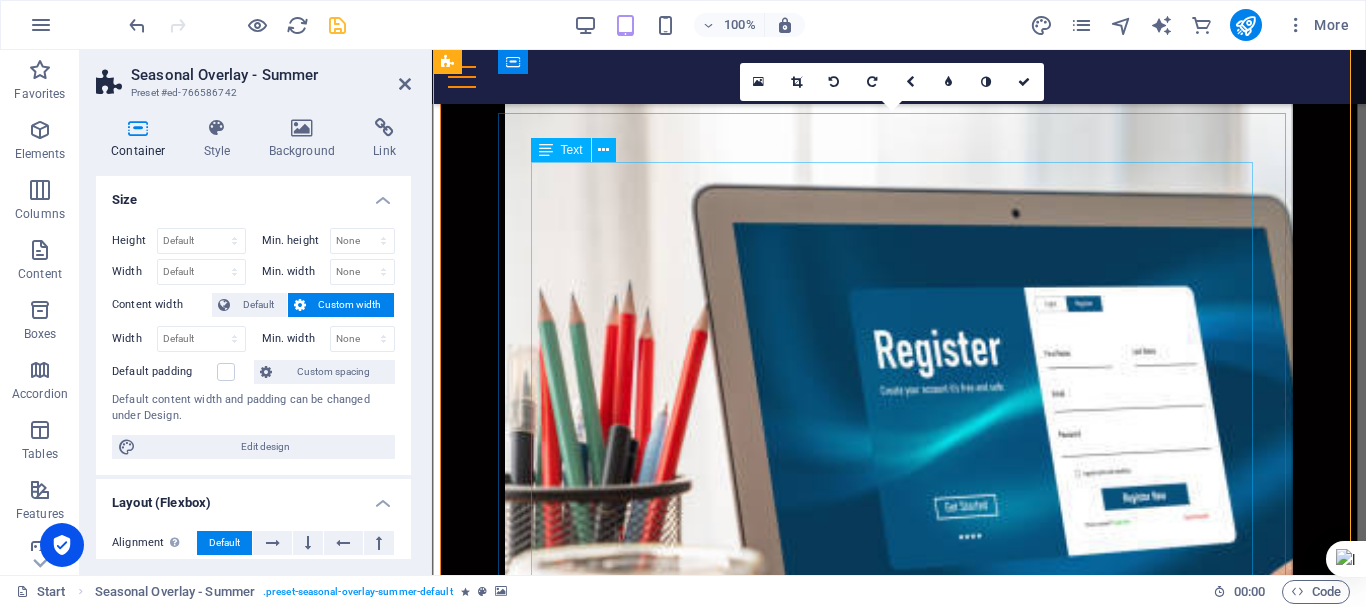 scroll, scrollTop: 526, scrollLeft: 0, axis: vertical 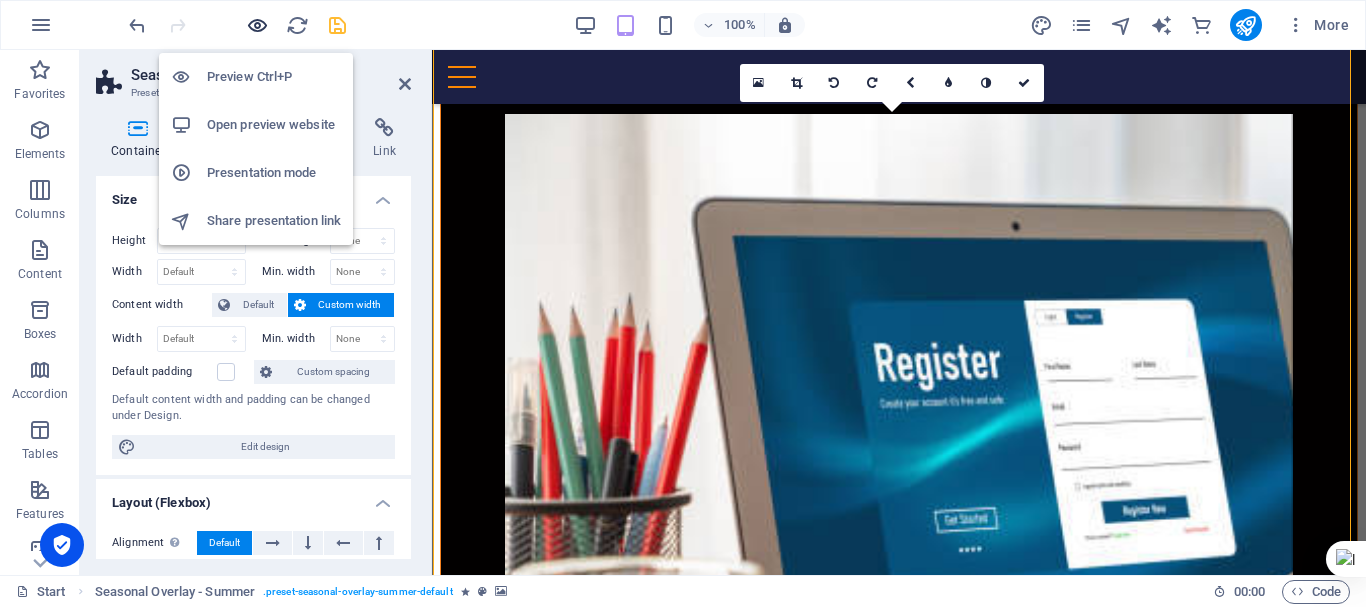 click at bounding box center (257, 25) 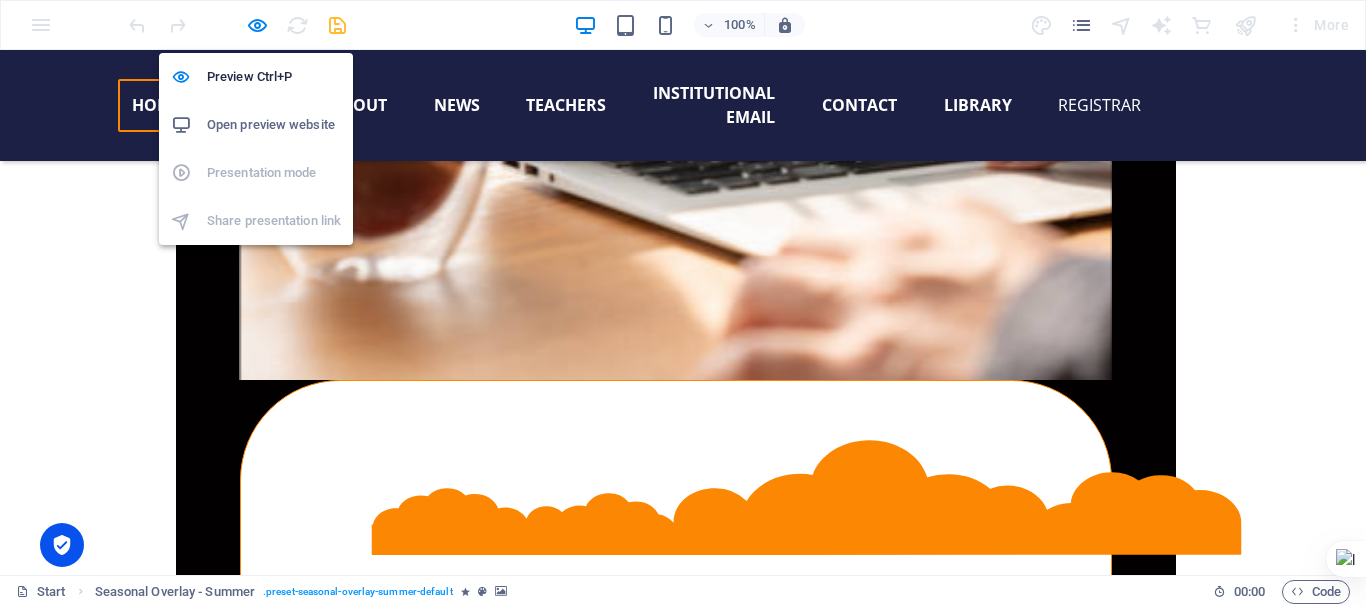 click on "Open preview website" at bounding box center [274, 125] 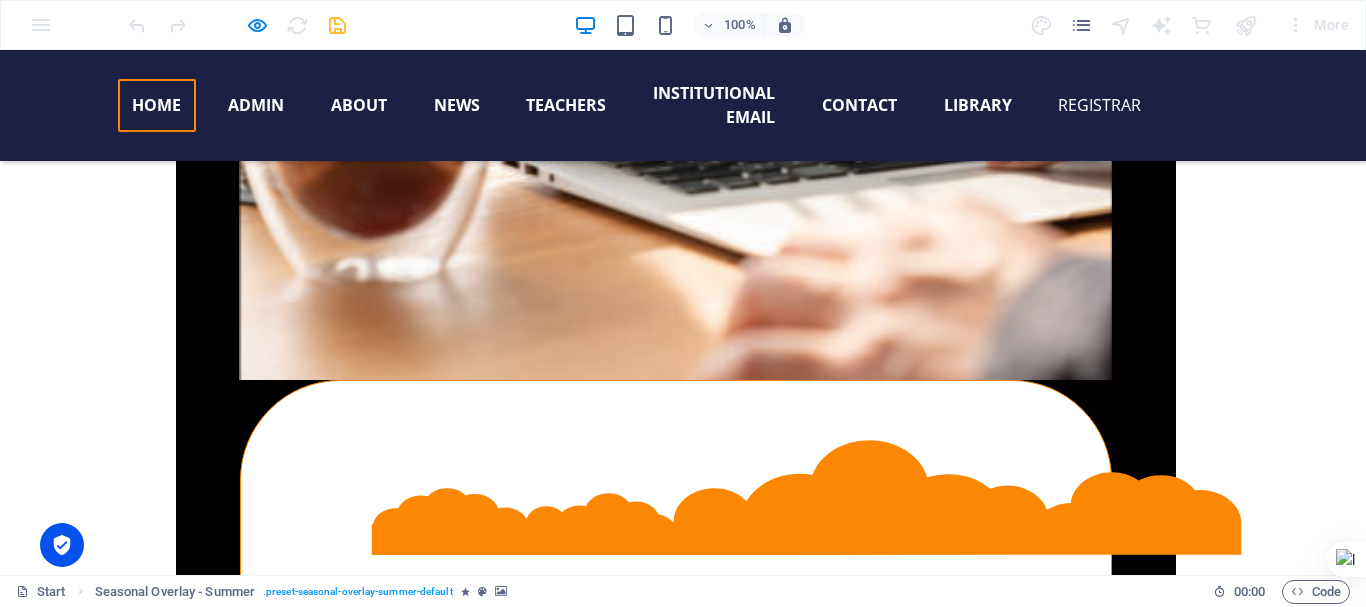 scroll, scrollTop: 0, scrollLeft: 0, axis: both 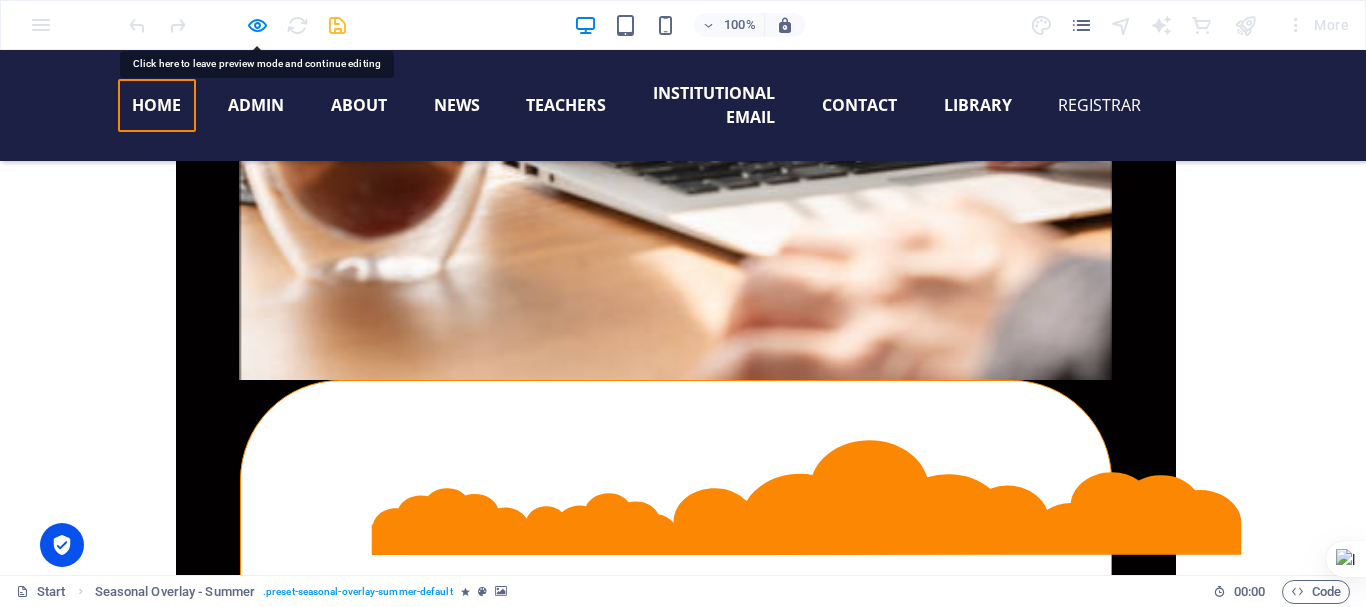 click at bounding box center [676, -16] 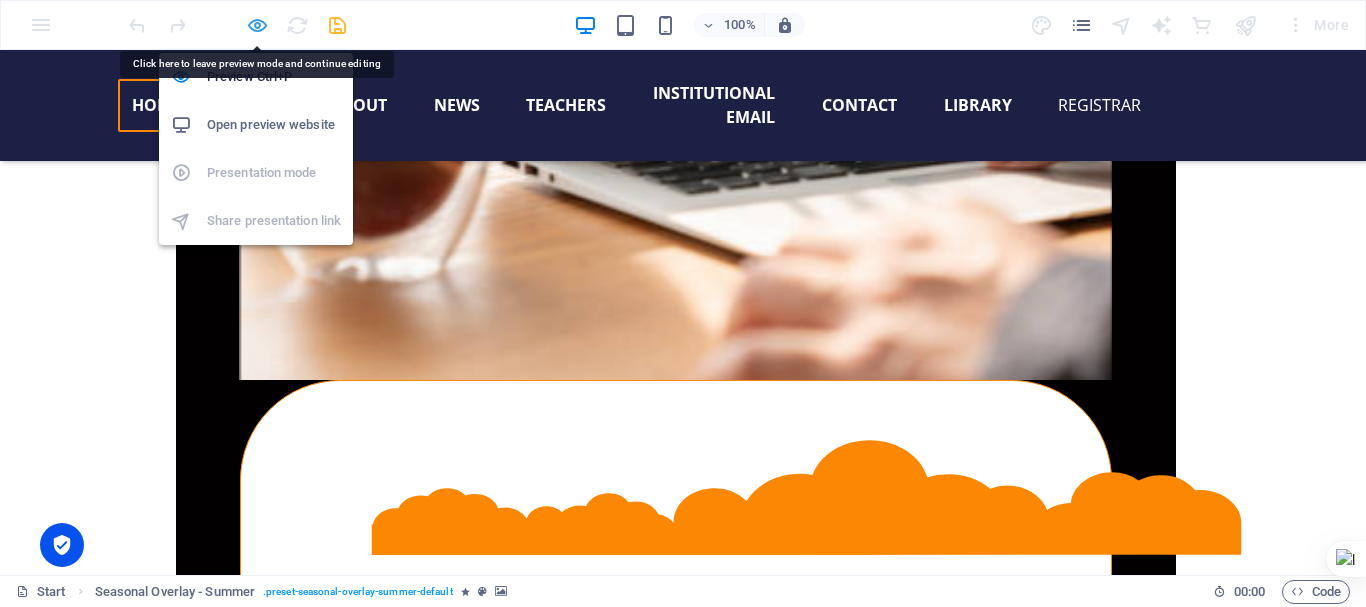 click at bounding box center [257, 25] 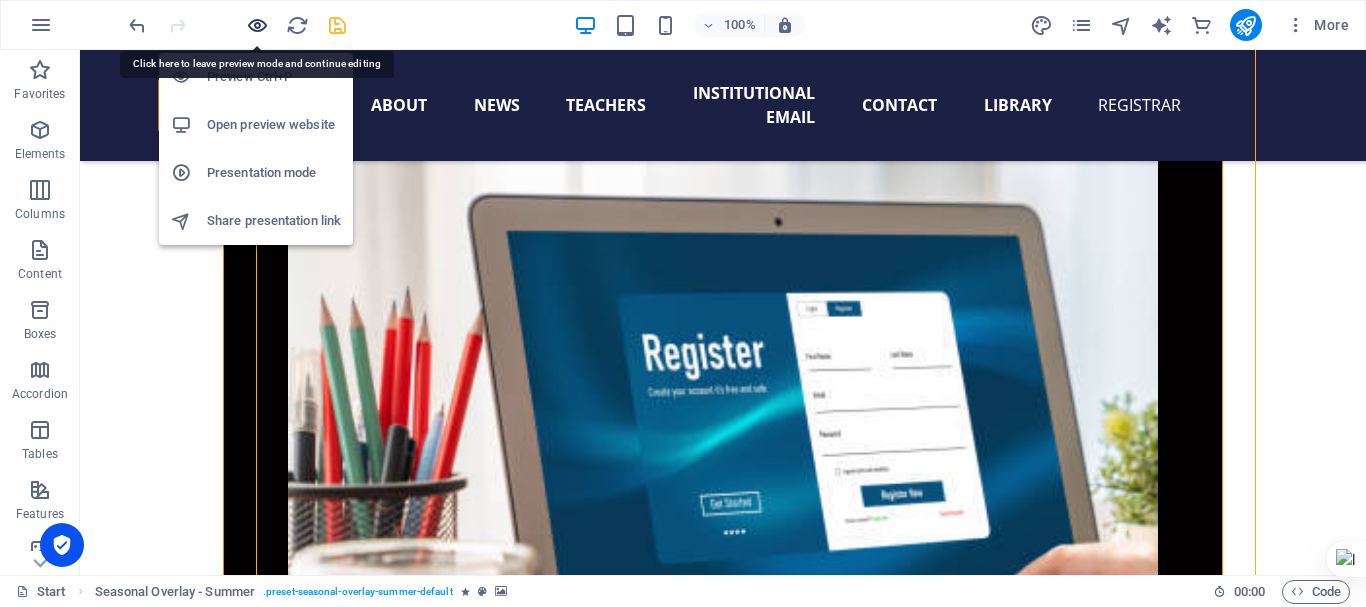 scroll, scrollTop: 660, scrollLeft: 0, axis: vertical 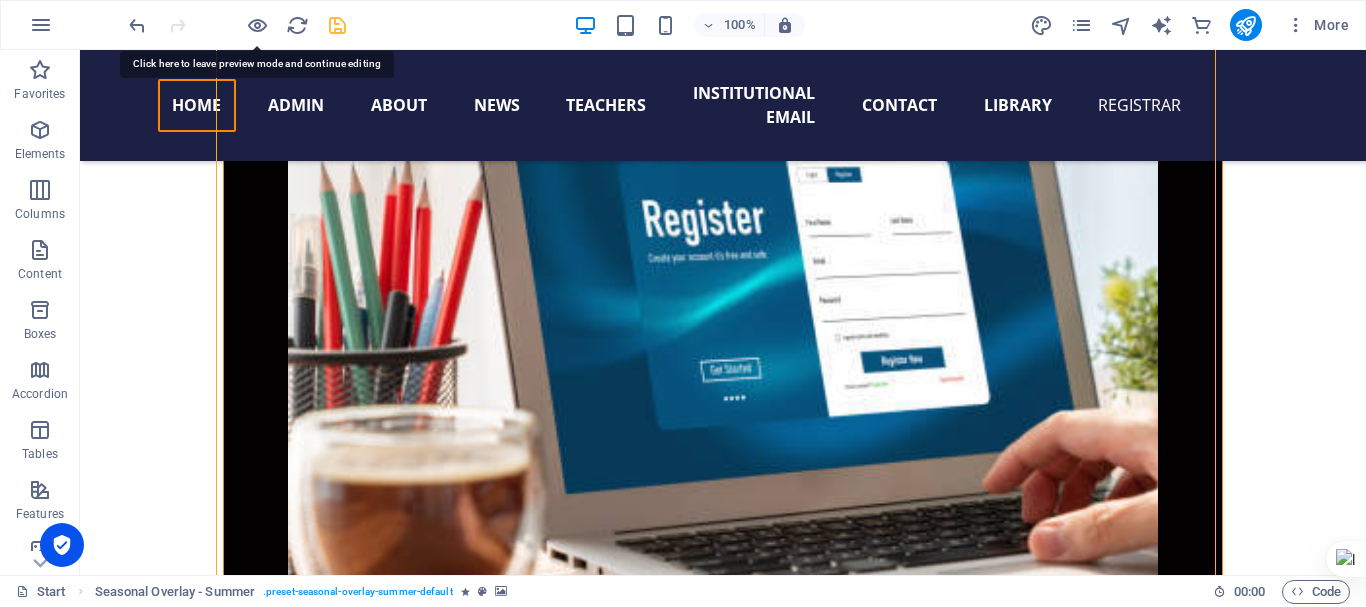 click at bounding box center (723, 377) 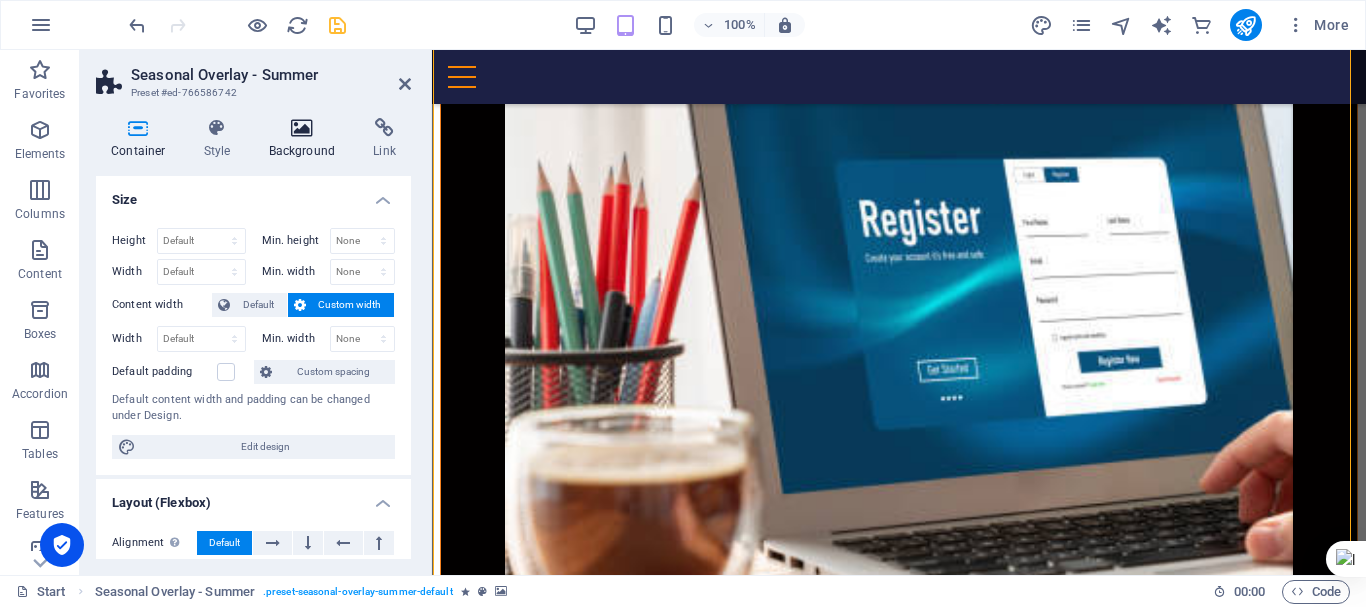 click at bounding box center [302, 128] 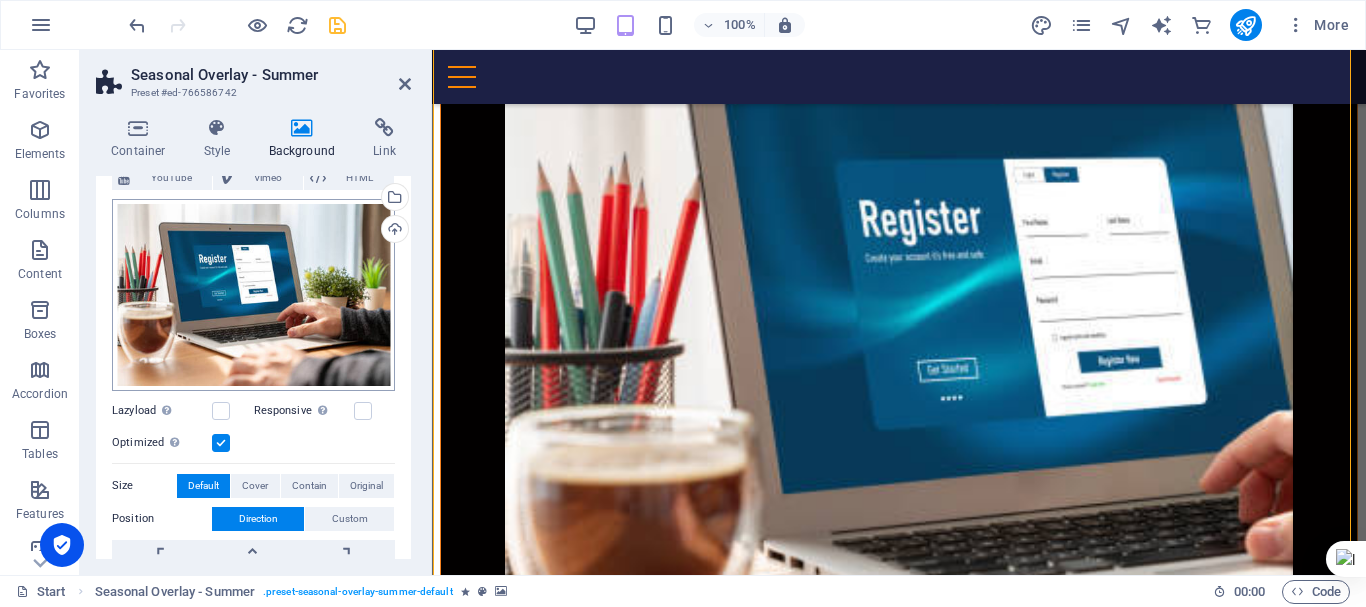 scroll, scrollTop: 155, scrollLeft: 0, axis: vertical 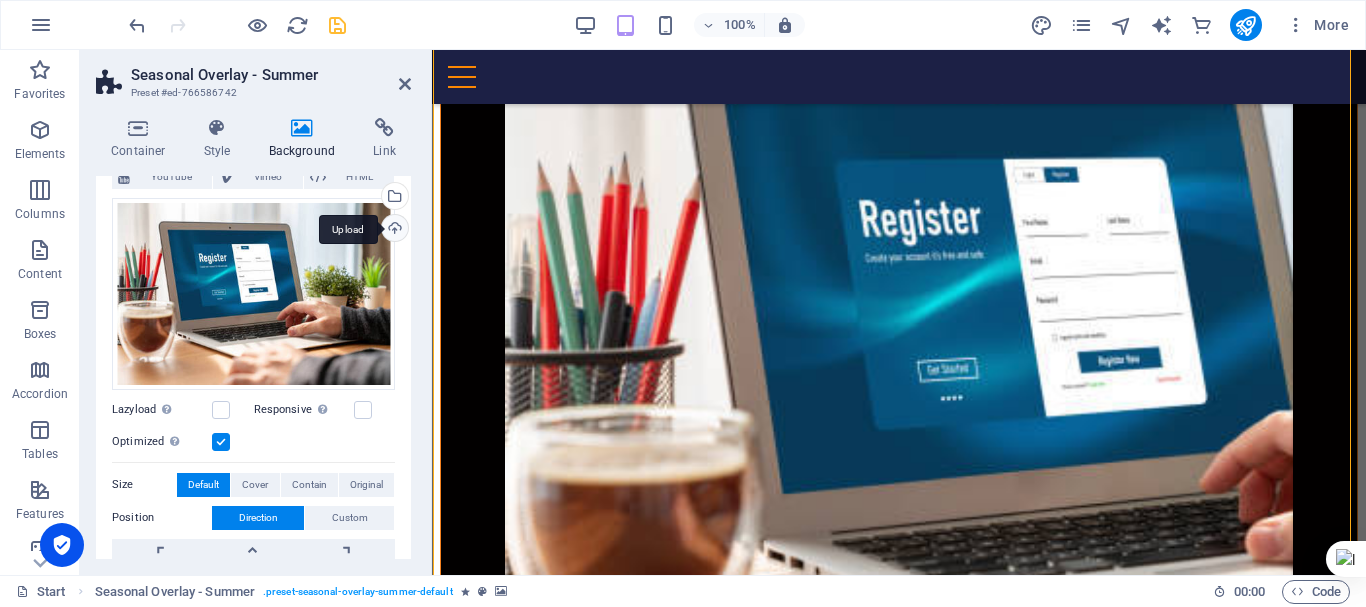click on "Upload" at bounding box center (393, 230) 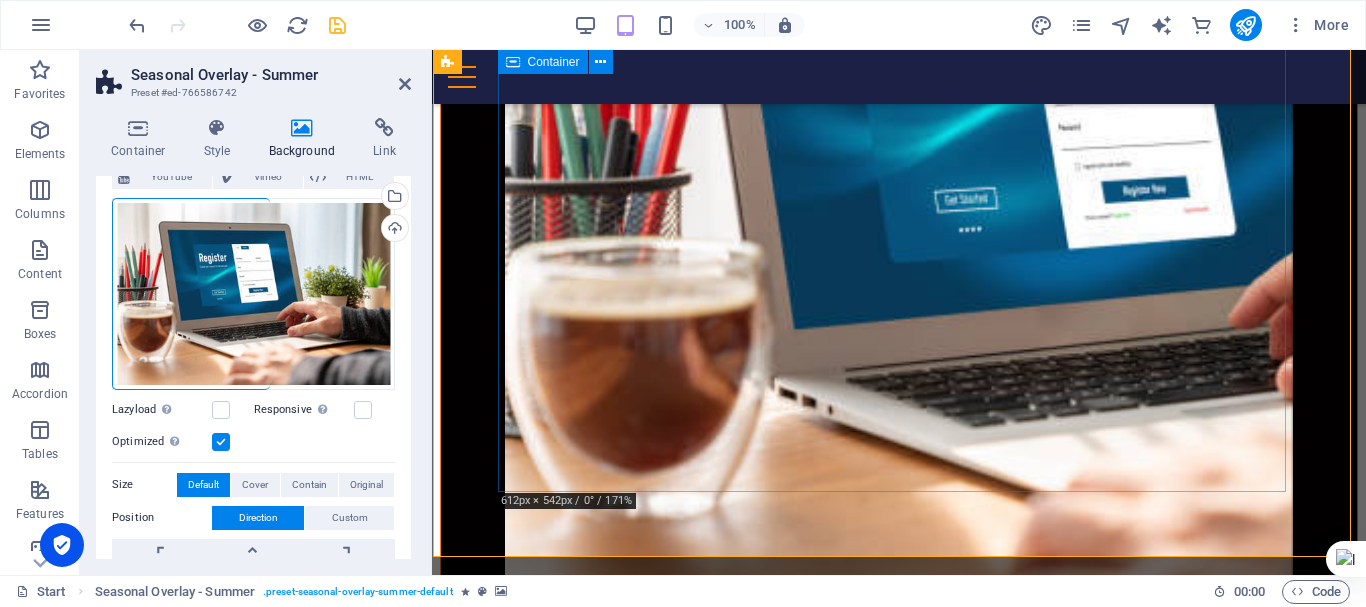 scroll, scrollTop: 845, scrollLeft: 0, axis: vertical 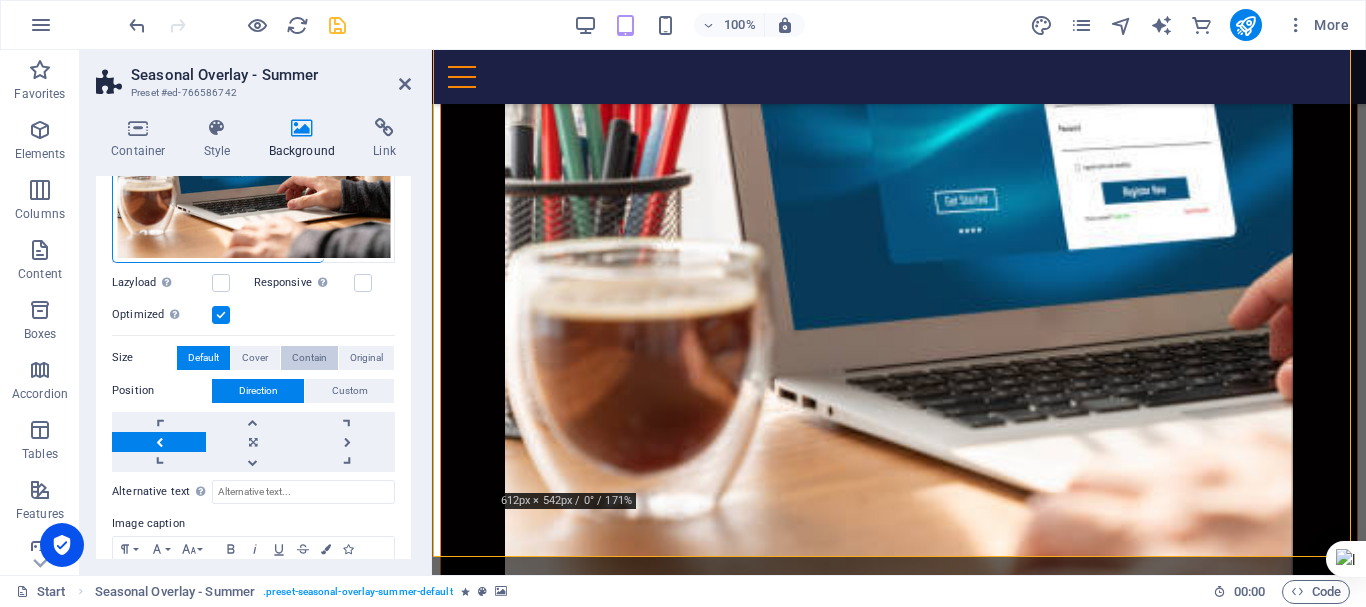 click on "Contain" at bounding box center (309, 358) 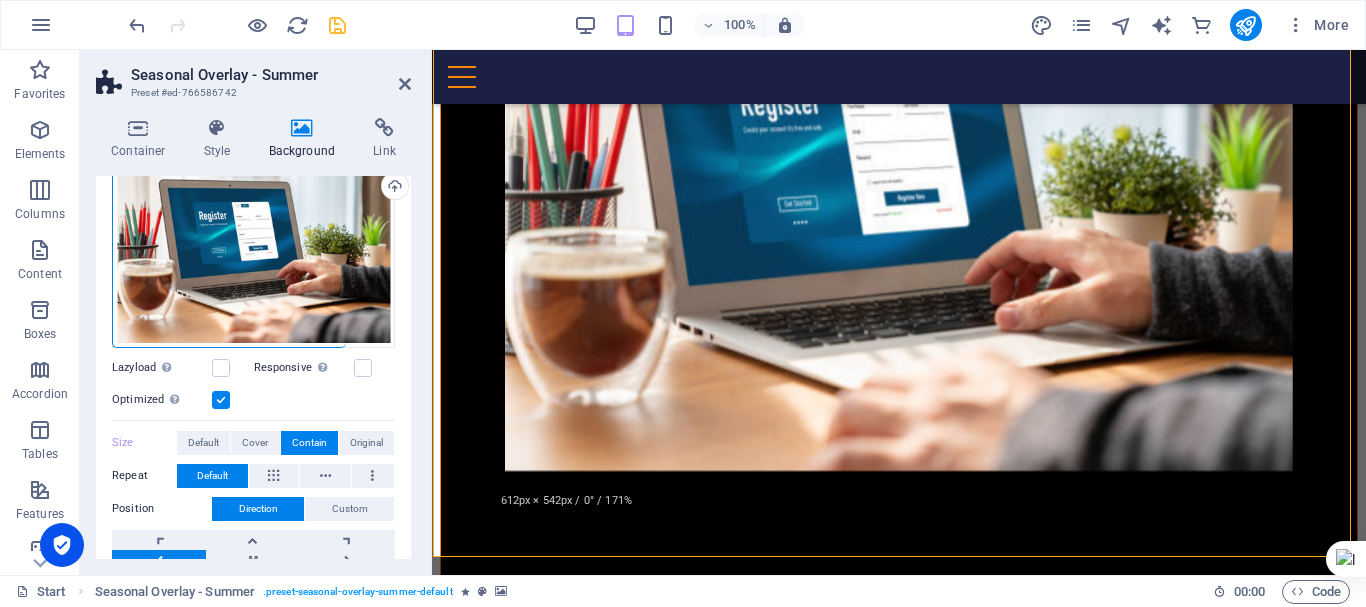 scroll, scrollTop: 196, scrollLeft: 0, axis: vertical 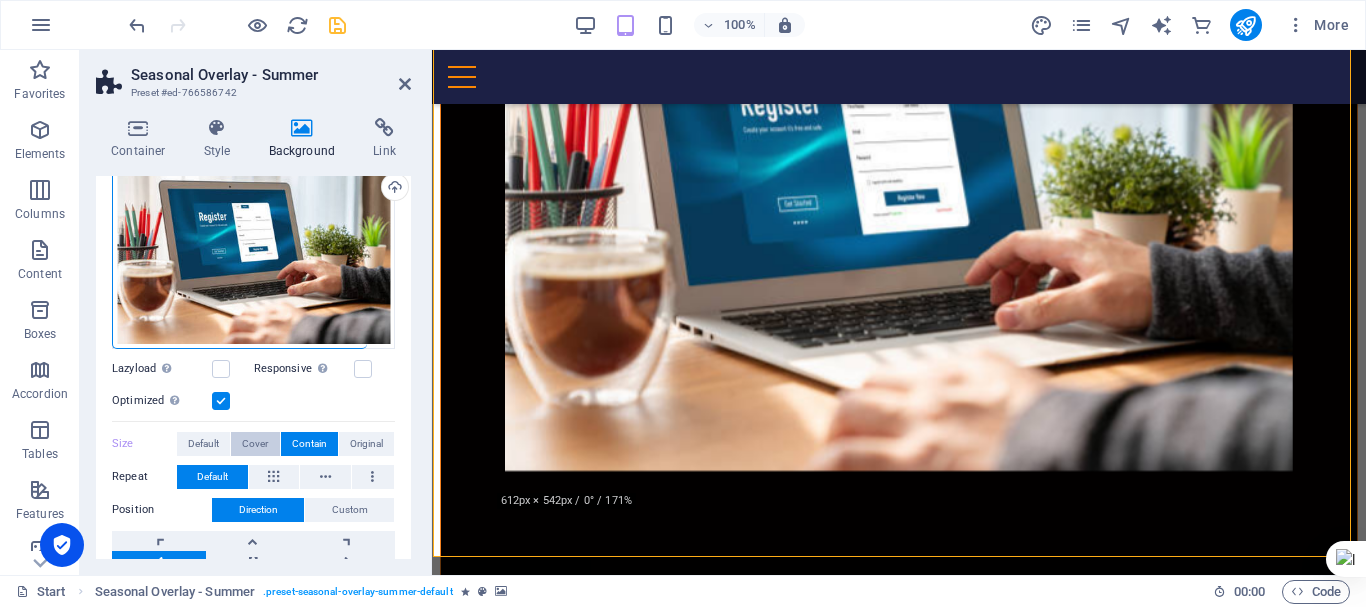 click on "Cover" at bounding box center [255, 444] 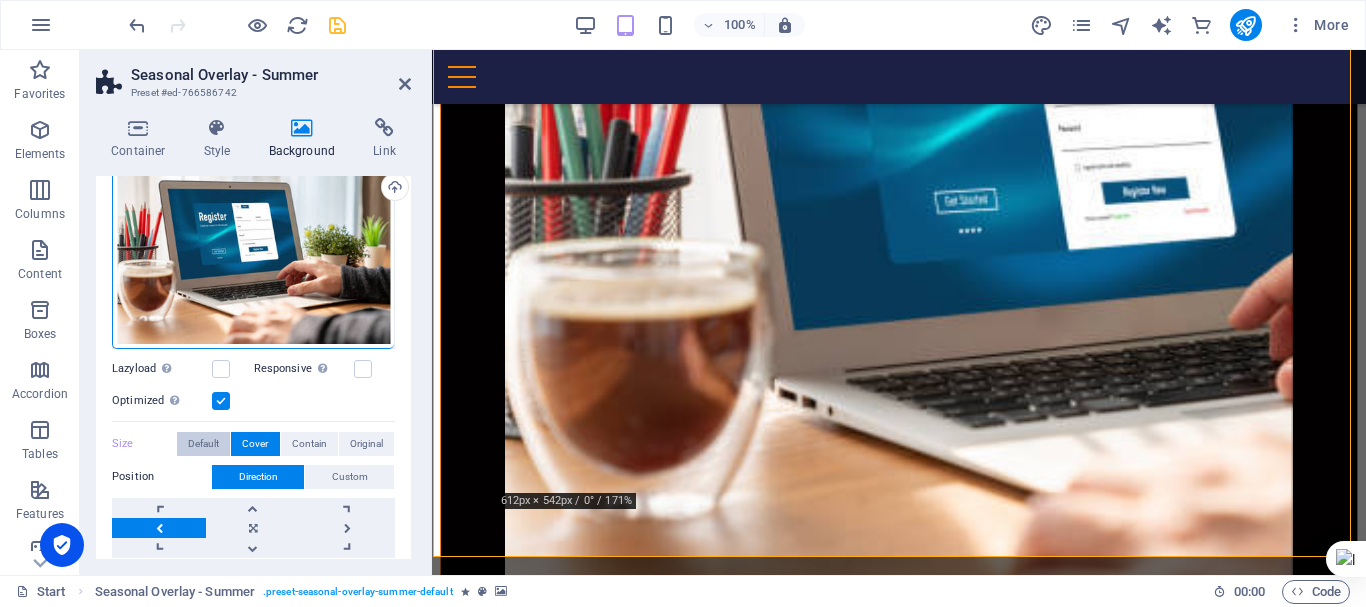 click on "Default" at bounding box center [203, 444] 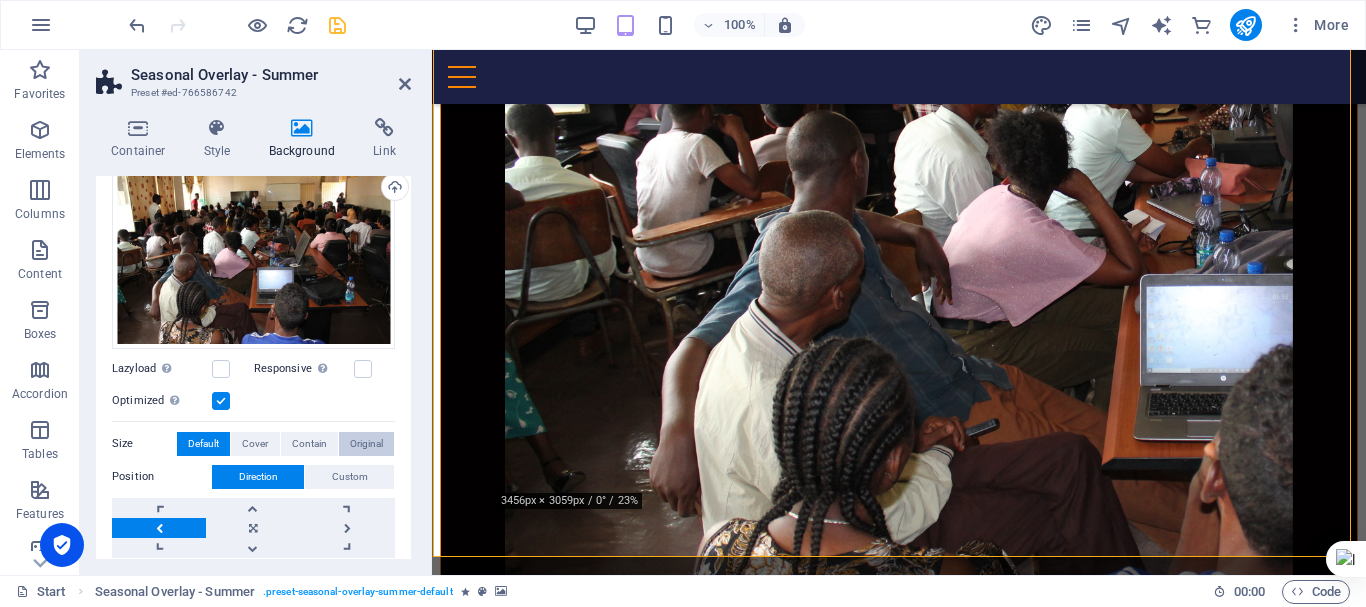 click on "Original" at bounding box center (366, 444) 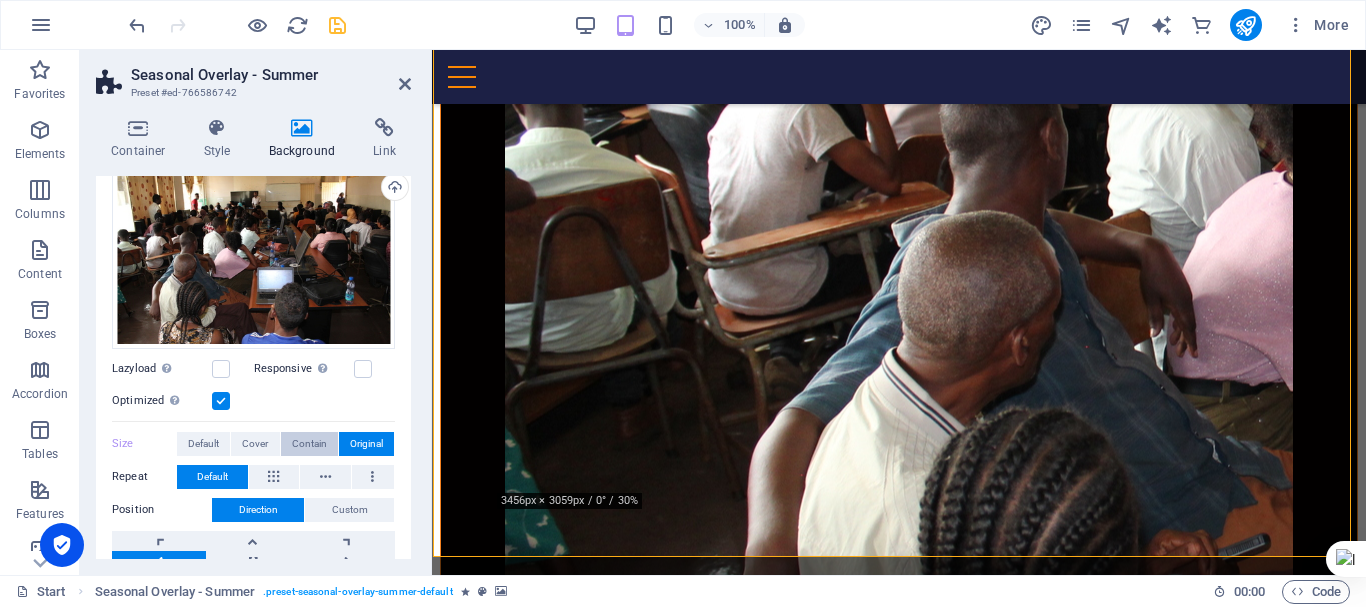 click on "Contain" at bounding box center (309, 444) 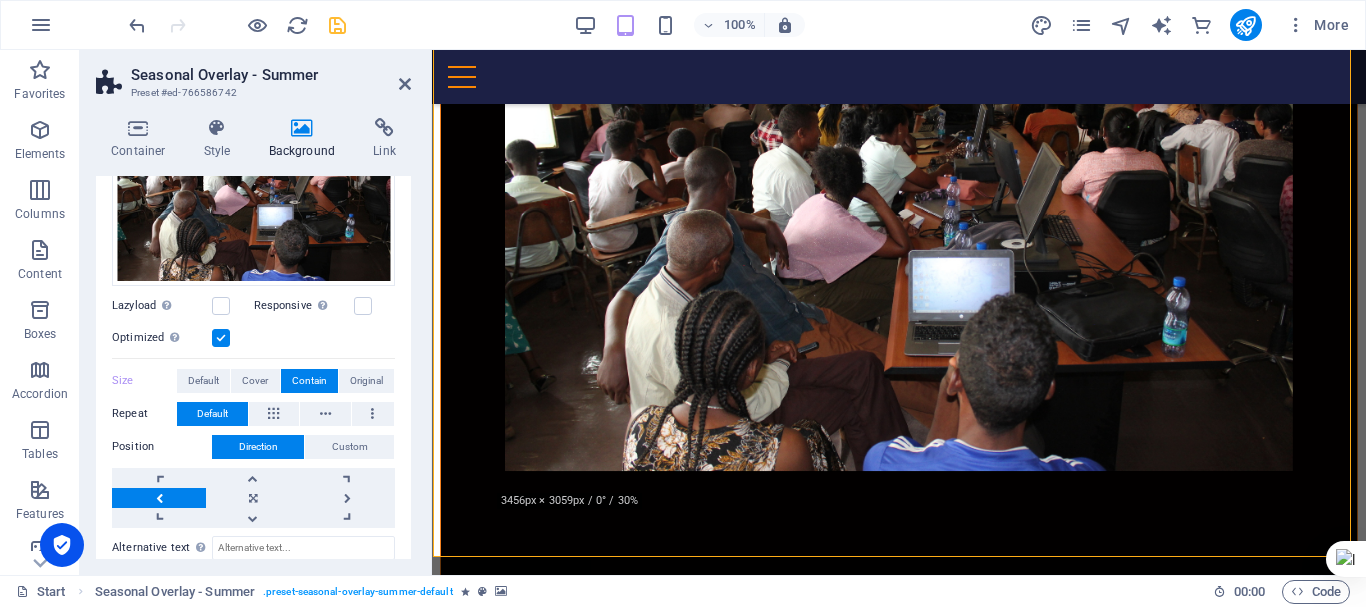 scroll, scrollTop: 257, scrollLeft: 0, axis: vertical 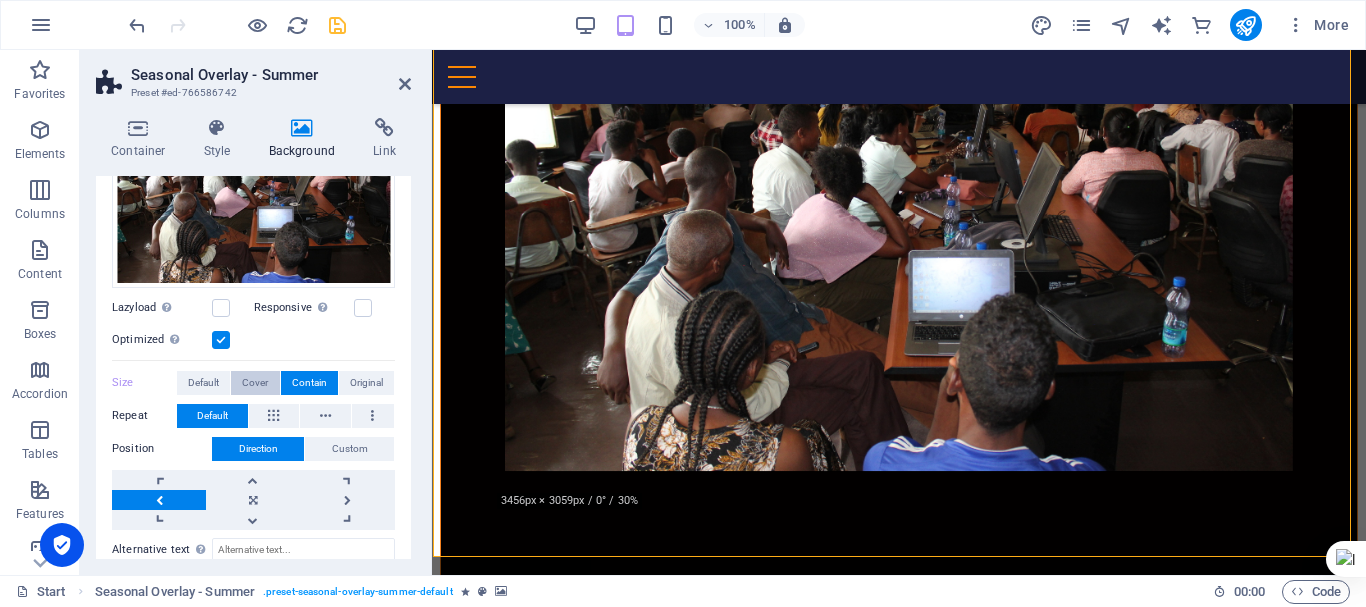 click on "Cover" at bounding box center (255, 383) 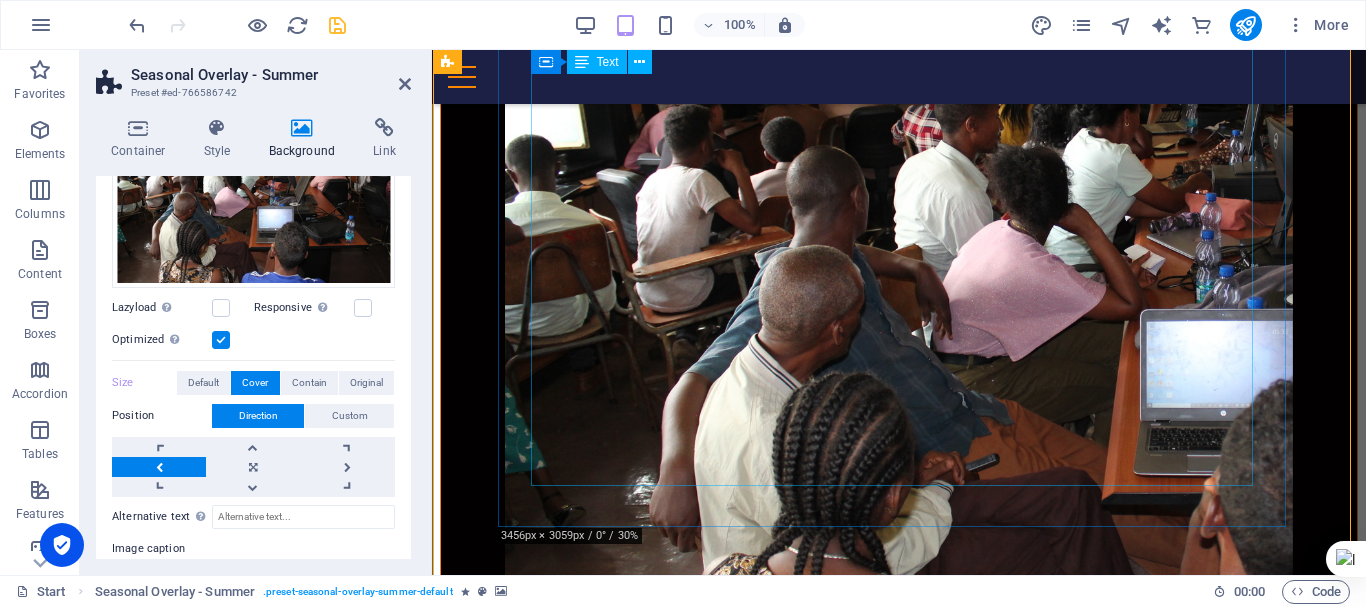 scroll, scrollTop: 811, scrollLeft: 0, axis: vertical 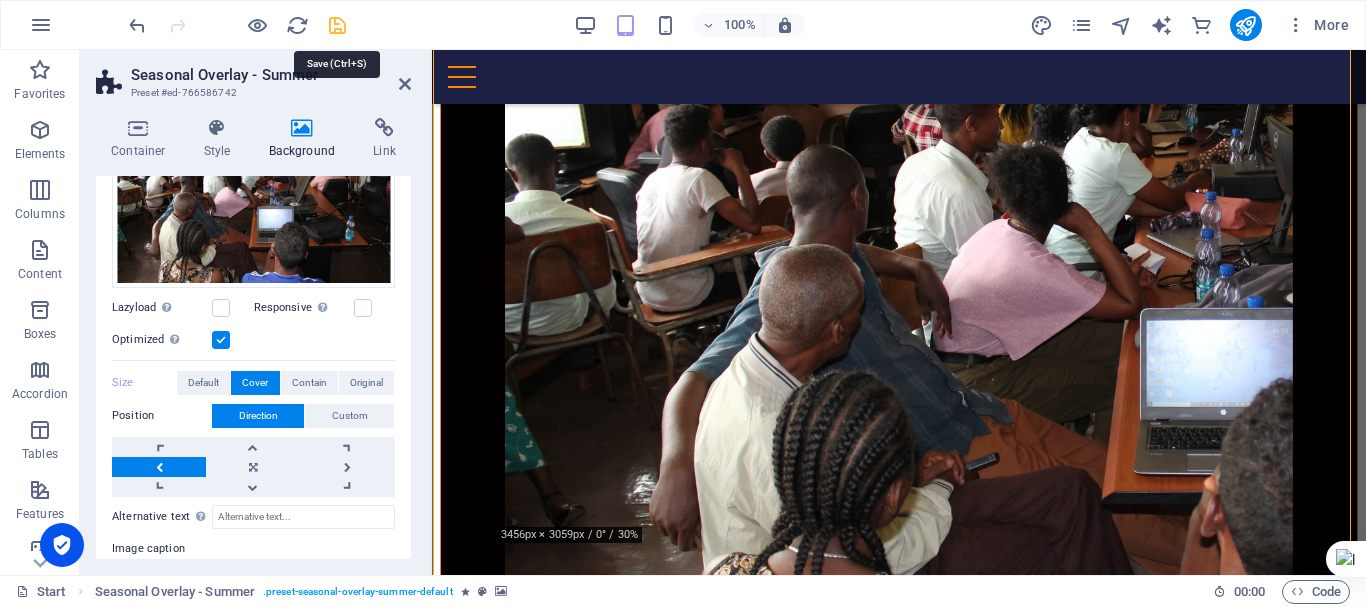 click at bounding box center [337, 25] 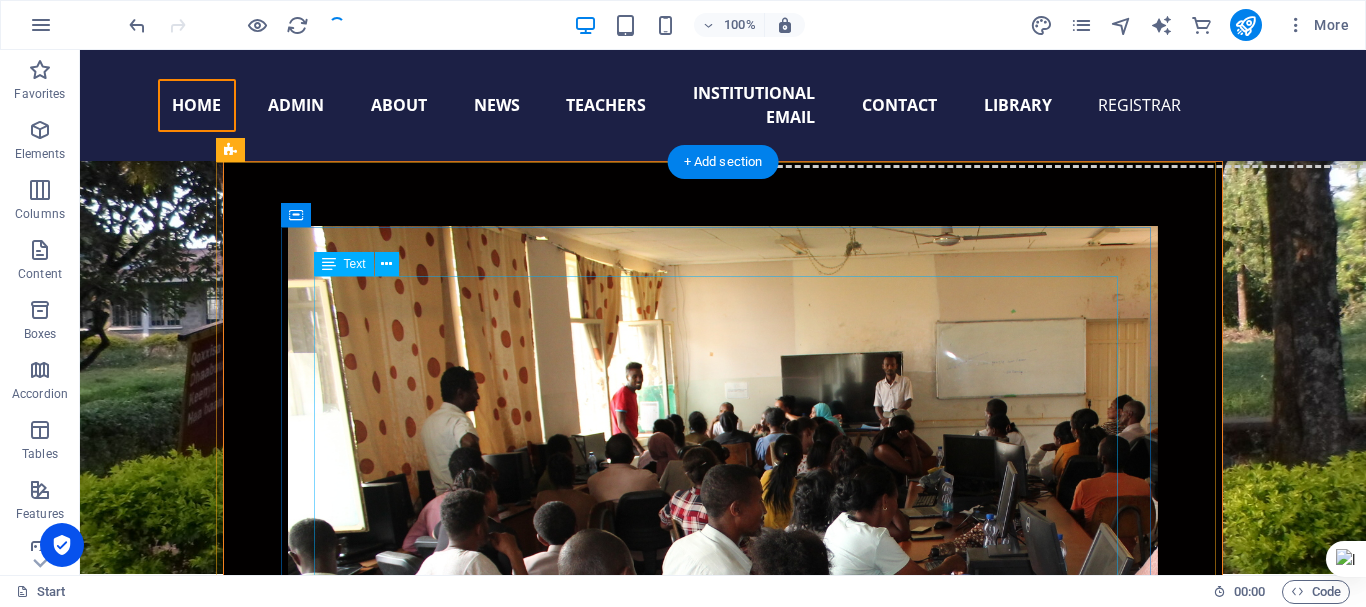 scroll, scrollTop: 413, scrollLeft: 0, axis: vertical 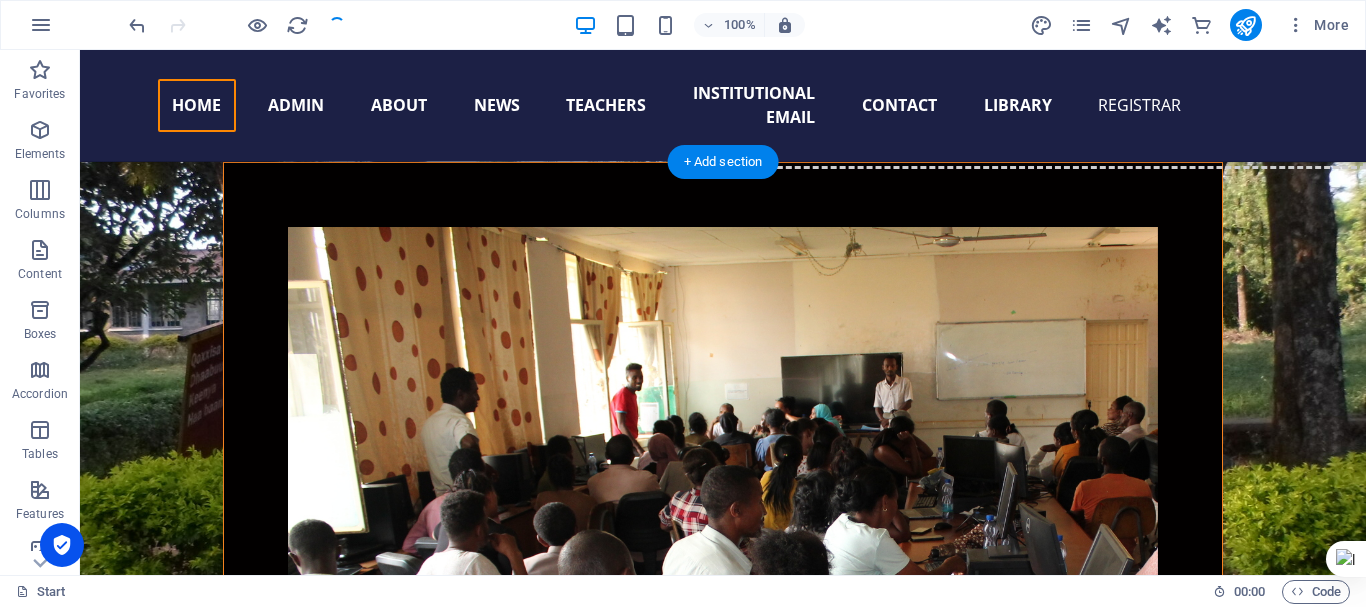 click at bounding box center [723, 624] 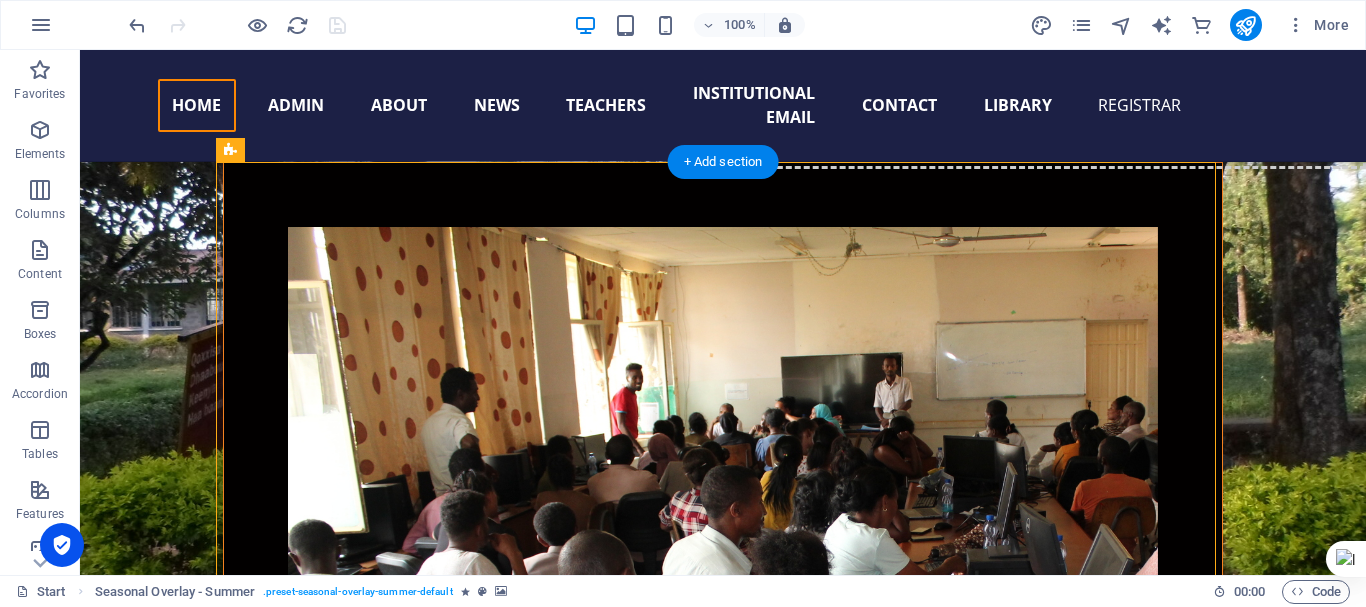 click at bounding box center (723, 624) 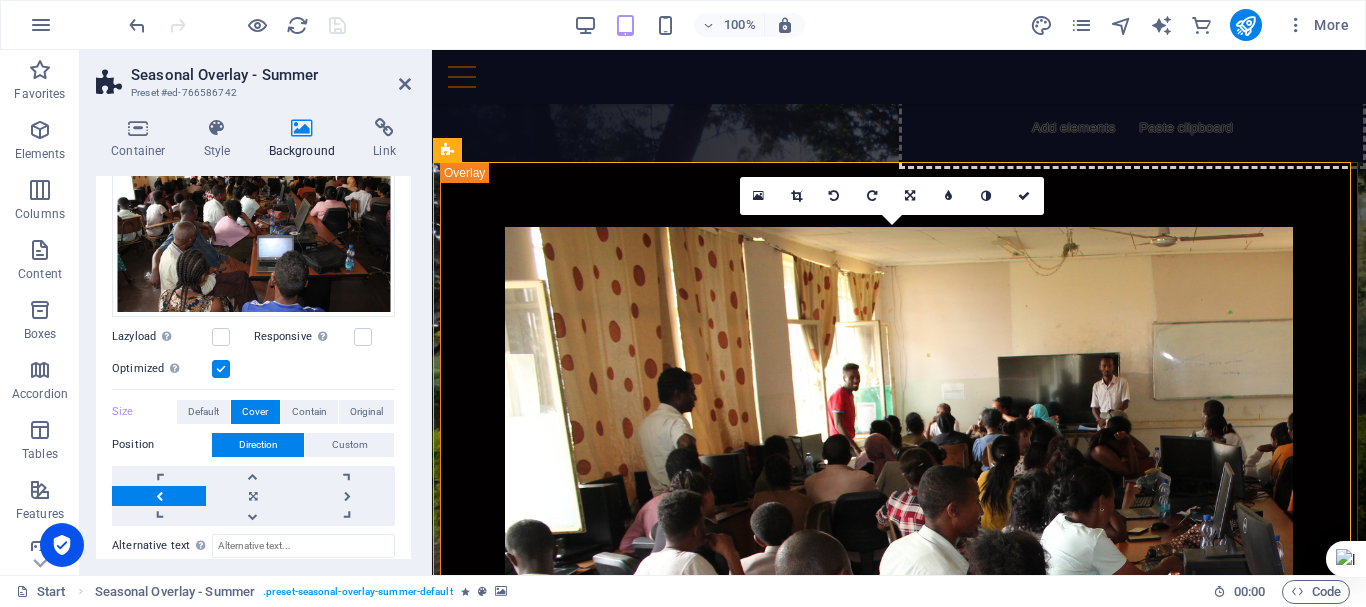 scroll, scrollTop: 384, scrollLeft: 0, axis: vertical 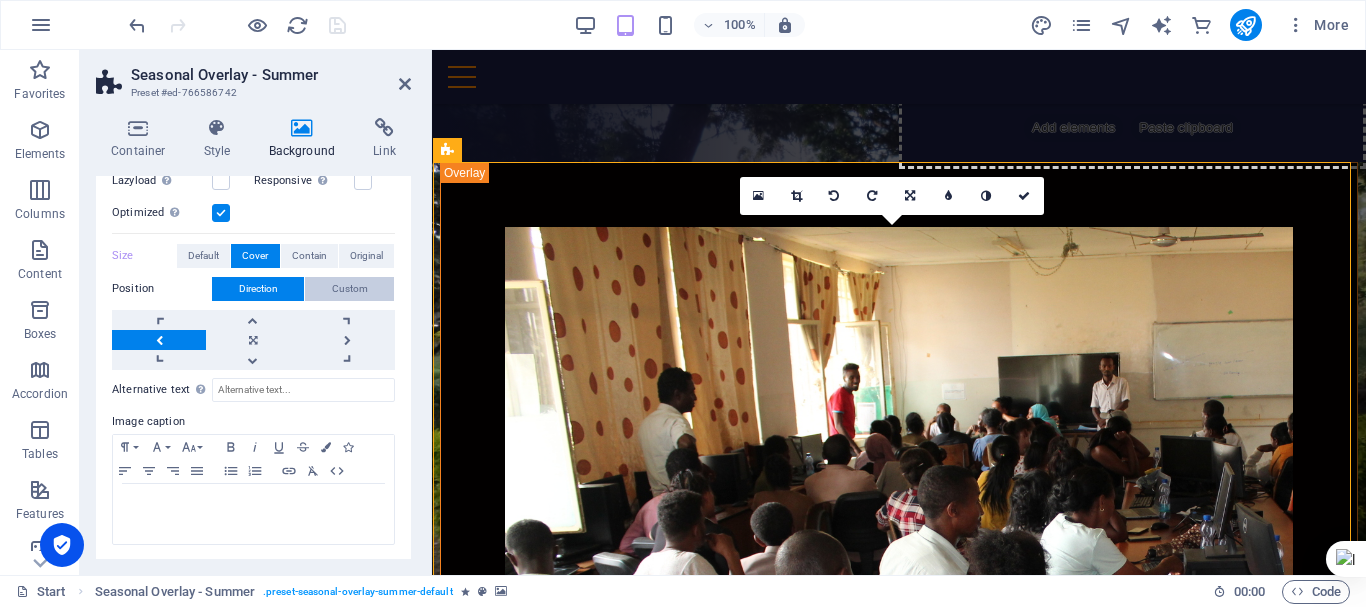 click on "Custom" at bounding box center [350, 289] 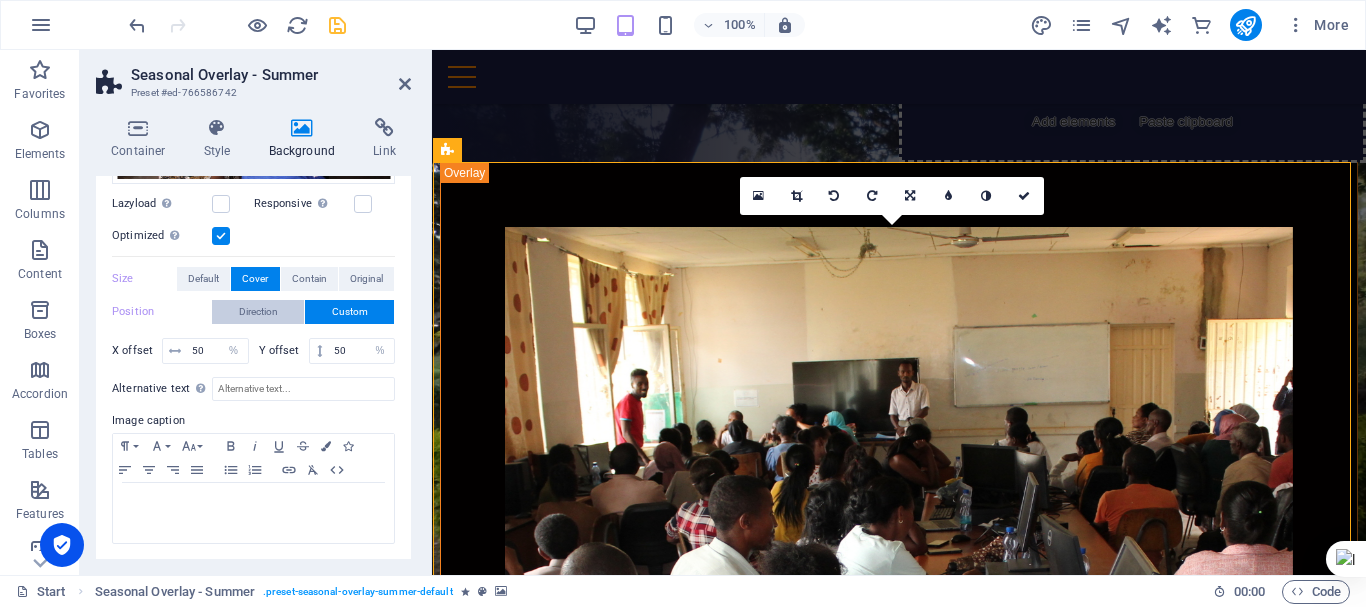 click on "Direction" at bounding box center (258, 312) 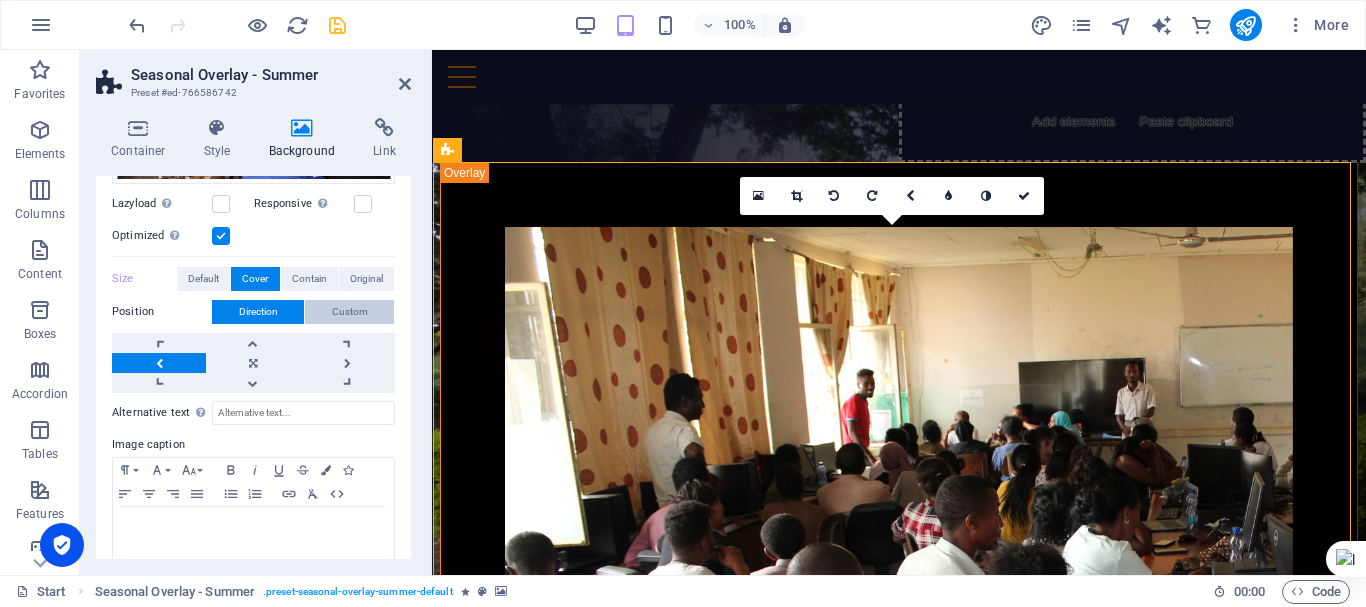 click on "Custom" at bounding box center [350, 312] 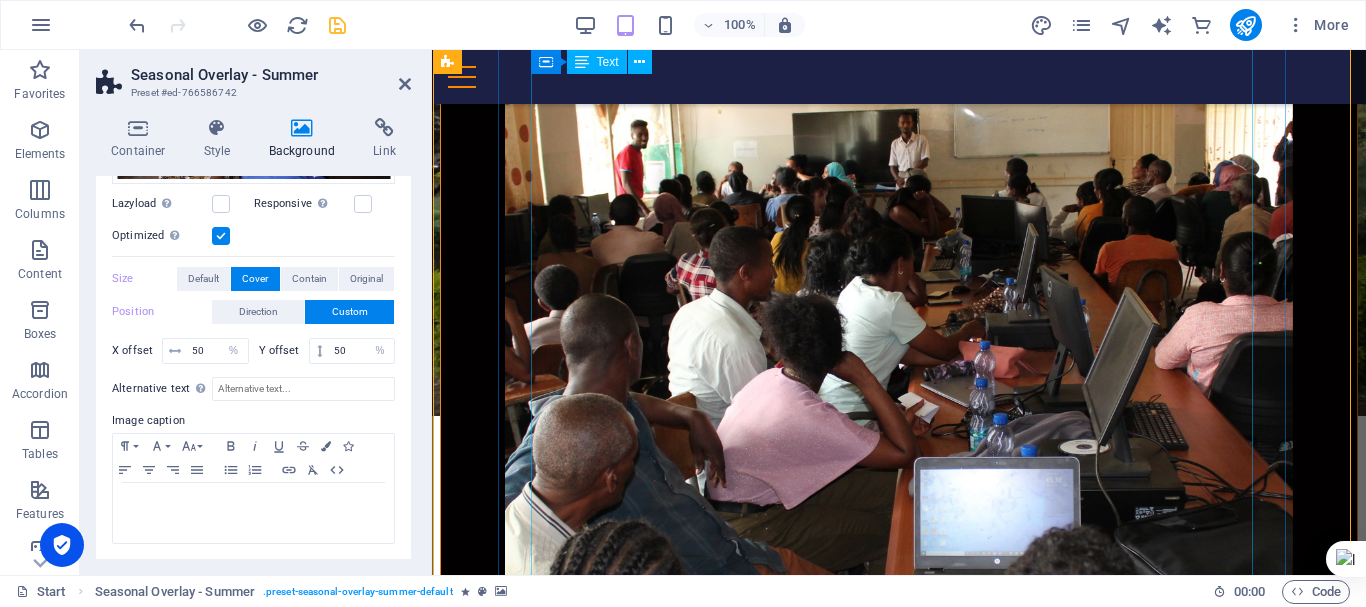 scroll, scrollTop: 664, scrollLeft: 0, axis: vertical 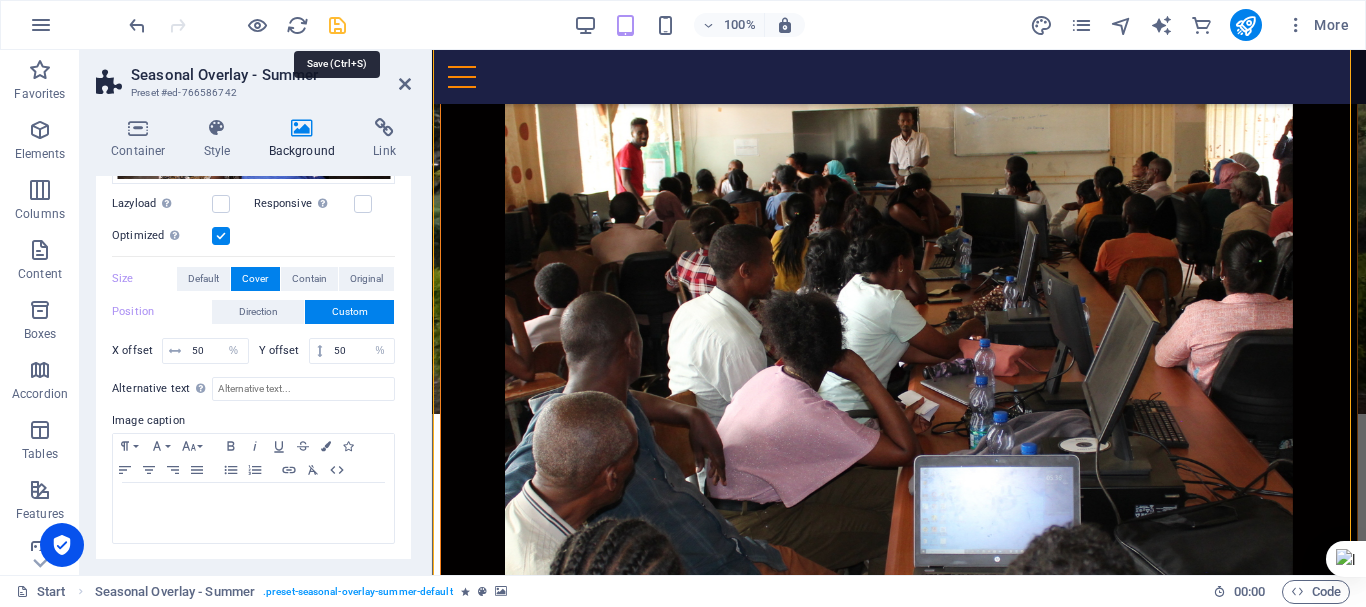 click at bounding box center (337, 25) 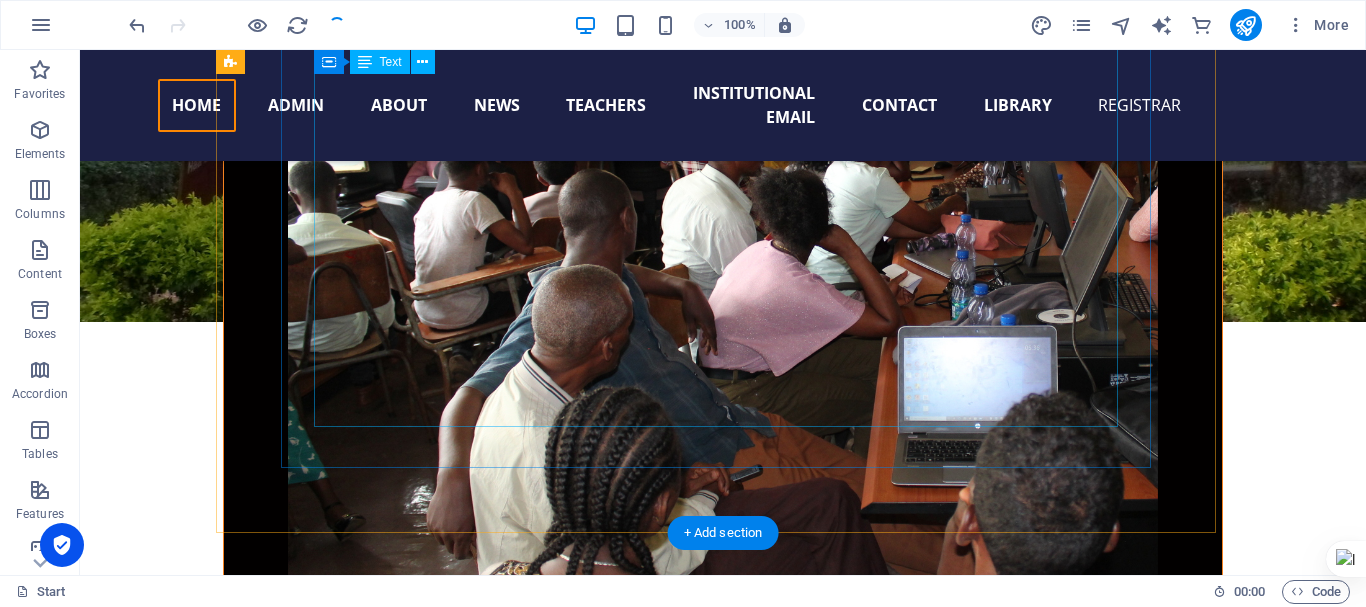 scroll, scrollTop: 763, scrollLeft: 0, axis: vertical 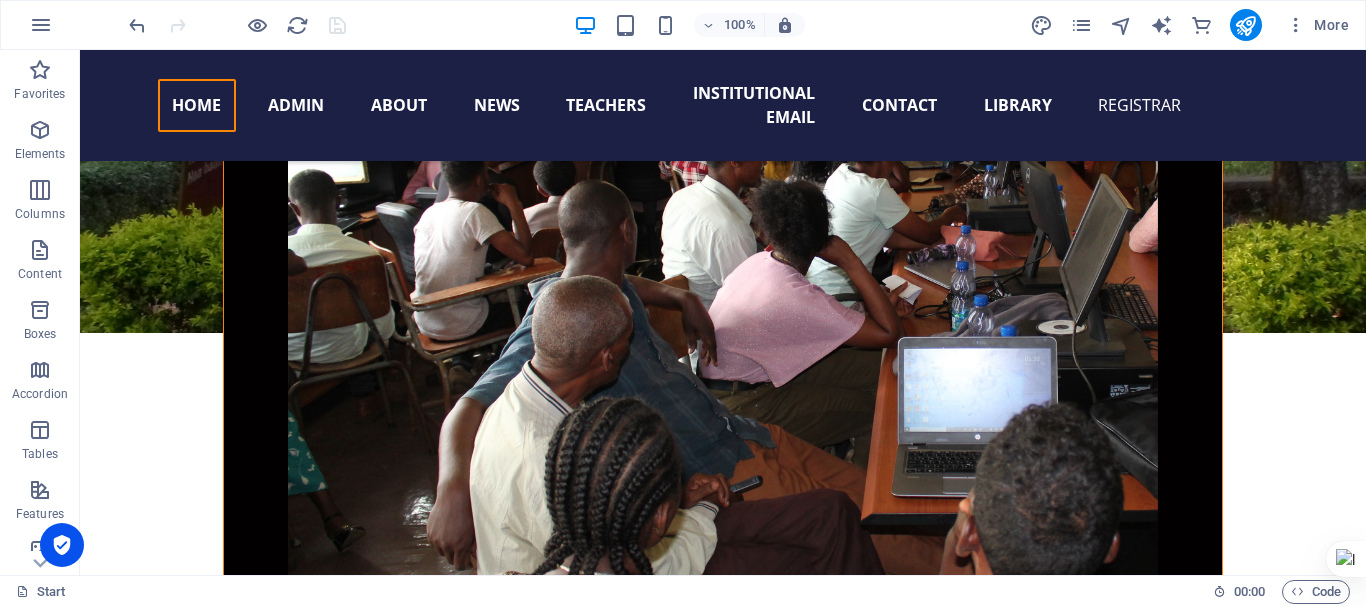 click at bounding box center [723, 274] 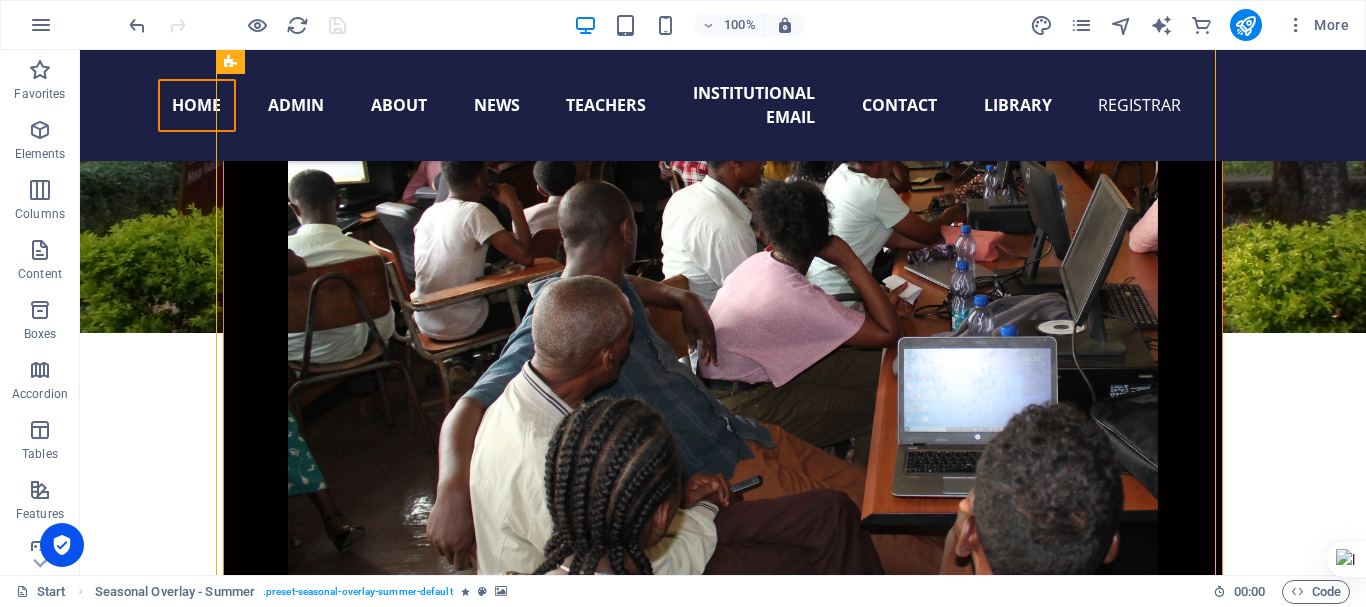 click at bounding box center (723, 274) 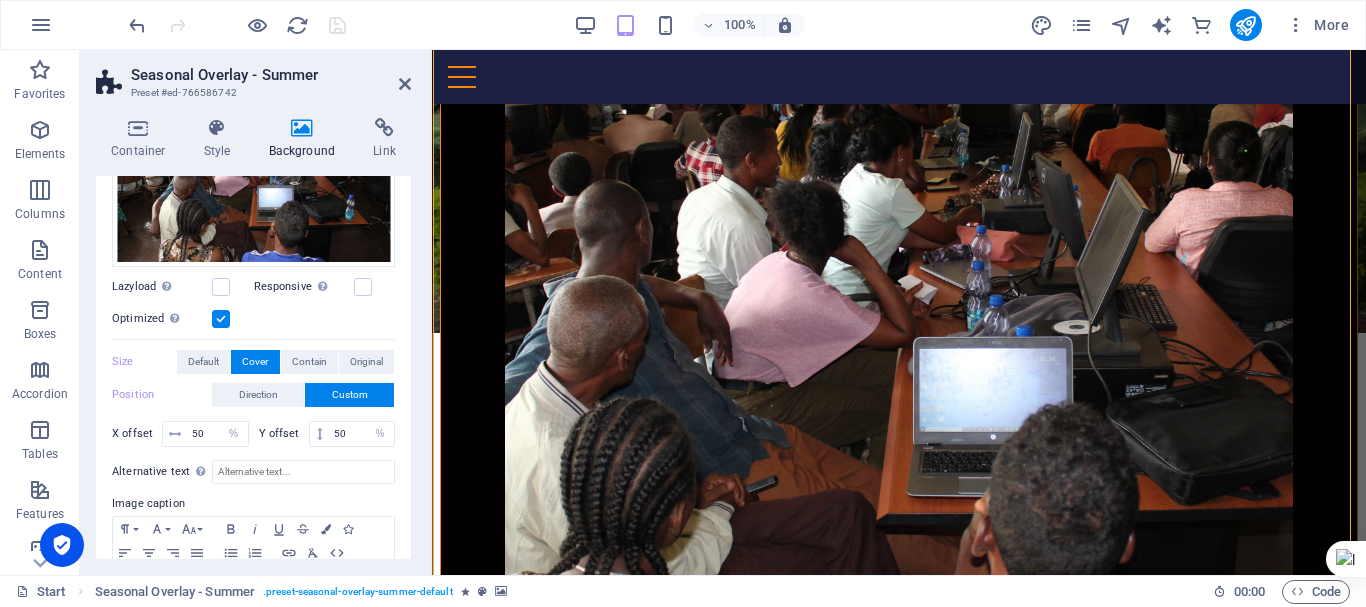 scroll, scrollTop: 360, scrollLeft: 0, axis: vertical 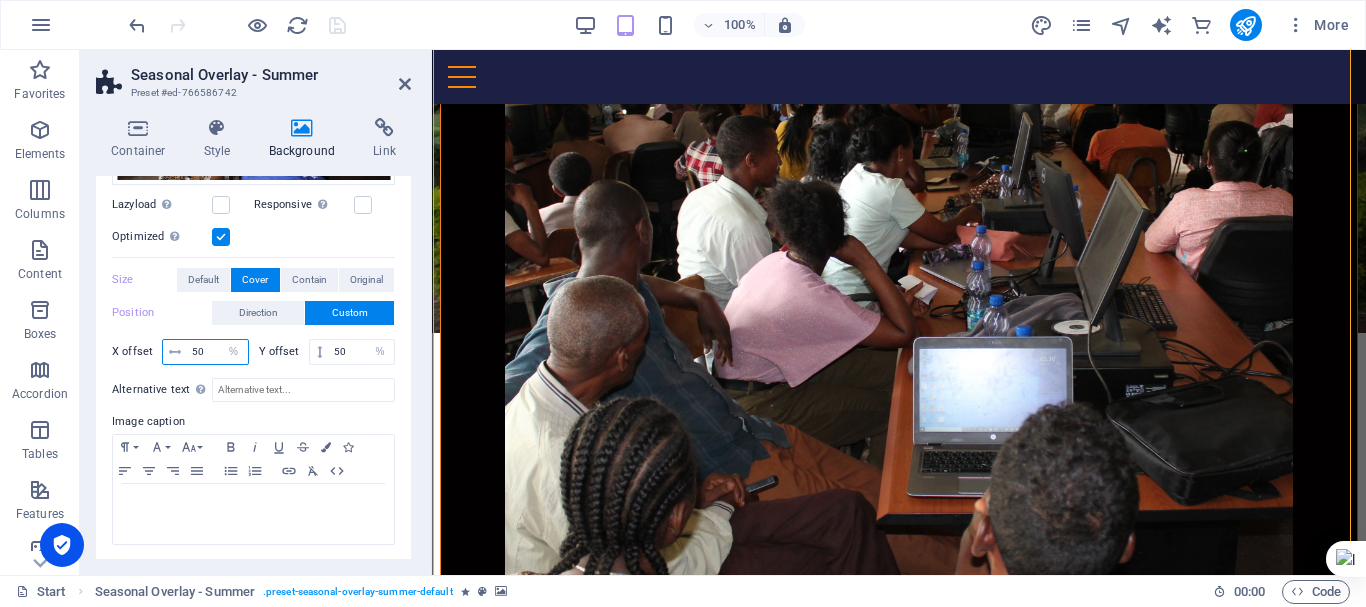 click on "50" at bounding box center [217, 352] 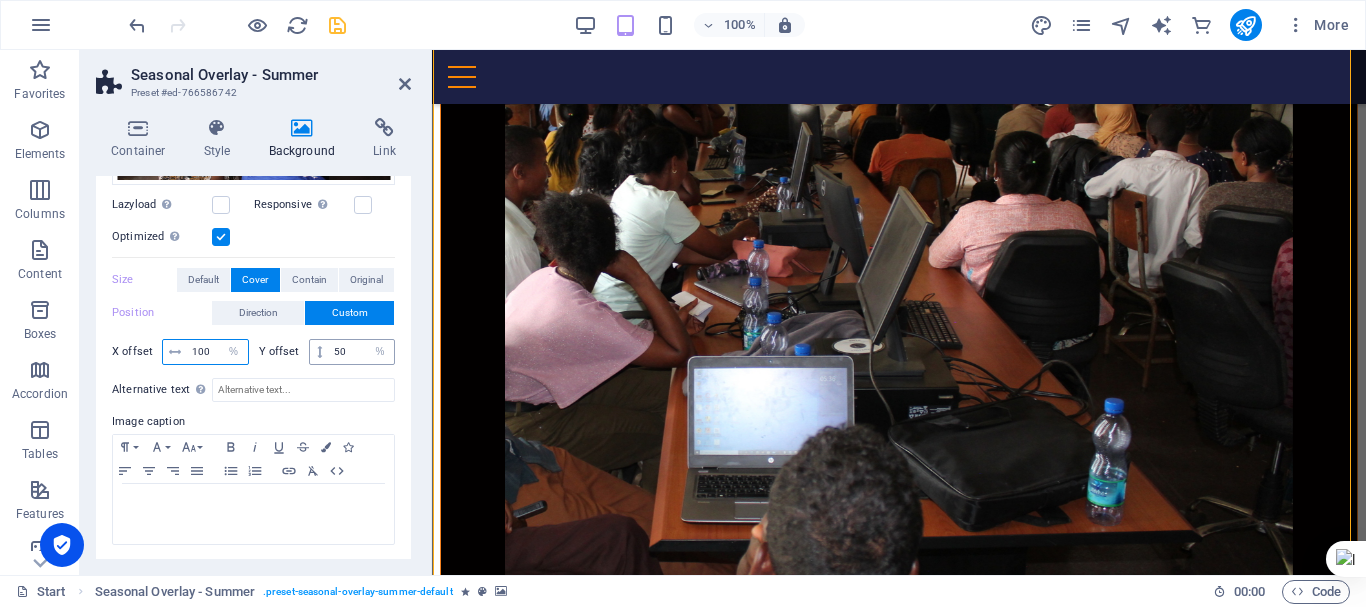 type on "100" 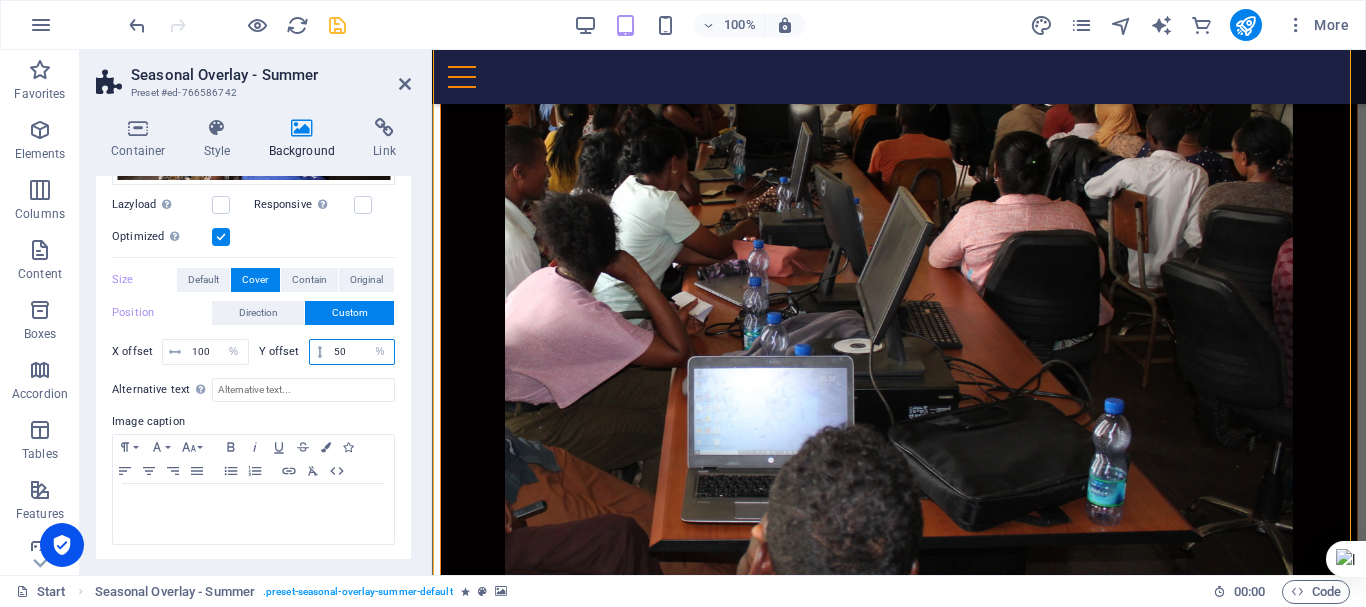 click on "50" at bounding box center (361, 352) 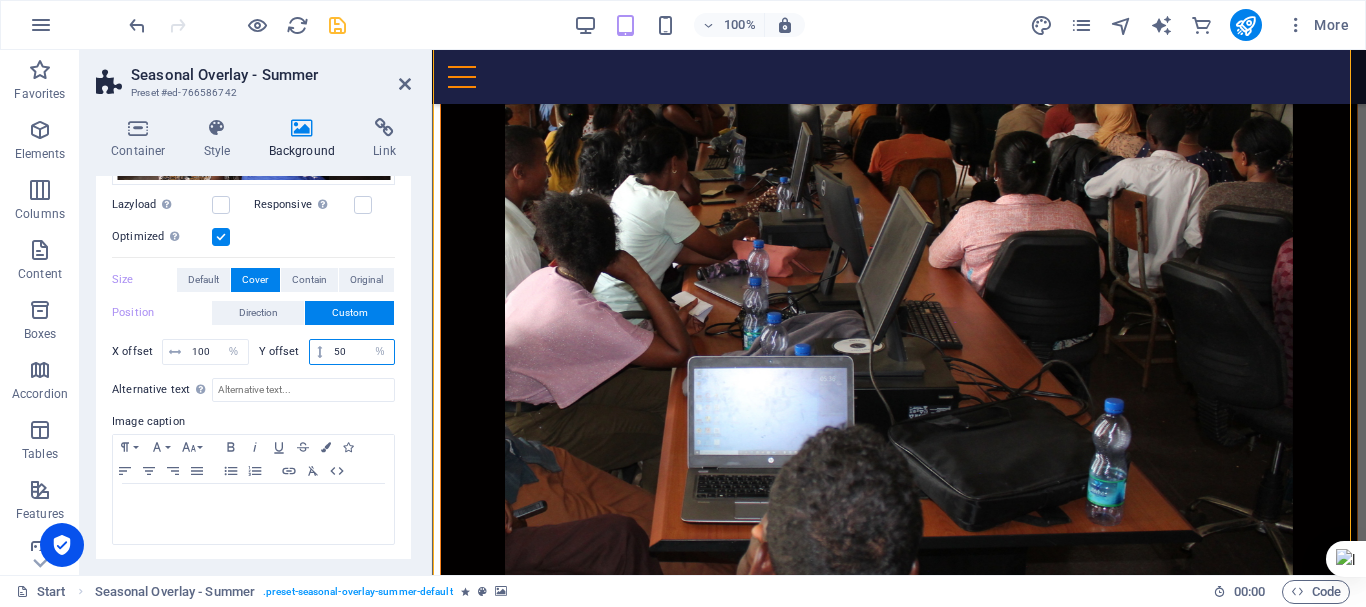 type on "5" 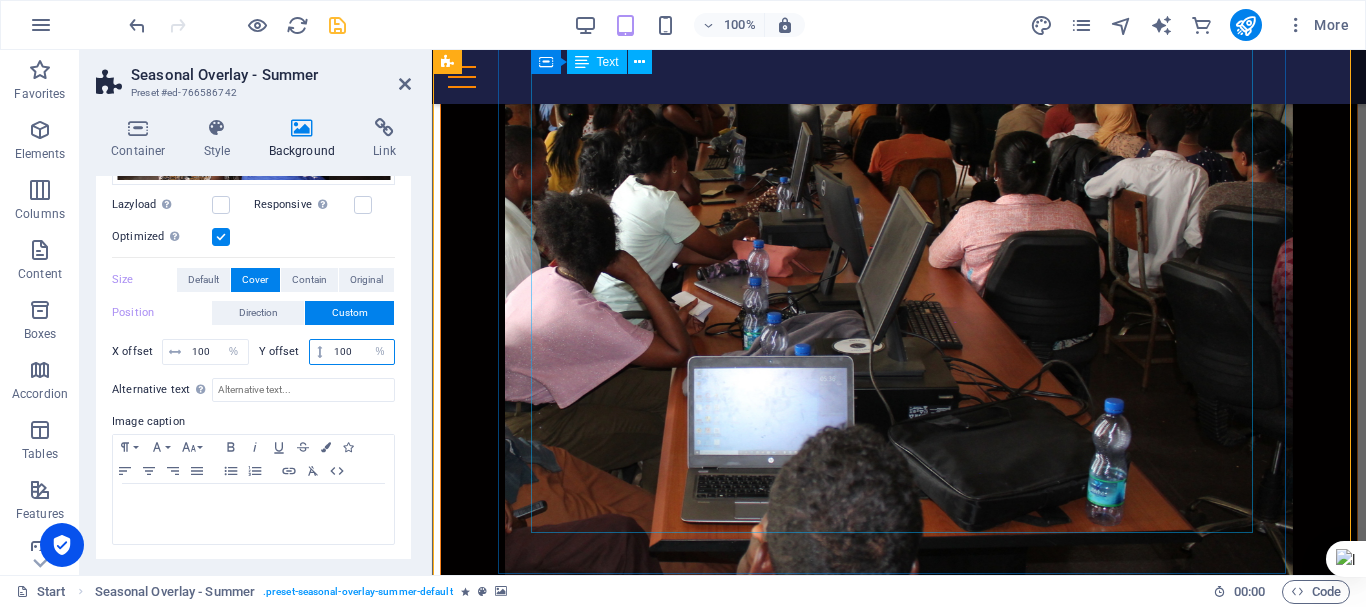 type on "100" 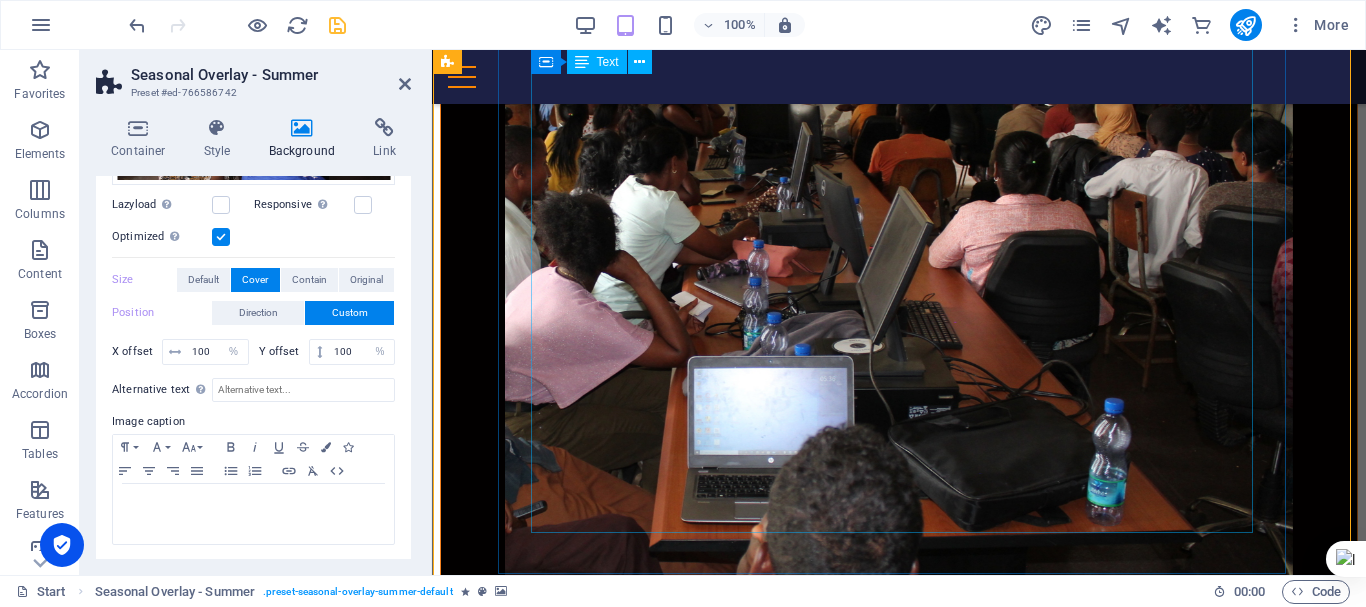 click on "Welcome to Mettu College of Teacher Education We are delighted to welcome you to the official website of  Mettu College of Teacher Education  — a hub for aspiring educators, academic excellence, and professional growth. Our college is committed to shaping competent, reflective, and innovative teachers for the future. Through our dedicated faculty, robust curriculum, and inclusive learning environment, we strive to empower students with the knowledge, skills, and values needed for effective teaching and lifelong learning. Please explore the links below to navigate: 🔹   Home Page :  Discover who we are, our mission, vision, and the programs we offer. 🔹  Student Portal :::  Access academic resources, class schedules, announcements, and student services. We encourage you to explore our site, stay updated with news and events, and reach out to us for any support." at bounding box center (899, 1203) 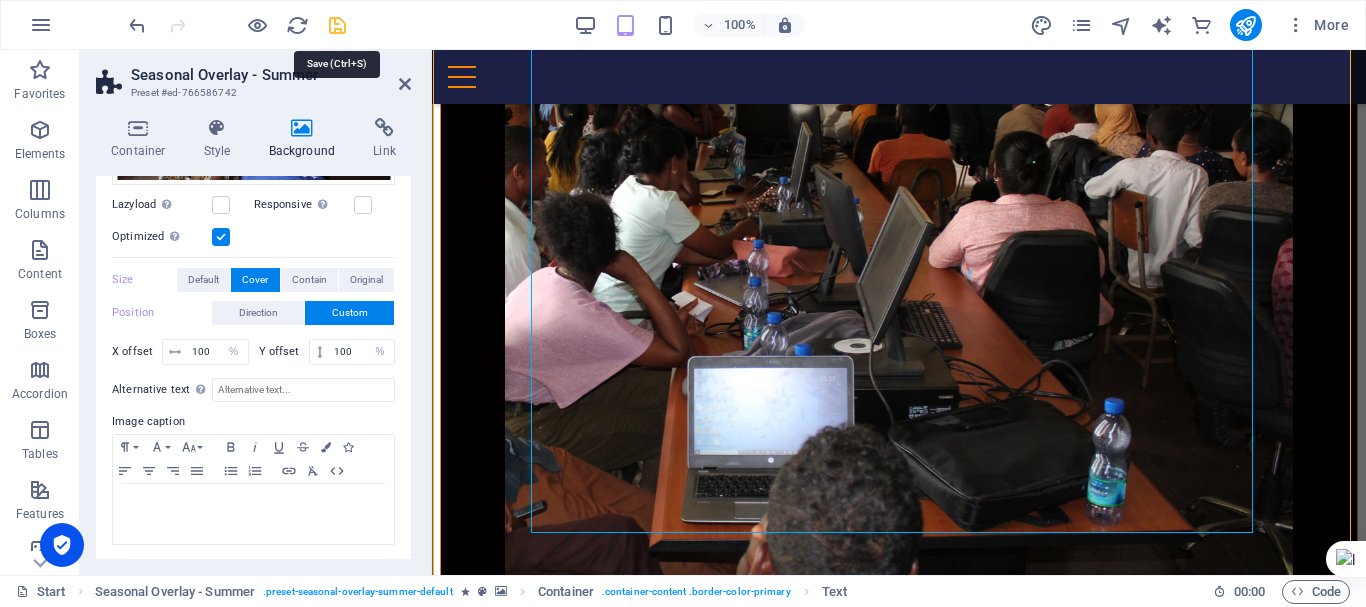 click at bounding box center [337, 25] 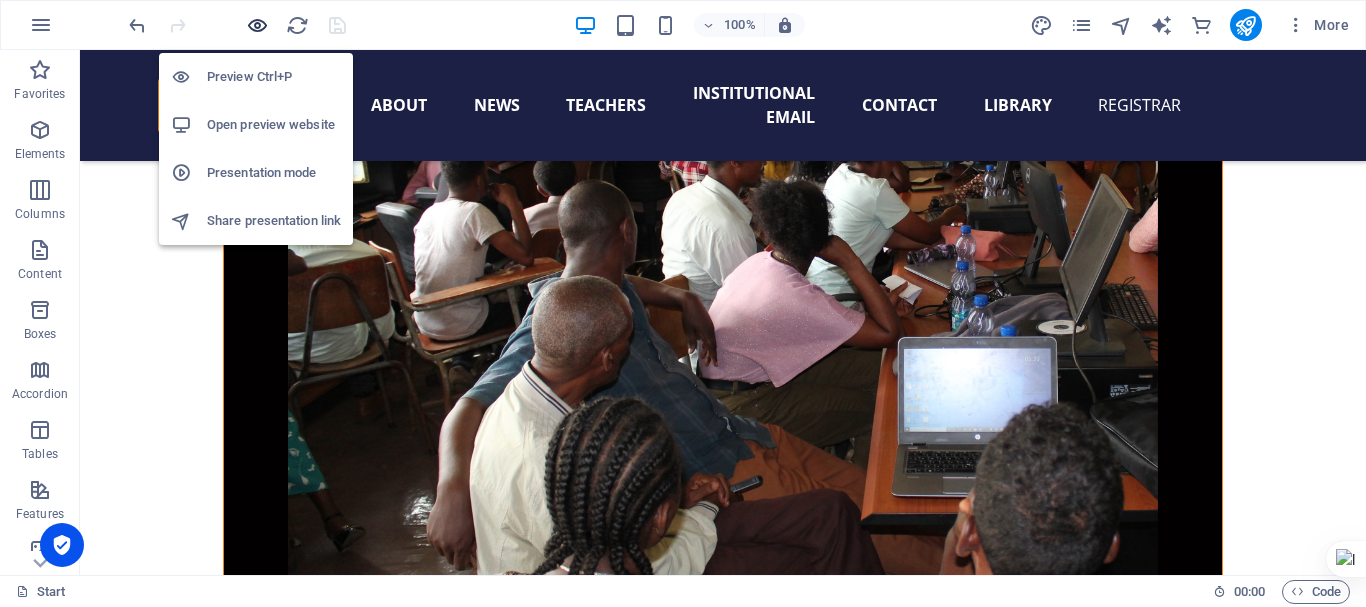 click at bounding box center [257, 25] 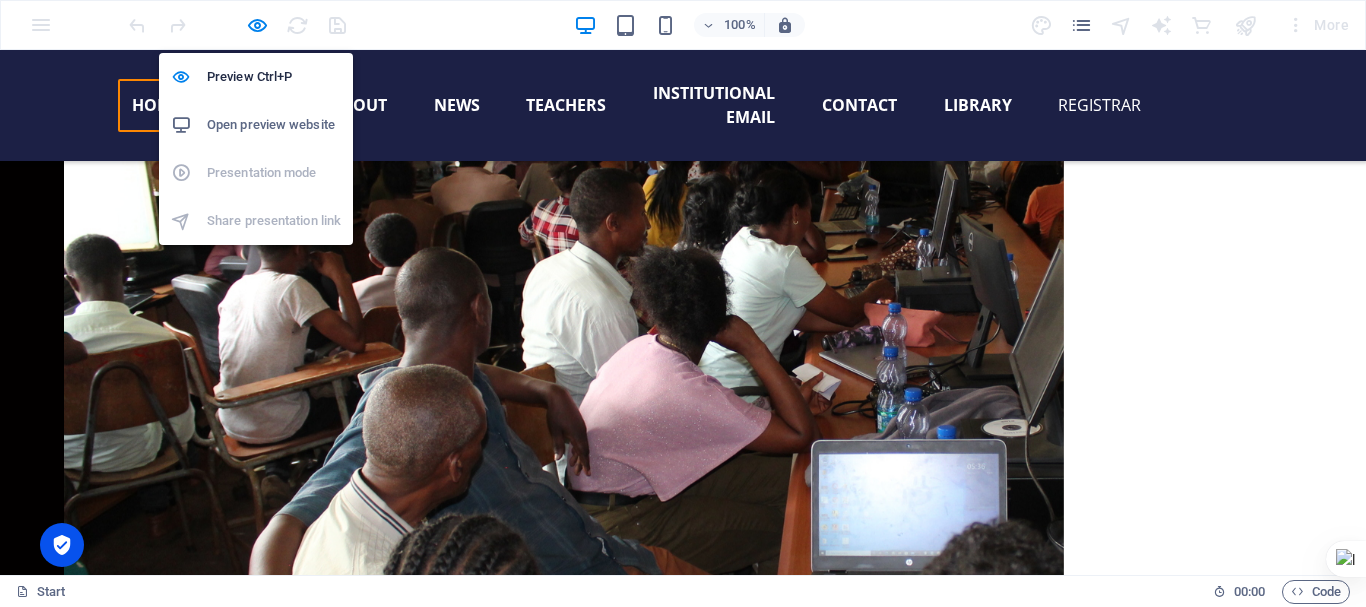 click on "Open preview website" at bounding box center [274, 125] 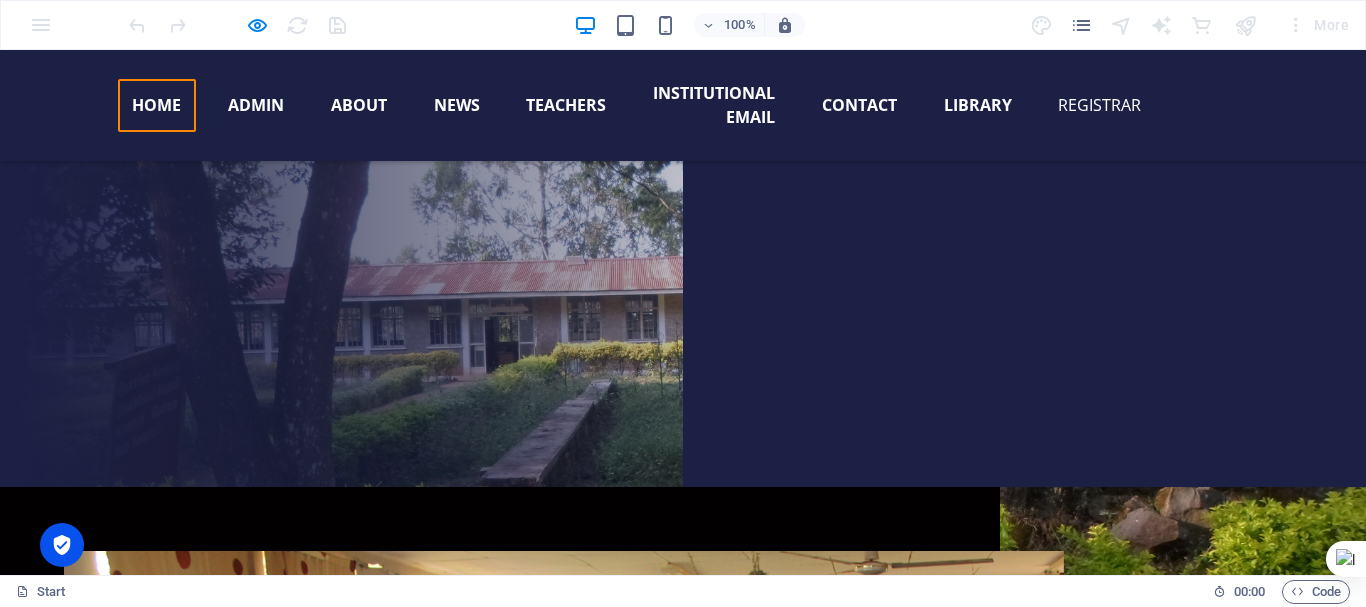 scroll, scrollTop: 84, scrollLeft: 0, axis: vertical 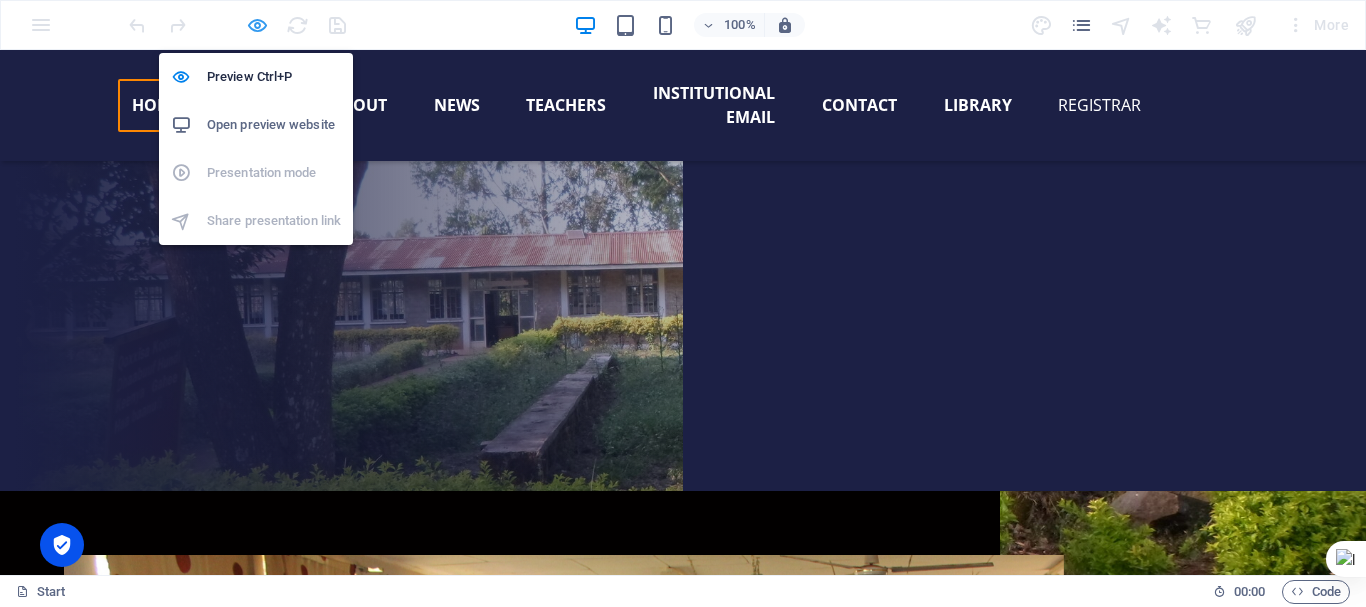 click at bounding box center (257, 25) 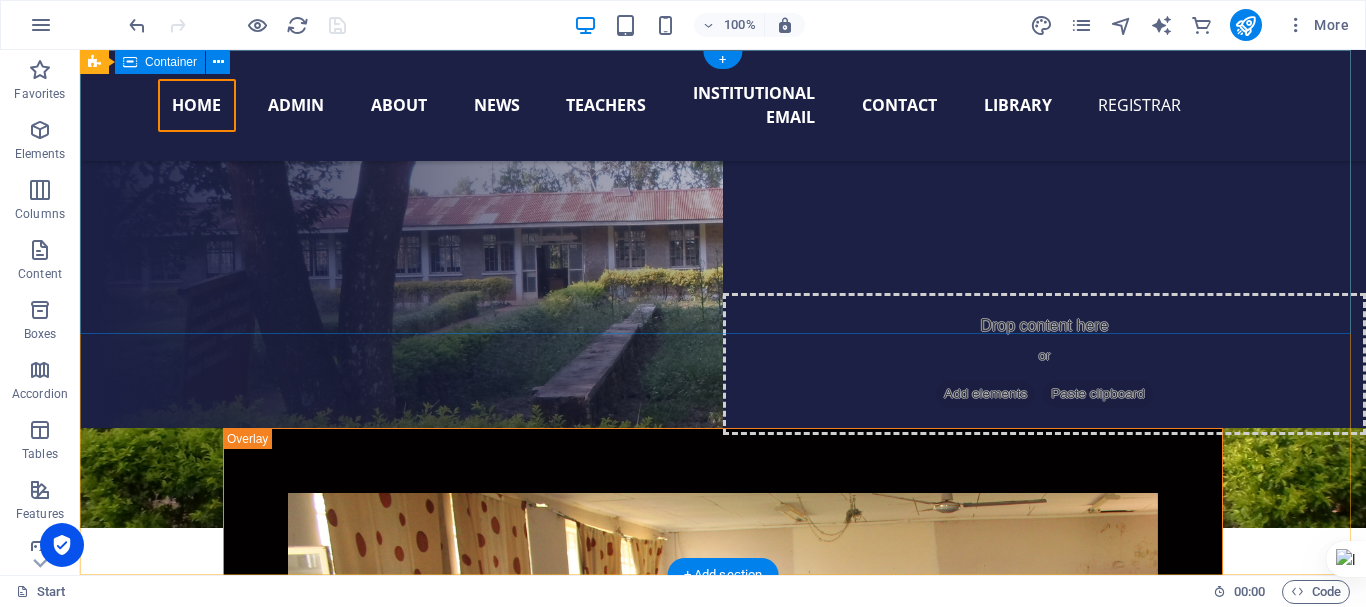 scroll, scrollTop: 0, scrollLeft: 0, axis: both 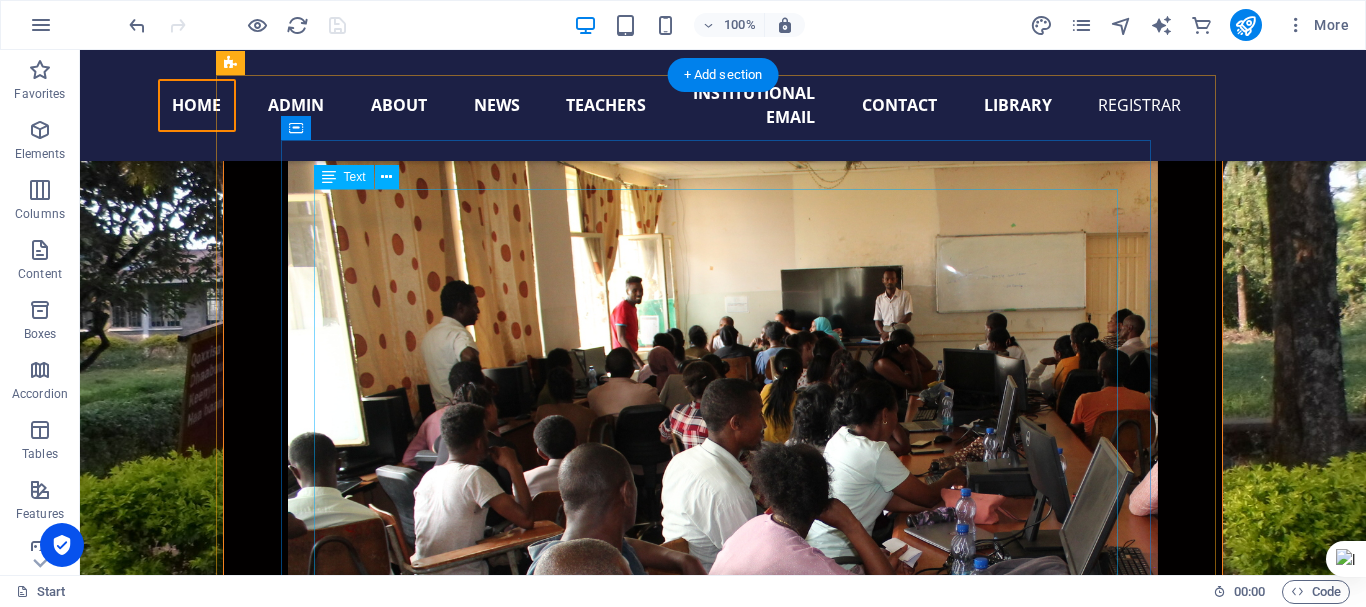 click on "Welcome to Mettu College of Teacher Education We are delighted to welcome you to the official website of  Mettu College of Teacher Education  — a hub for aspiring educators, academic excellence, and professional growth. Our college is committed to shaping competent, reflective, and innovative teachers for the future. Through our dedicated faculty, robust curriculum, and inclusive learning environment, we strive to empower students with the knowledge, skills, and values needed for effective teaching and lifelong learning. Please explore the links below to navigate: 🔹   Home Page :  Discover who we are, our mission, vision, and the programs we offer. 🔹  Student Portal :::  Access academic resources, class schedules, announcements, and student services. We encourage you to explore our site, stay updated with news and events, and reach out to us for any support." at bounding box center (723, 1450) 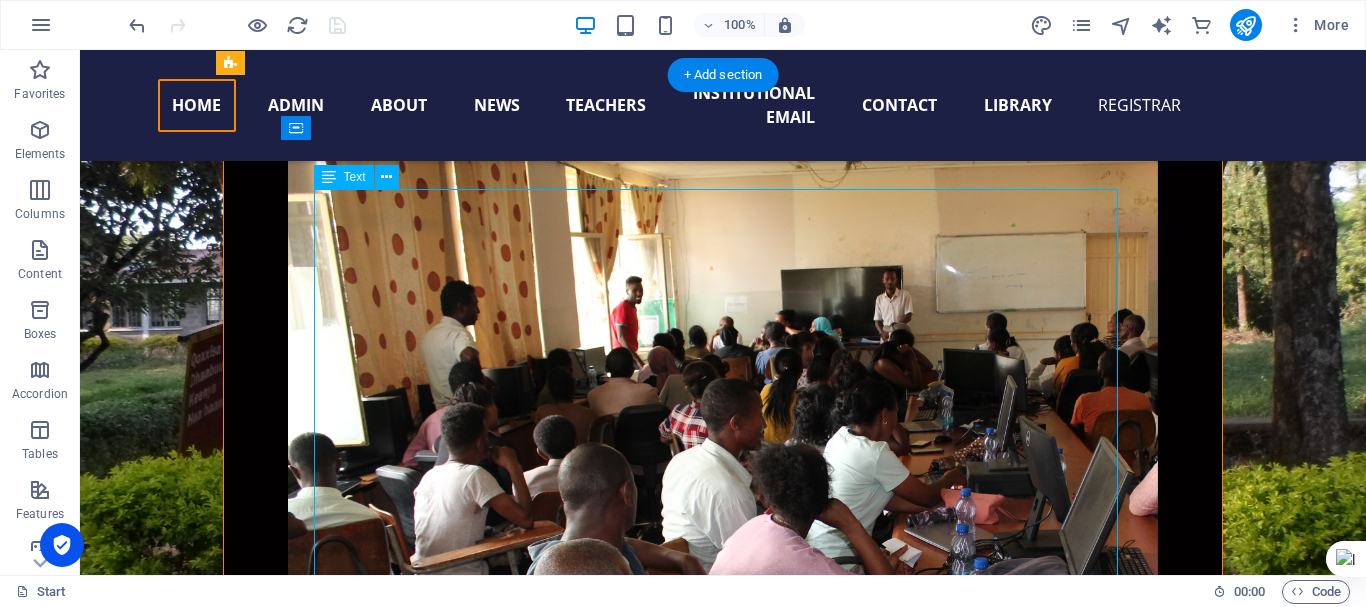 click on "Welcome to Mettu College of Teacher Education We are delighted to welcome you to the official website of  Mettu College of Teacher Education  — a hub for aspiring educators, academic excellence, and professional growth. Our college is committed to shaping competent, reflective, and innovative teachers for the future. Through our dedicated faculty, robust curriculum, and inclusive learning environment, we strive to empower students with the knowledge, skills, and values needed for effective teaching and lifelong learning. Please explore the links below to navigate: 🔹   Home Page :  Discover who we are, our mission, vision, and the programs we offer. 🔹  Student Portal :::  Access academic resources, class schedules, announcements, and student services. We encourage you to explore our site, stay updated with news and events, and reach out to us for any support." at bounding box center [723, 1450] 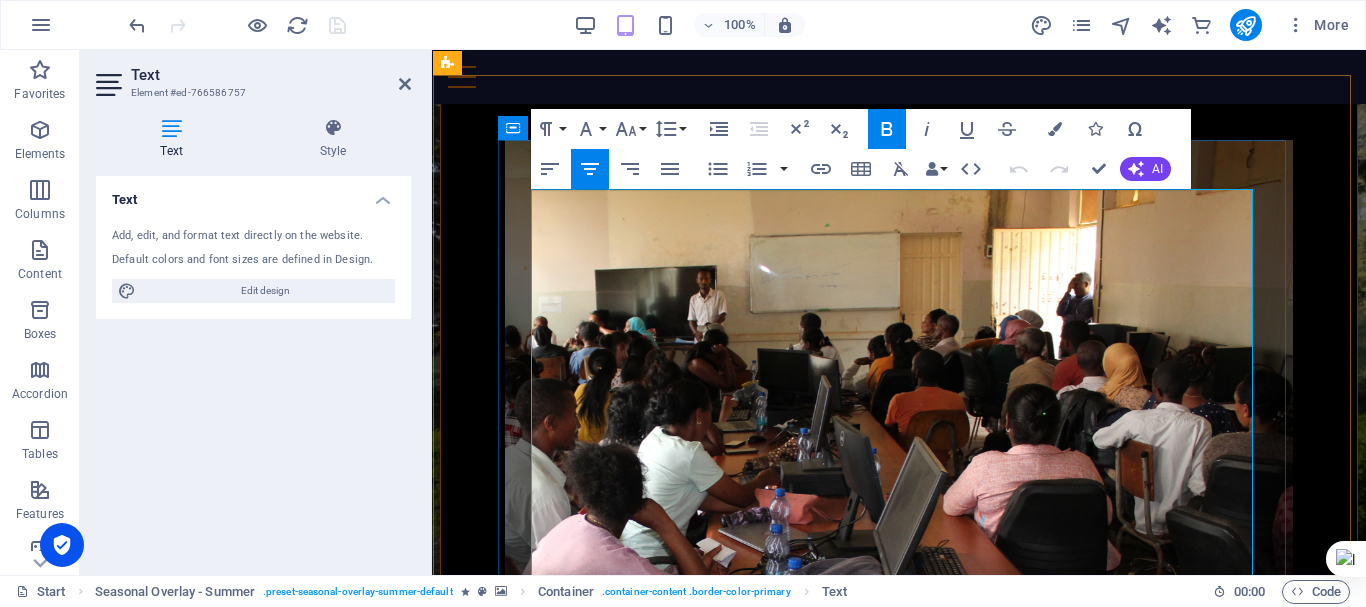 drag, startPoint x: 1164, startPoint y: 284, endPoint x: 895, endPoint y: 310, distance: 270.25357 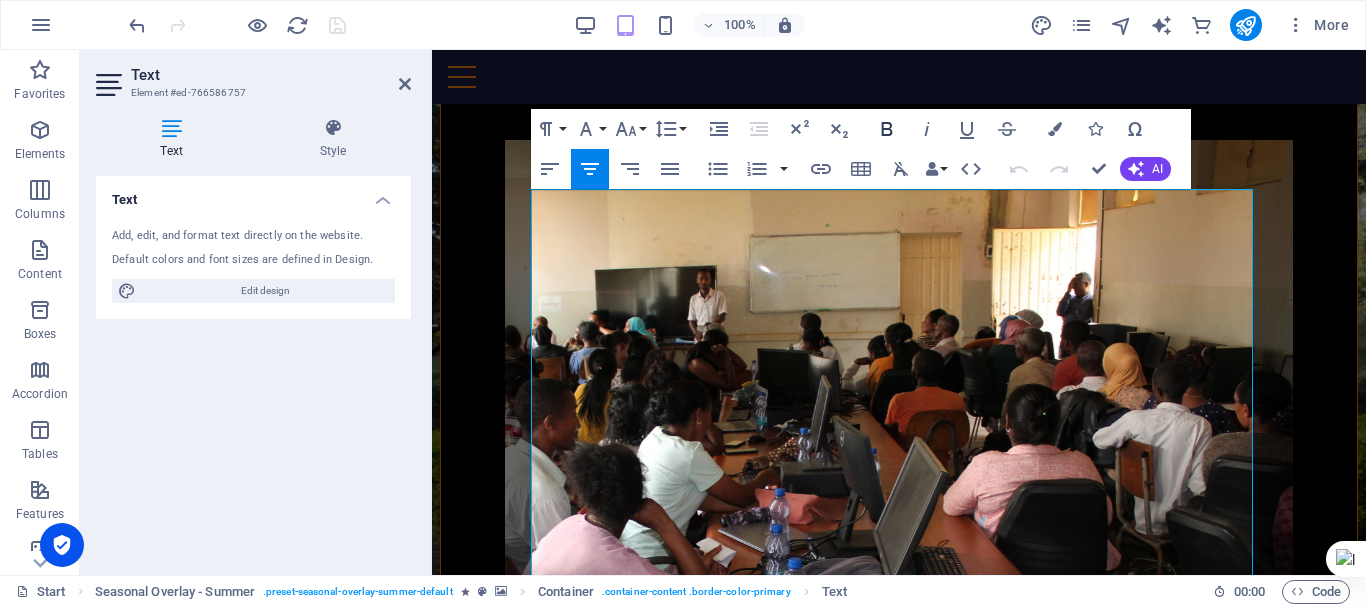click 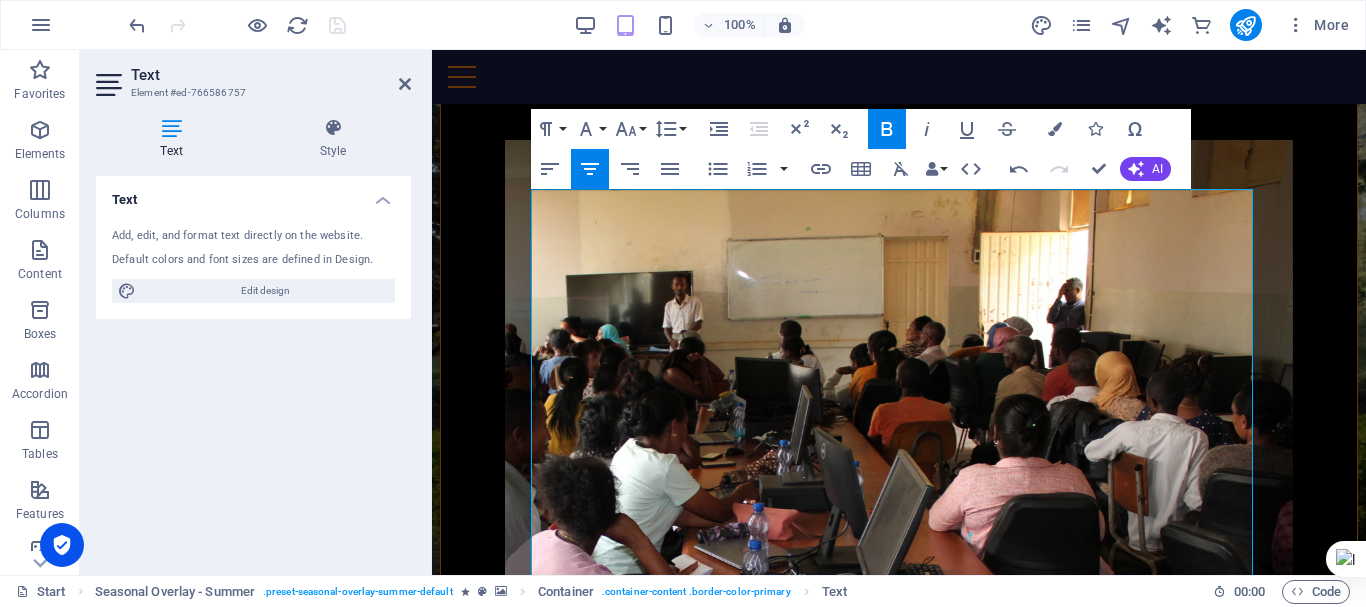 click 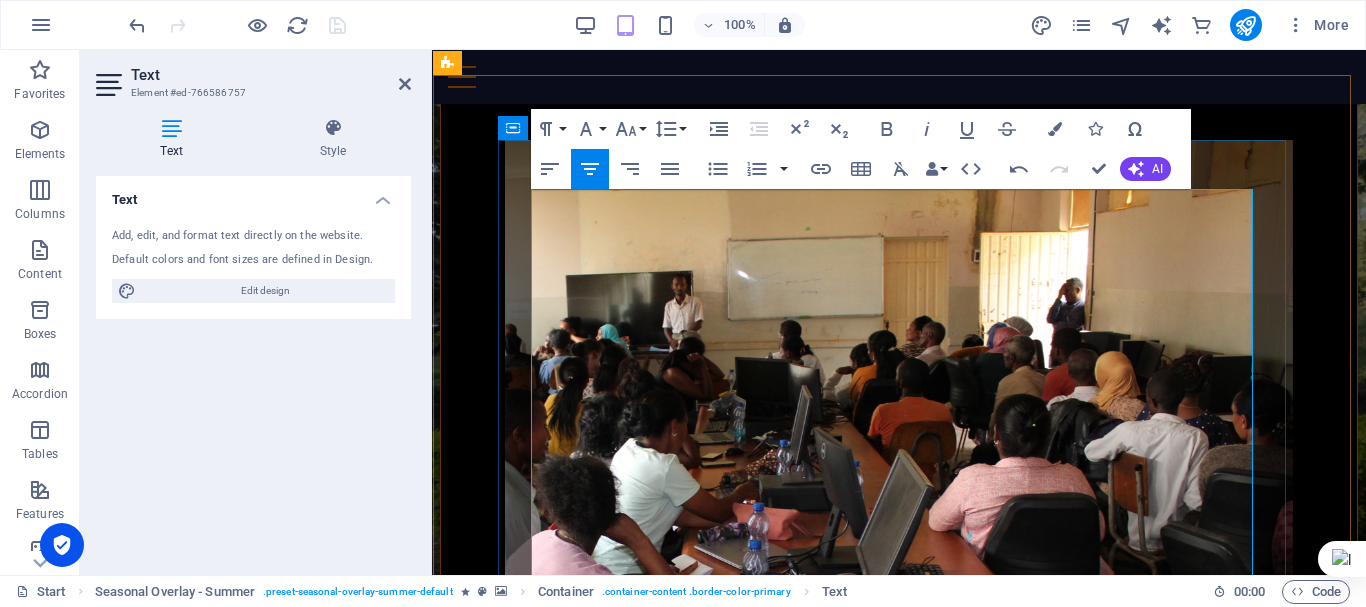 click on "Our college is committed to shaping competent, reflective, and innovative teachers for the future. Through our dedicated faculty, robust curriculum, and inclusive learning environment, we strive to empower students with the knowledge, skills, and values needed for effective teaching and lifelong learning." at bounding box center (899, 1410) 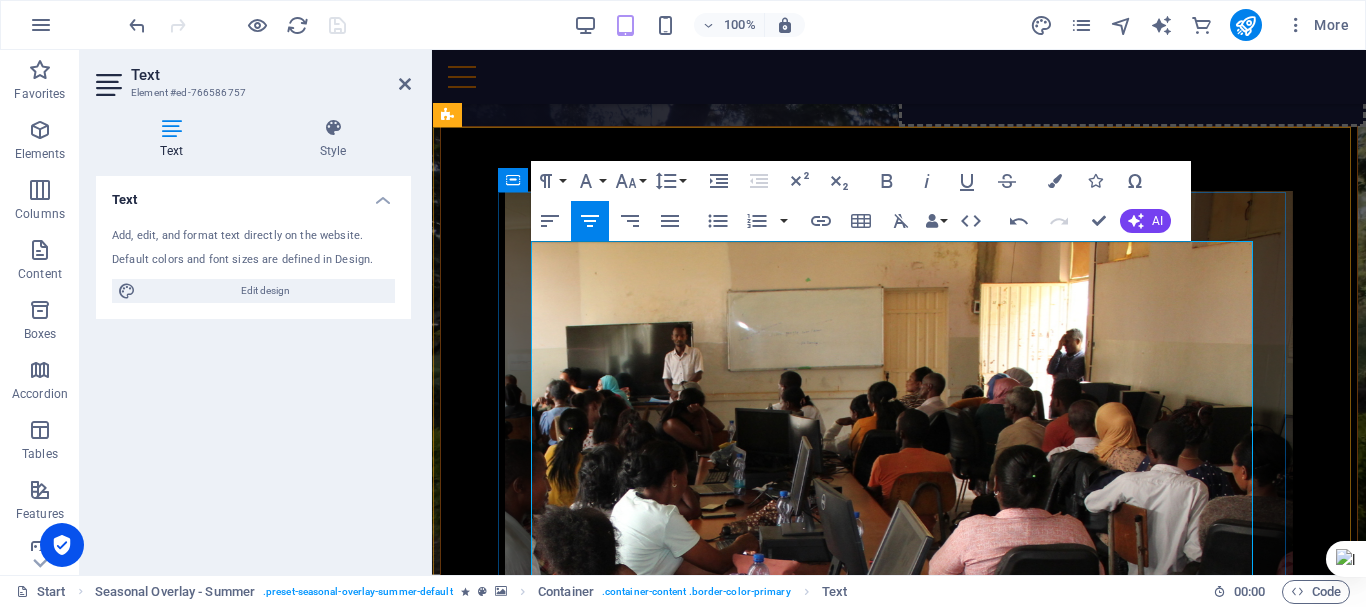 scroll, scrollTop: 448, scrollLeft: 0, axis: vertical 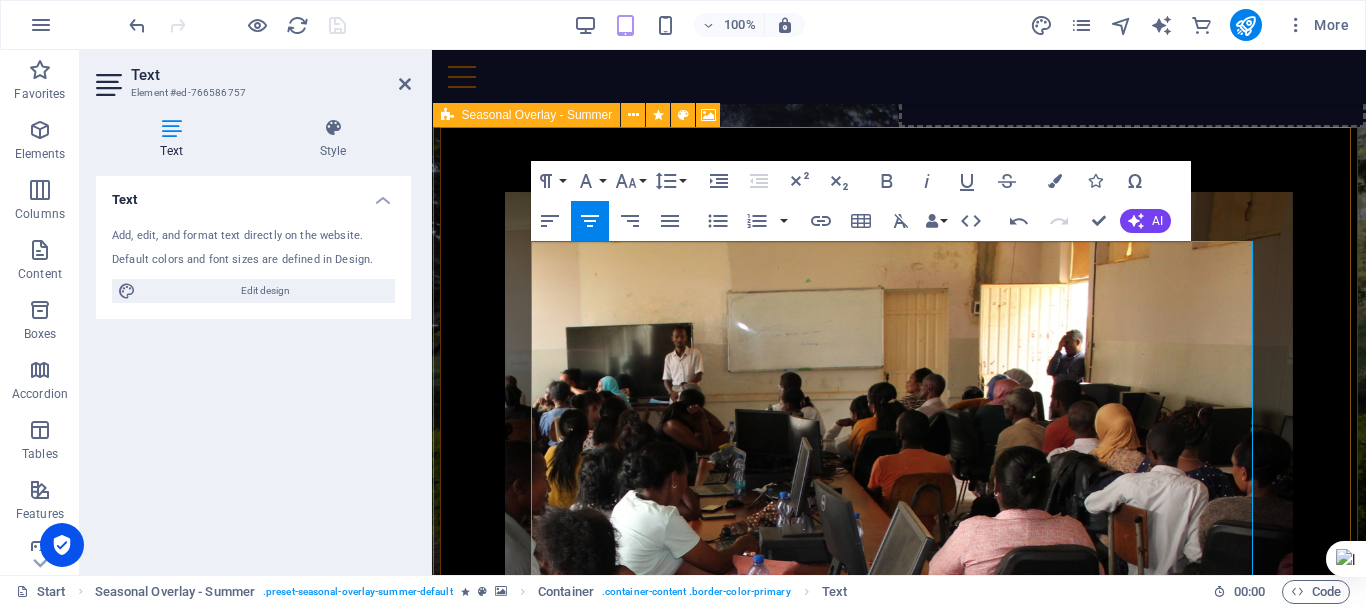 click at bounding box center (899, 605) 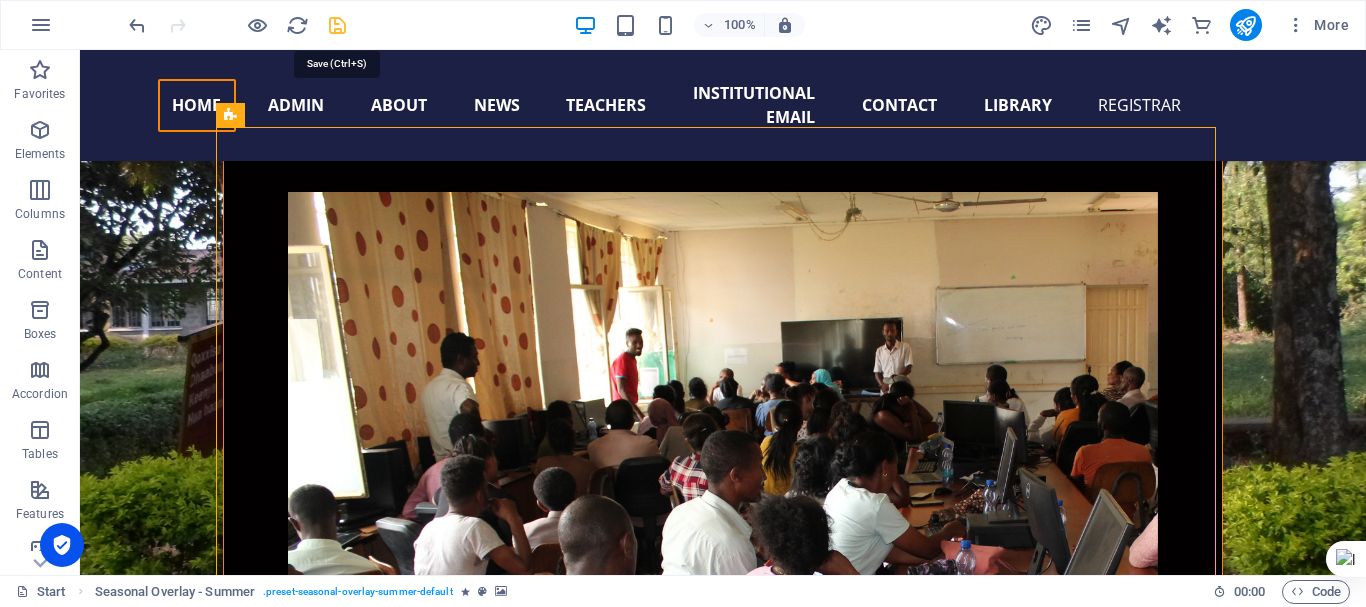 click at bounding box center (337, 25) 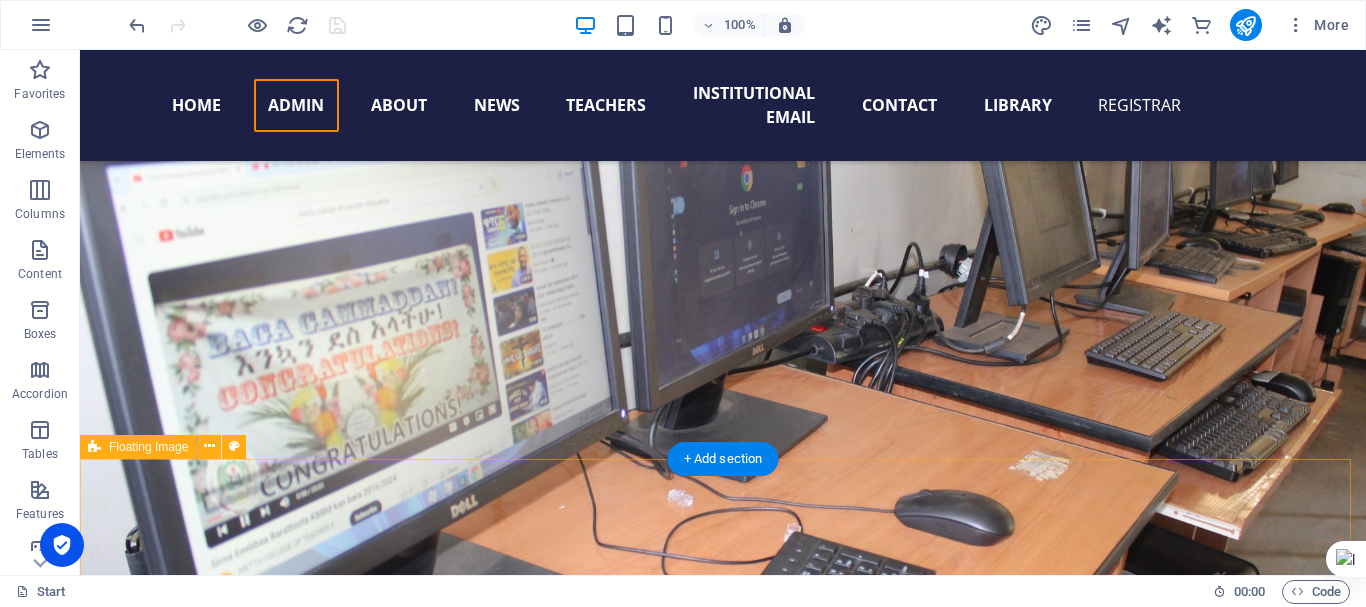 scroll, scrollTop: 2274, scrollLeft: 0, axis: vertical 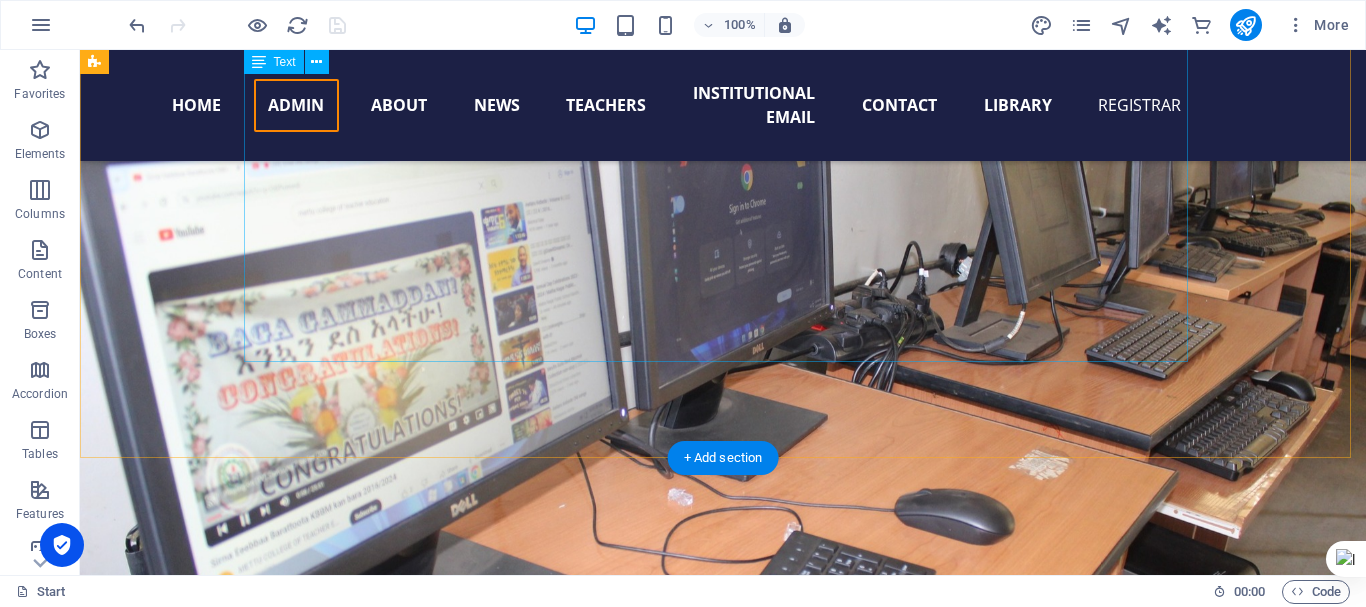 click on "Message from the Dean Mettu College of Teacher Education Dear Students, Faculty, and Staff, It is my pleasure to extend warm greetings to you all on behalf of Mettu College of Teacher Education. As we continue our journey in nurturing dedicated educators and advancing knowledge, I would like to express my heartfelt appreciation for your commitment, resilience, and passion for learning and teaching. Our college remains dedicated to excellence in teacher education, fostering a culture of innovation, inclusivity, and academic integrity. Together, we are shaping future generations through the power of education. Let us continue to work collaboratively to uphold the values of our institution and to make meaningful contributions to our community and beyond. With warm regards, Dr. Wakjira Tolessa Dean, email:  wakjira@mcte.edu.et" at bounding box center [723, 2561] 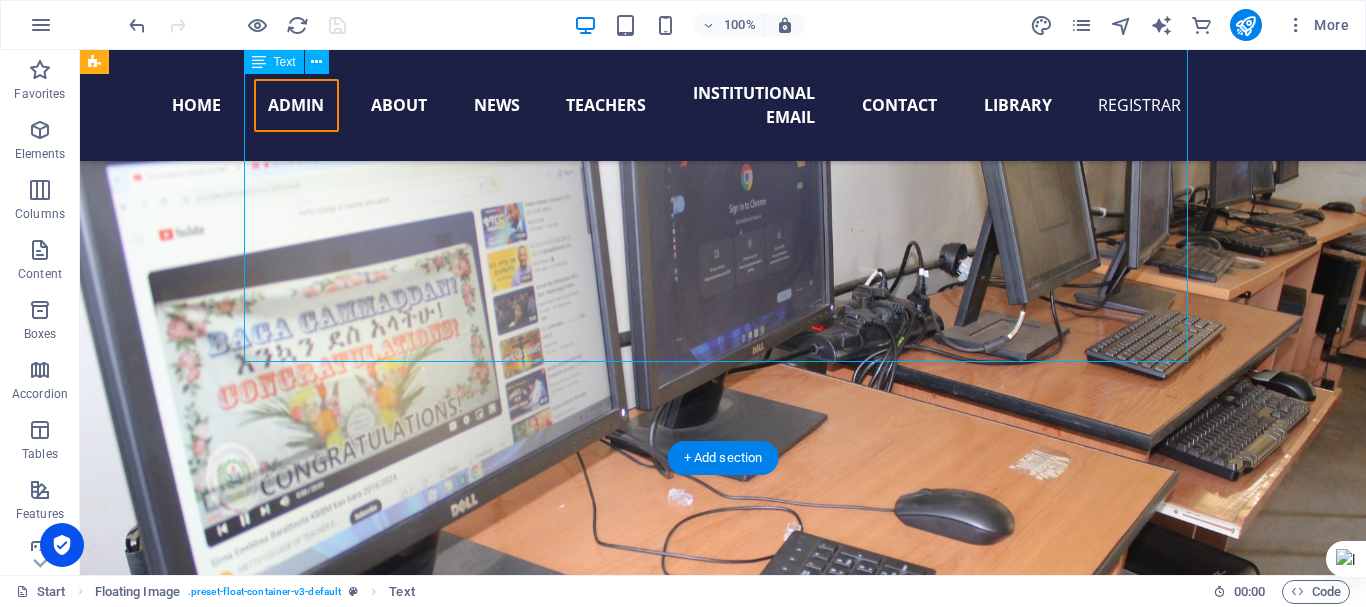 click on "Message from the Dean Mettu College of Teacher Education Dear Students, Faculty, and Staff, It is my pleasure to extend warm greetings to you all on behalf of Mettu College of Teacher Education. As we continue our journey in nurturing dedicated educators and advancing knowledge, I would like to express my heartfelt appreciation for your commitment, resilience, and passion for learning and teaching. Our college remains dedicated to excellence in teacher education, fostering a culture of innovation, inclusivity, and academic integrity. Together, we are shaping future generations through the power of education. Let us continue to work collaboratively to uphold the values of our institution and to make meaningful contributions to our community and beyond. With warm regards, Dr. Wakjira Tolessa Dean, email:  wakjira@mcte.edu.et" at bounding box center (723, 2561) 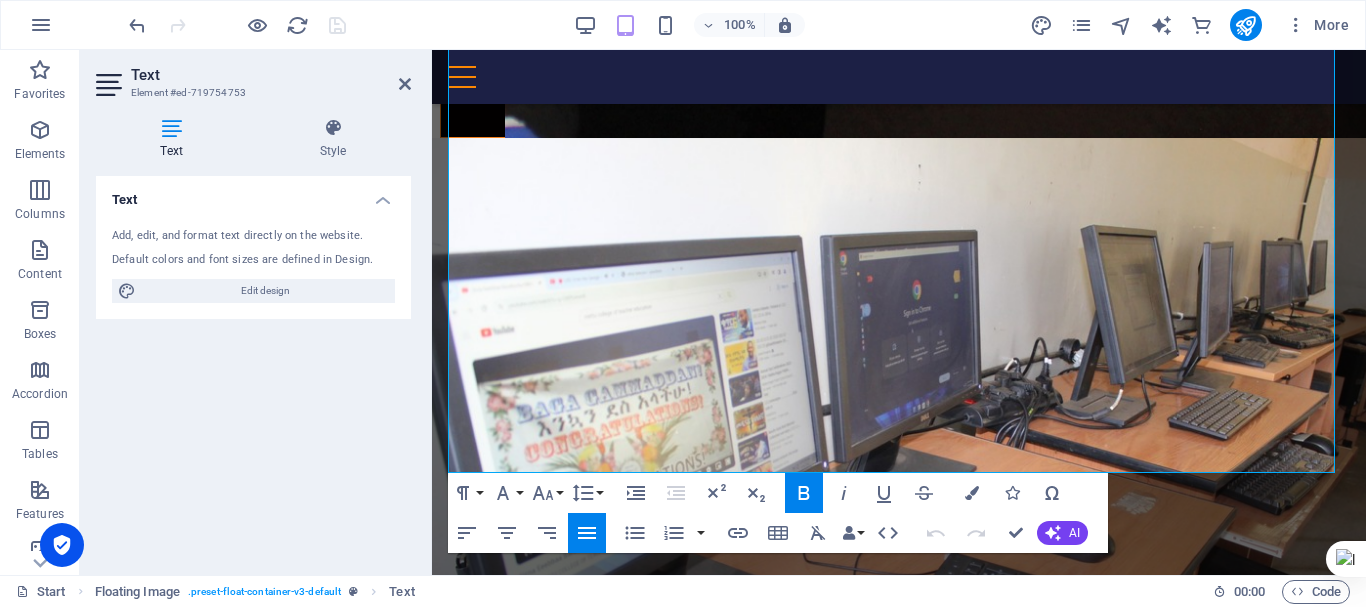 scroll, scrollTop: 2222, scrollLeft: 0, axis: vertical 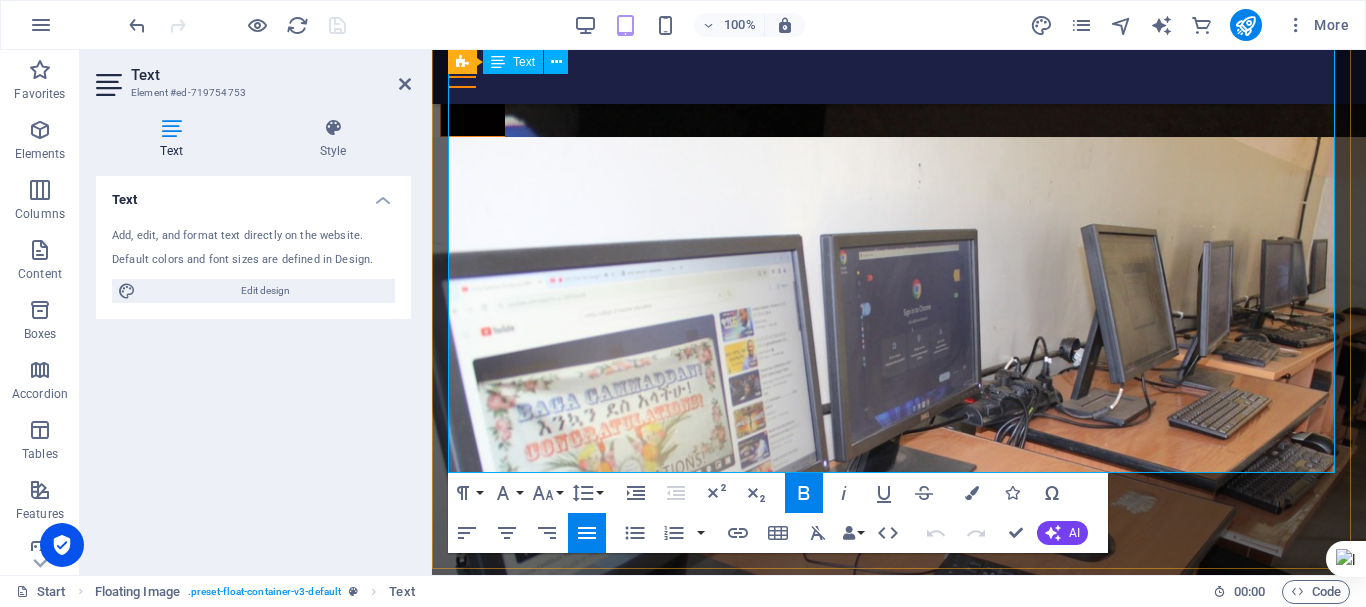 click on "Dr. Wakjira Tolessa" at bounding box center (556, 2710) 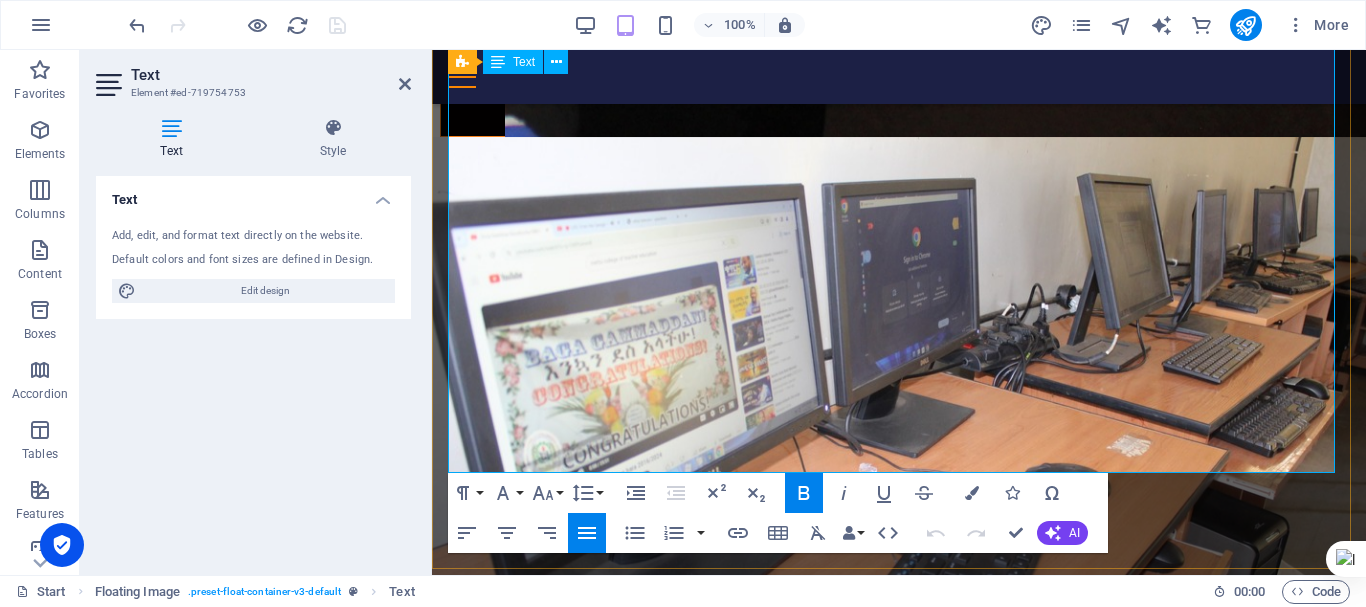 type 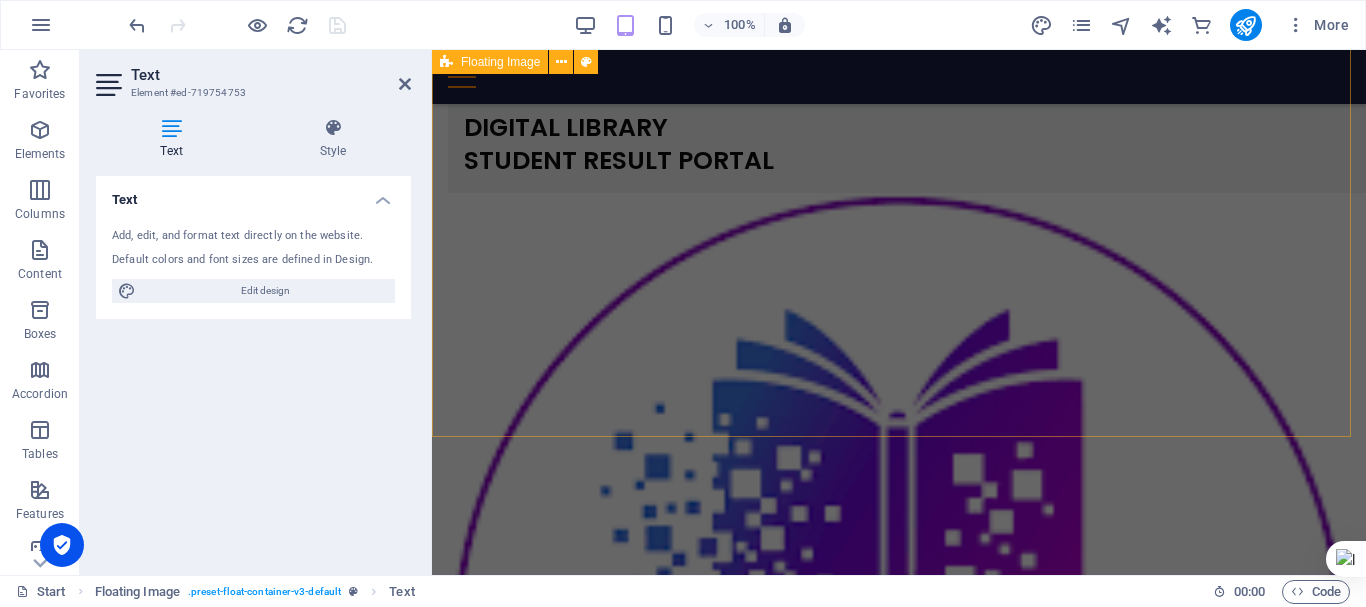 scroll, scrollTop: 3139, scrollLeft: 0, axis: vertical 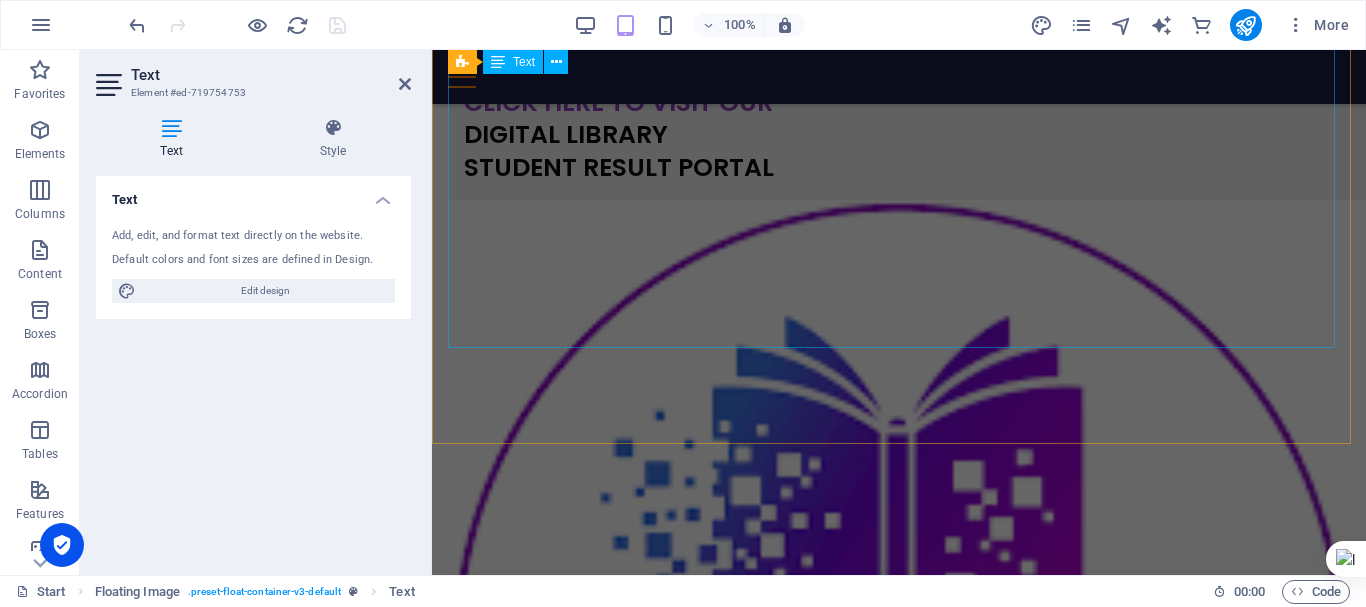 click on "Message from the Academic Dean Mettu College of Teacher Education Dear Students, Faculty Members, and Academic Staff, As the Academic Dean of Mettu College of Teacher Education, I am honored to address you all at this important moment in our academic calendar. Our college continues to play a vital role in training competent and ethical educators who will shape the future of our country. Academic excellence remains at the core of everything we do. We are committed to providing a student-centered learning environment, promoting research-based instruction, and supporting professional development at all levels. Let us work together to strengthen our academic community, maintain high standards, and ensure that our graduates are well-equipped to serve and lead in their respective fields. Thank you for your ongoing dedication and contribution. Sincerely, Dereje Akkasa derejeak@mcte.edu.et" at bounding box center [899, 2347] 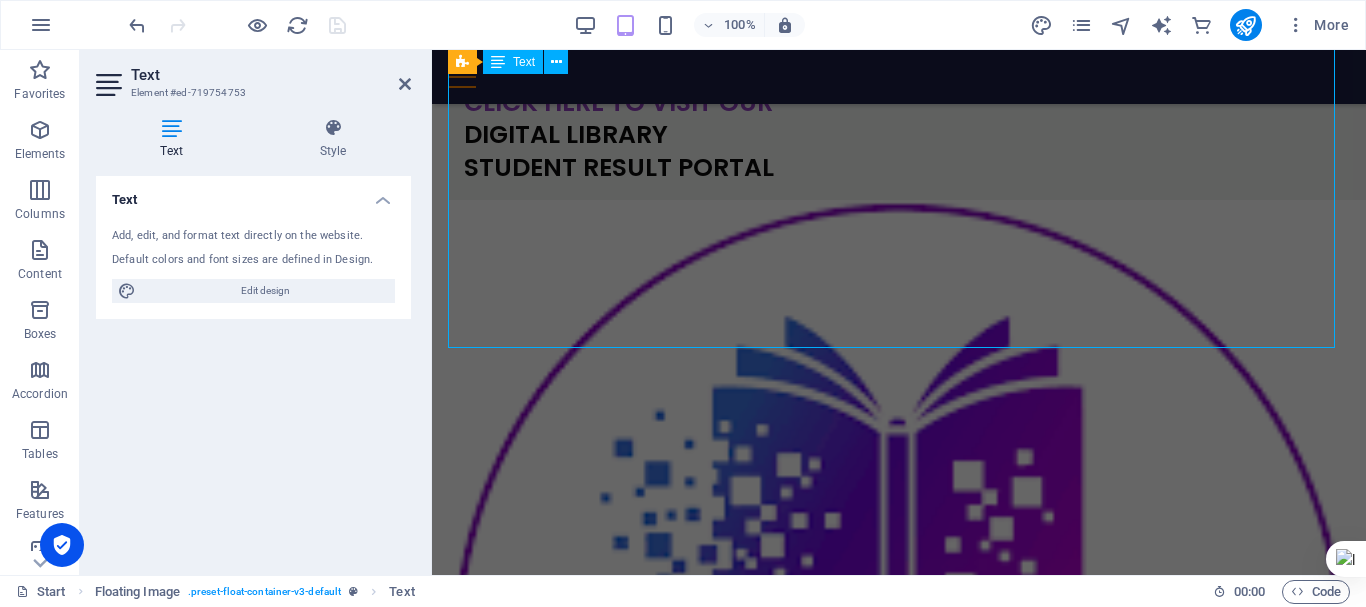 click on "Message from the Academic Dean Mettu College of Teacher Education Dear Students, Faculty Members, and Academic Staff, As the Academic Dean of Mettu College of Teacher Education, I am honored to address you all at this important moment in our academic calendar. Our college continues to play a vital role in training competent and ethical educators who will shape the future of our country. Academic excellence remains at the core of everything we do. We are committed to providing a student-centered learning environment, promoting research-based instruction, and supporting professional development at all levels. Let us work together to strengthen our academic community, maintain high standards, and ensure that our graduates are well-equipped to serve and lead in their respective fields. Thank you for your ongoing dedication and contribution. Sincerely, Dereje Akkasa derejeak@mcte.edu.et" at bounding box center [899, 2347] 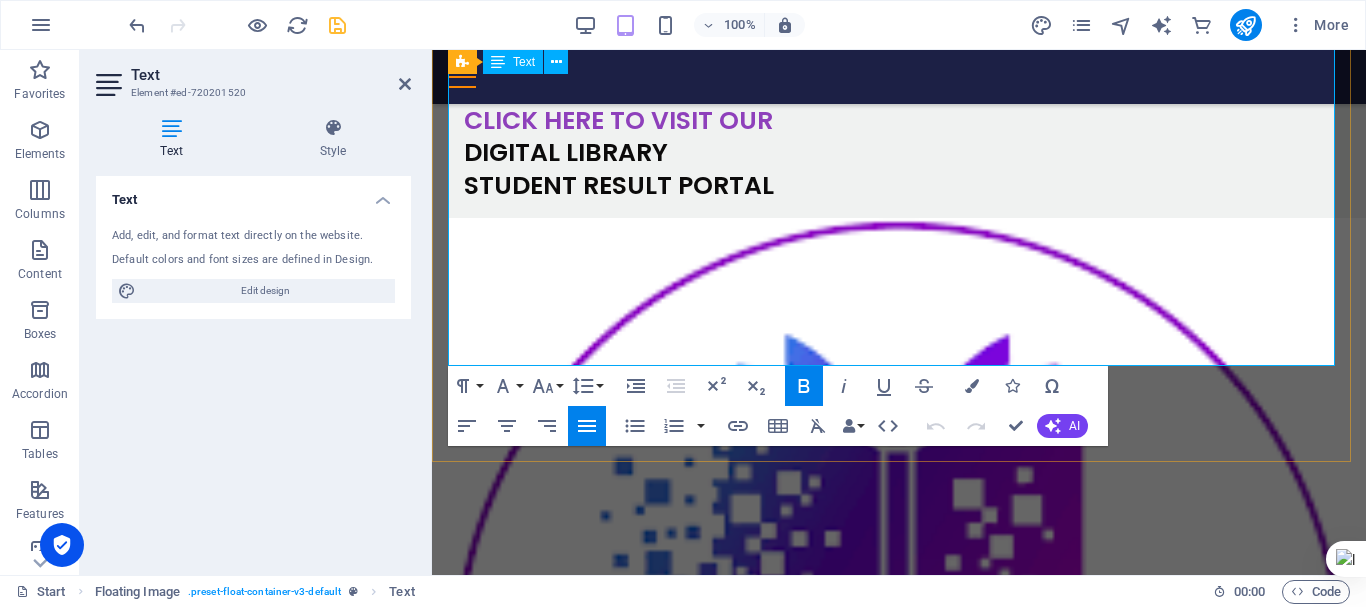 scroll, scrollTop: 3122, scrollLeft: 0, axis: vertical 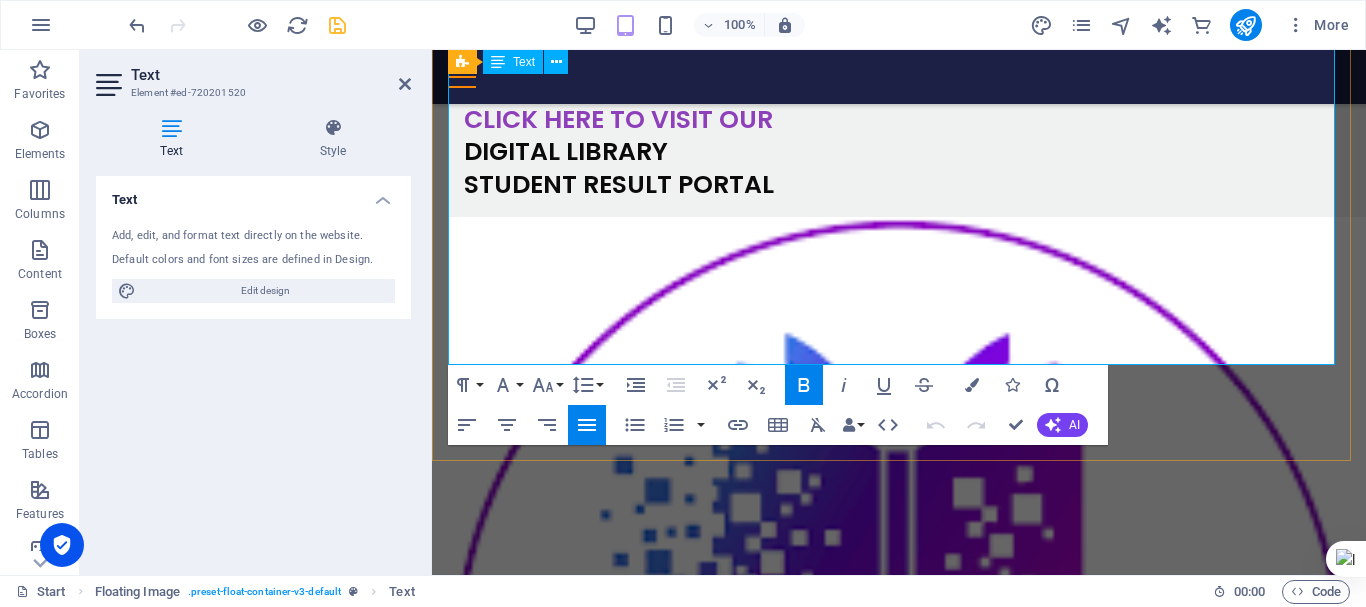 click on "Sincerely, Dereje Akkasa                                                                                                        Academic Dean," at bounding box center [899, 2580] 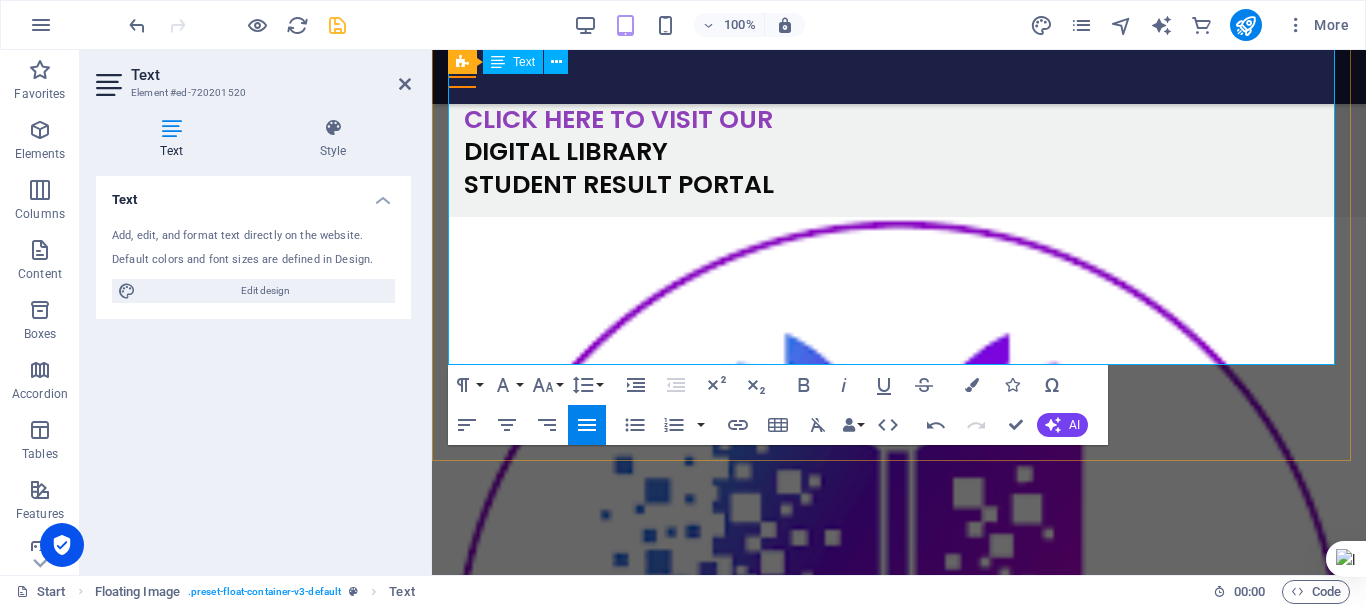 click on "Email:  derejeak@mcte.edu.et" at bounding box center [899, 2628] 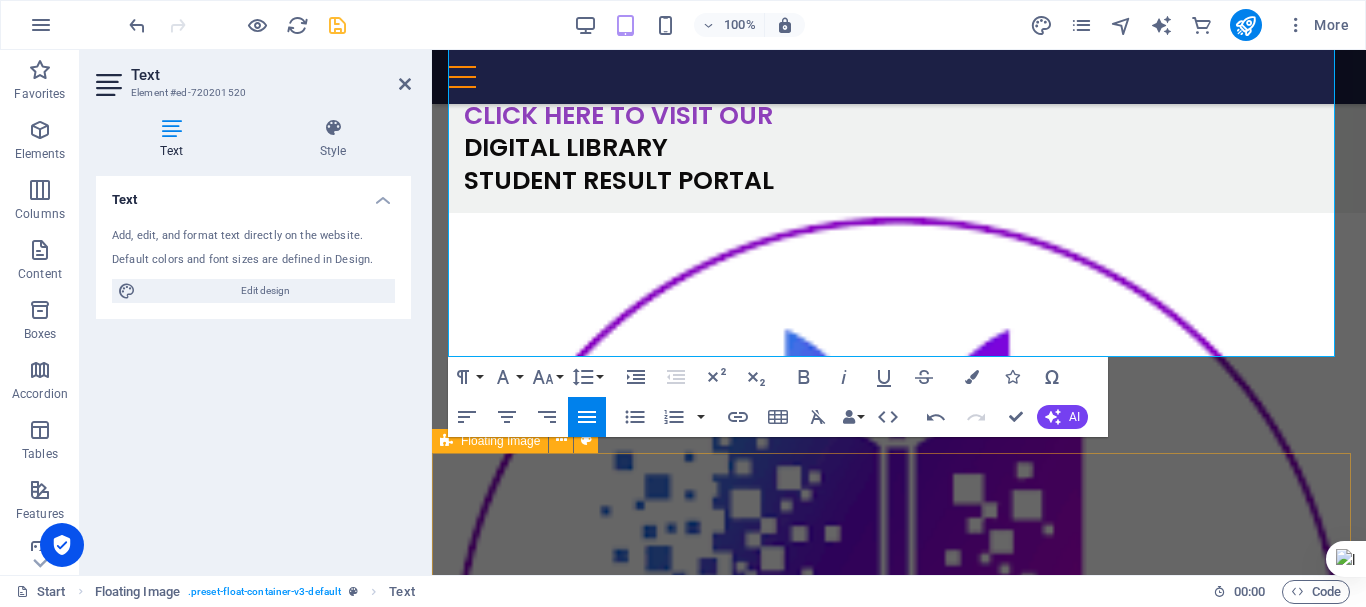 scroll, scrollTop: 3125, scrollLeft: 0, axis: vertical 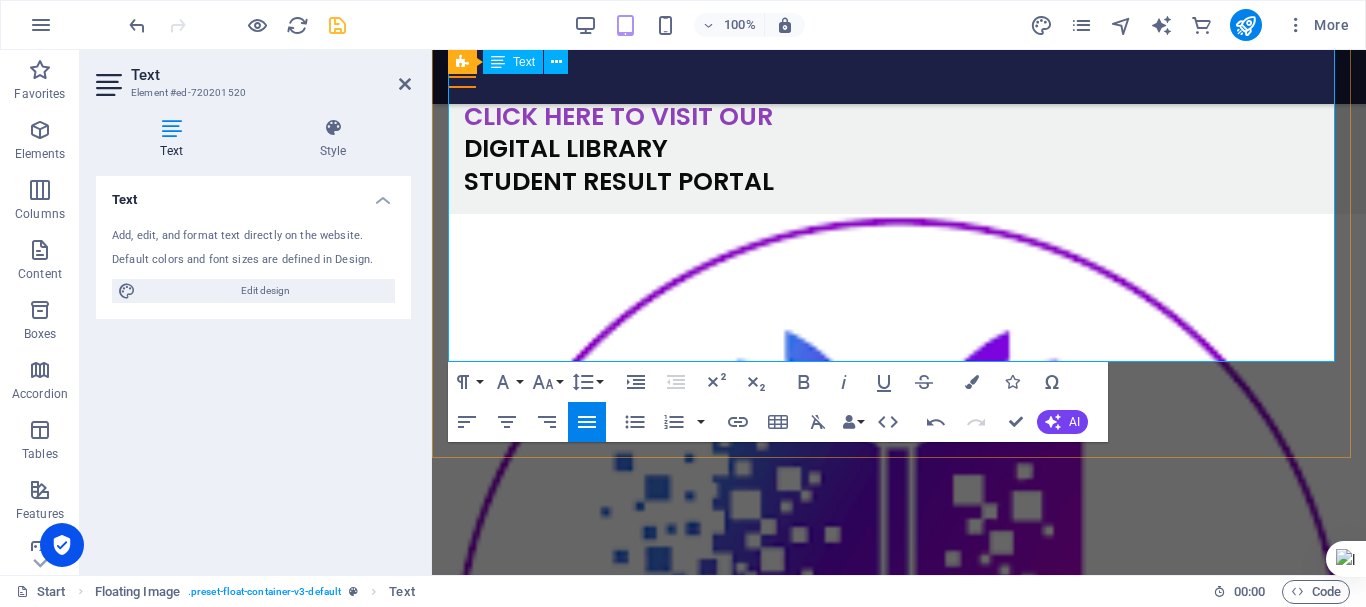 click on "Sincerely, Dereje Akkasa Academic Dean," at bounding box center (899, 2577) 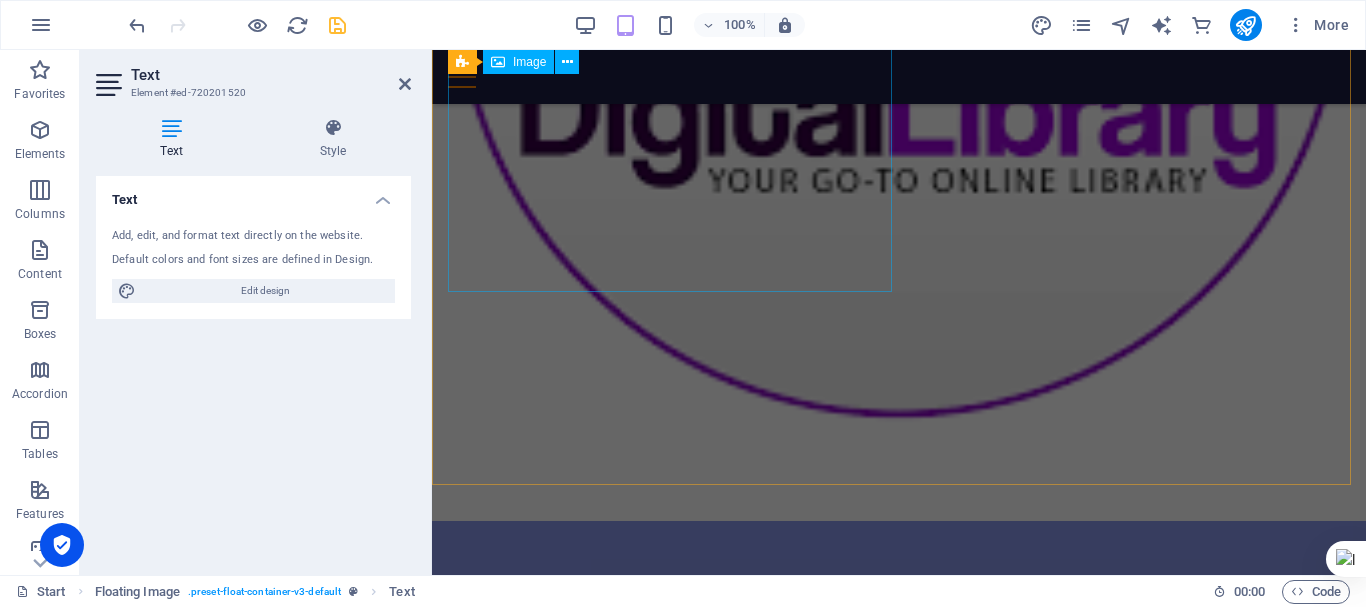 scroll, scrollTop: 3818, scrollLeft: 0, axis: vertical 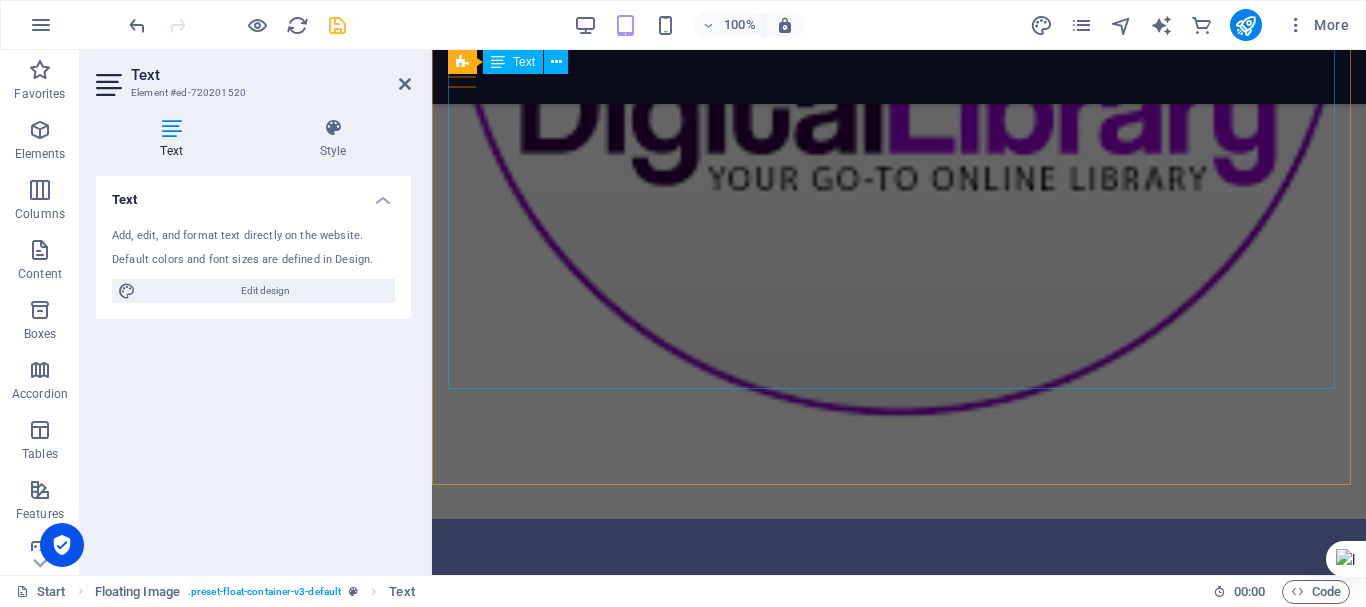 click on "Message from the Administrative Dean   Mettu College of Teacher Education   Dear Colleagues, Students, and Staff,   As the Administrative Dean, I warmly greet you all. Our commitment to academic excellence is backed by dedicated administrative support.   We are focused on enhancing our services in finance, logistics, human resources, and campus facilities to create a student-friendly environment. Your feedback is vital for our continuous improvement.   Let’s work together to ensure our college remains a thriving space for teaching and learning.   Best regards,                                                                                                        Tamirat Legese                                                                                                           Administrative Dean tamirat@mcte.edu.et" at bounding box center [899, 2412] 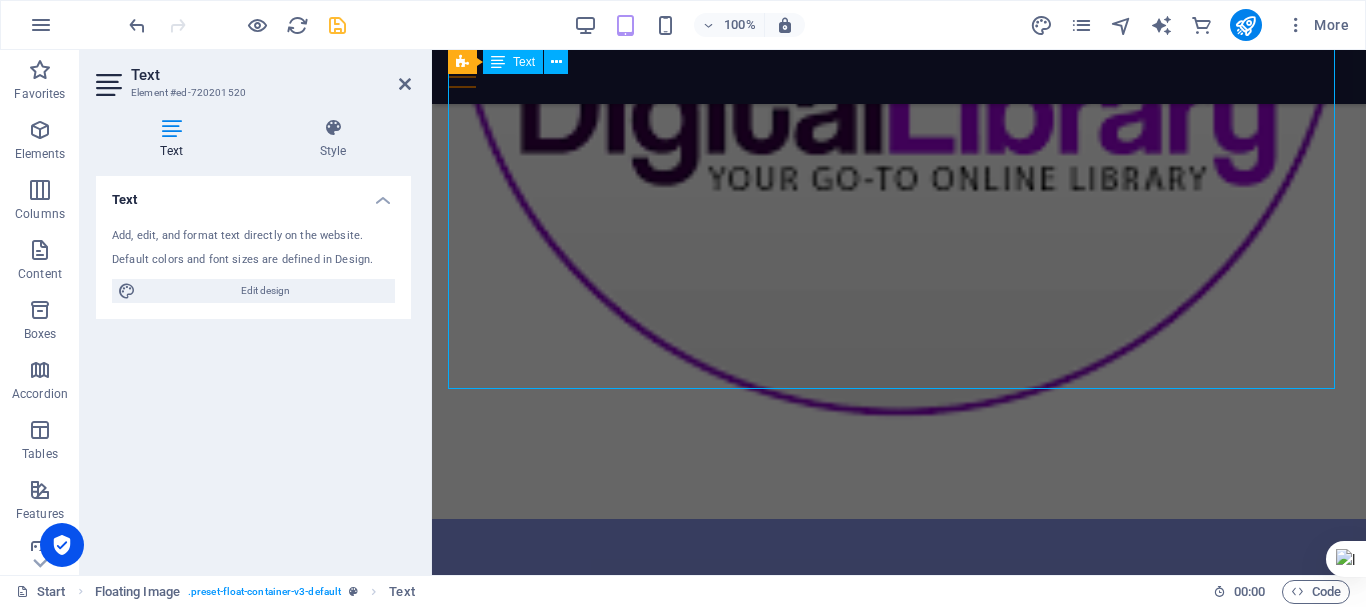 click on "Message from the Administrative Dean   Mettu College of Teacher Education   Dear Colleagues, Students, and Staff,   As the Administrative Dean, I warmly greet you all. Our commitment to academic excellence is backed by dedicated administrative support.   We are focused on enhancing our services in finance, logistics, human resources, and campus facilities to create a student-friendly environment. Your feedback is vital for our continuous improvement.   Let’s work together to ensure our college remains a thriving space for teaching and learning.   Best regards,                                                                                                        Tamirat Legese                                                                                                           Administrative Dean tamirat@mcte.edu.et" at bounding box center (899, 2412) 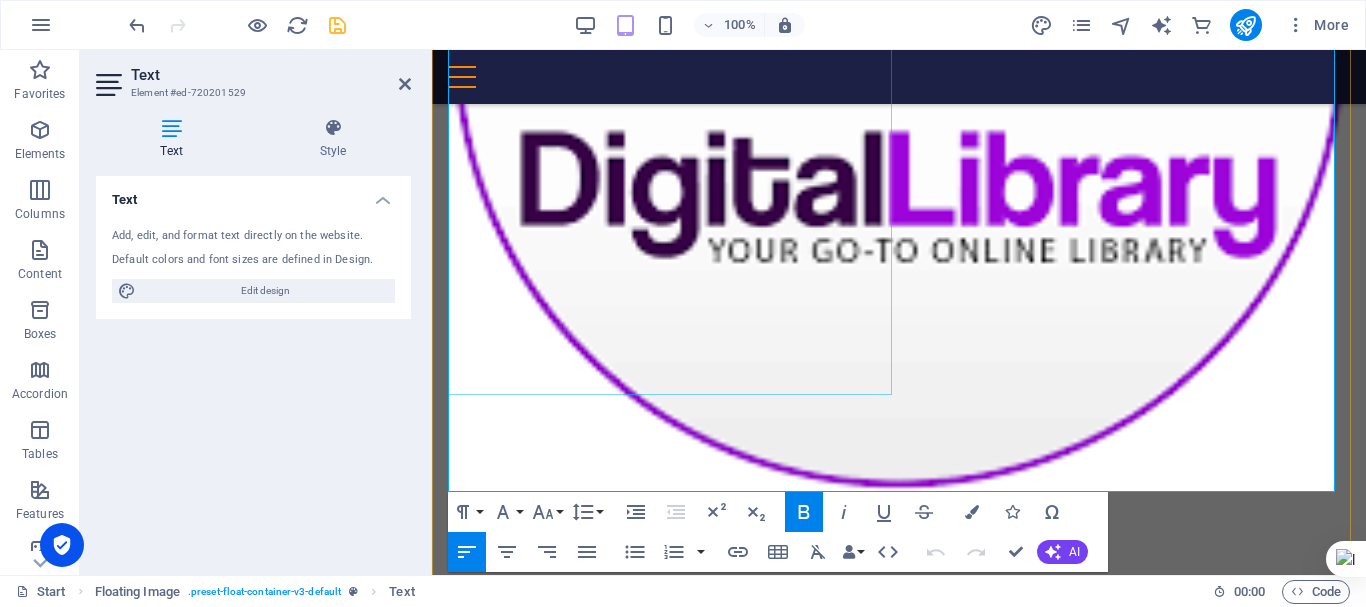scroll, scrollTop: 3777, scrollLeft: 0, axis: vertical 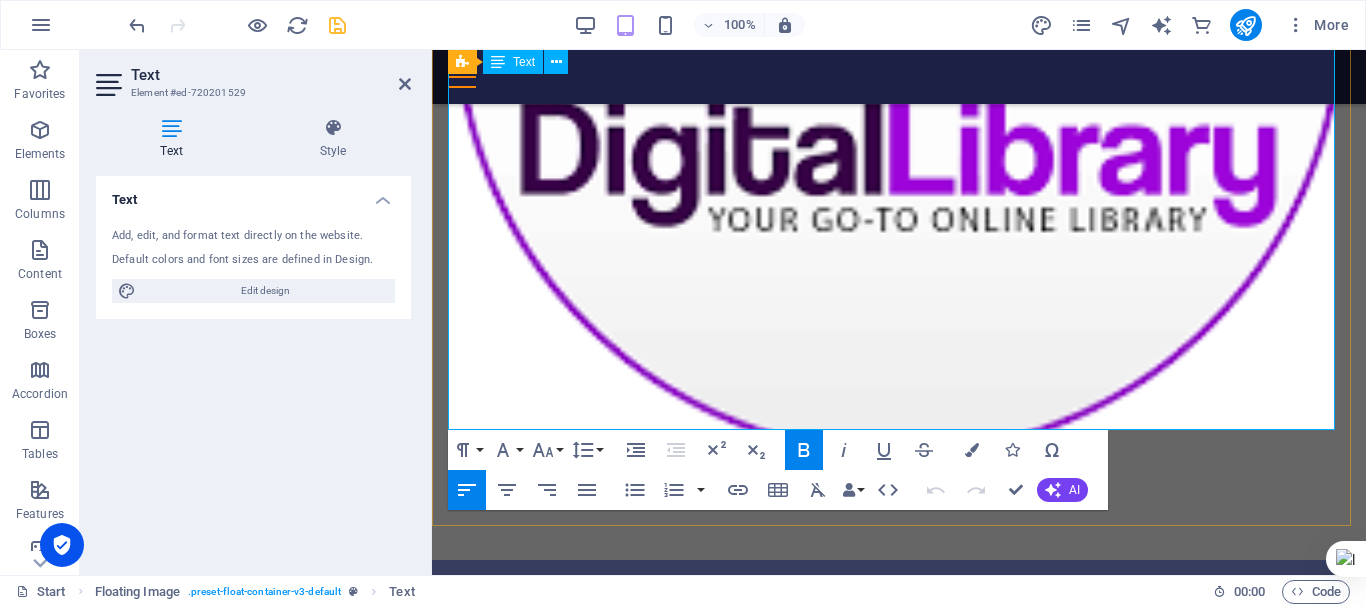 click on "[PERSON_NAME]" at bounding box center (988, 2645) 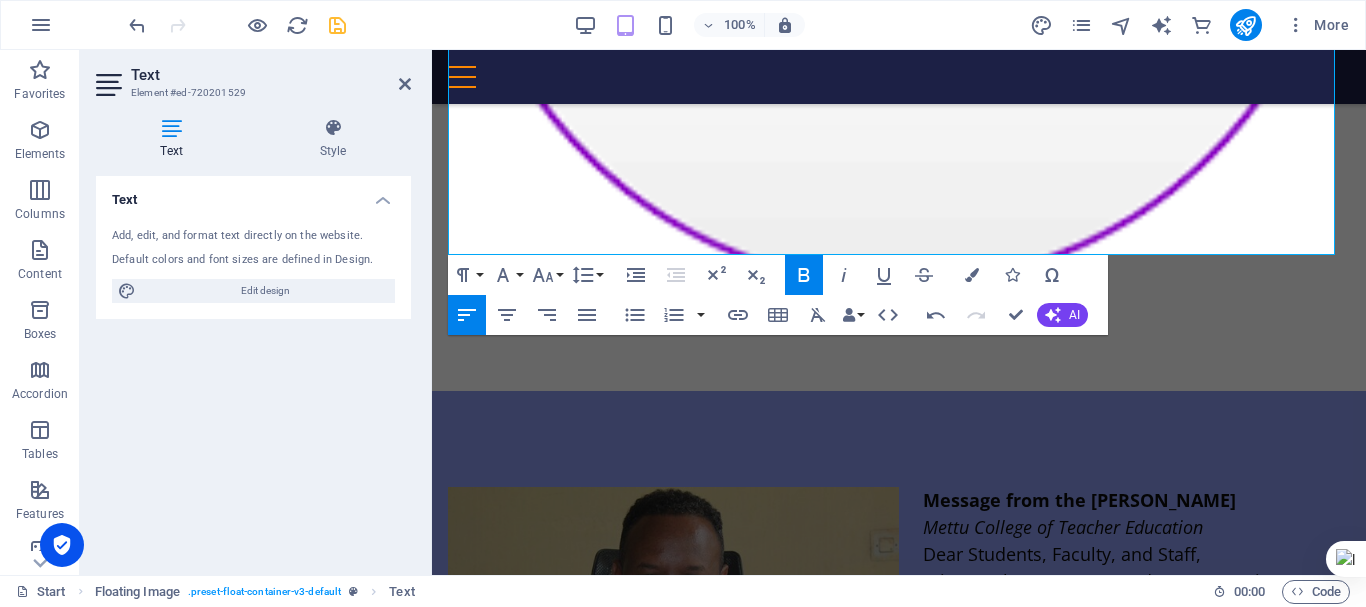 scroll, scrollTop: 3956, scrollLeft: 0, axis: vertical 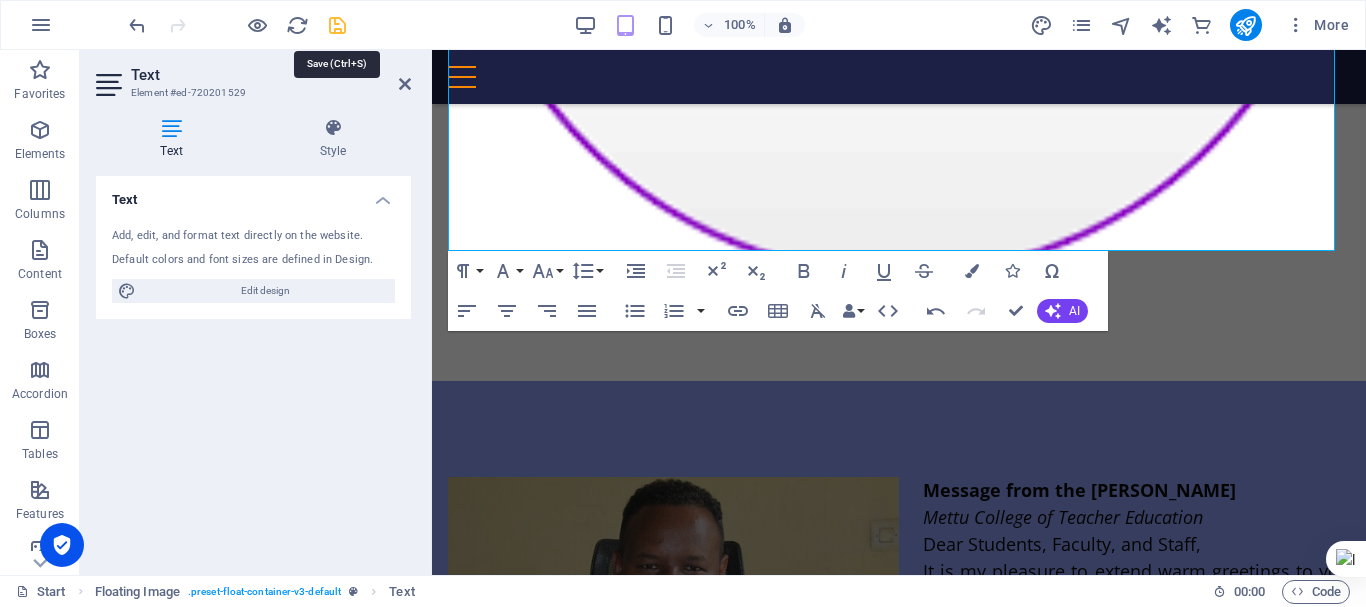 click at bounding box center (337, 25) 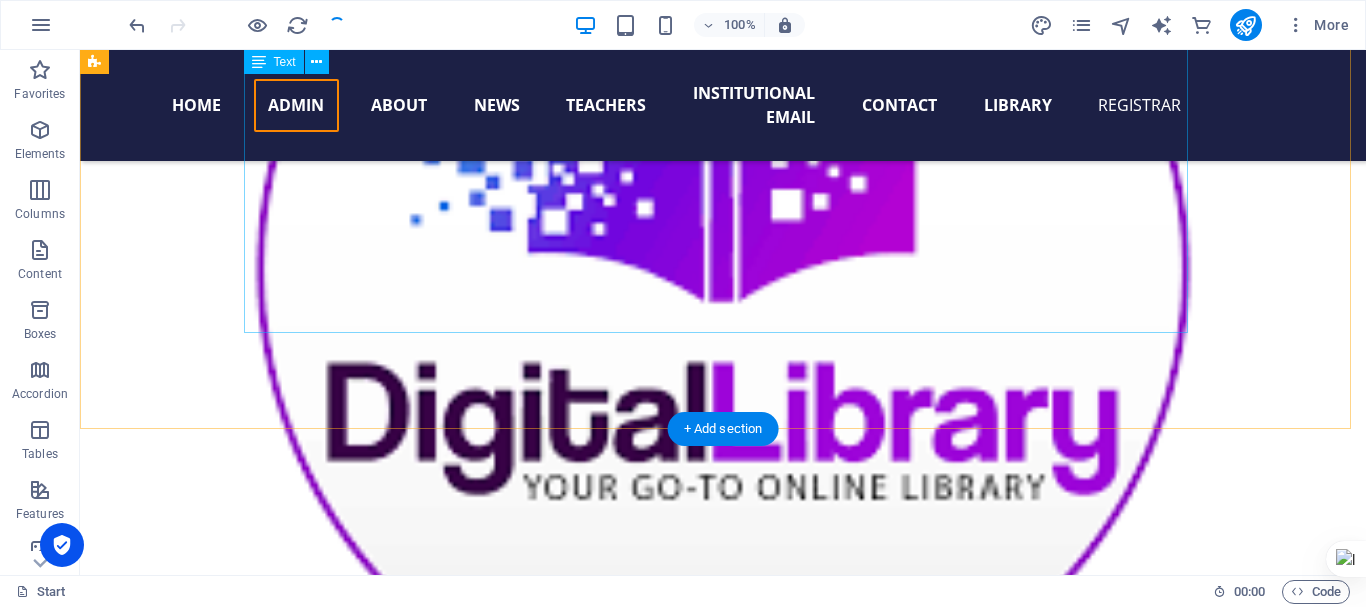 scroll, scrollTop: 3648, scrollLeft: 0, axis: vertical 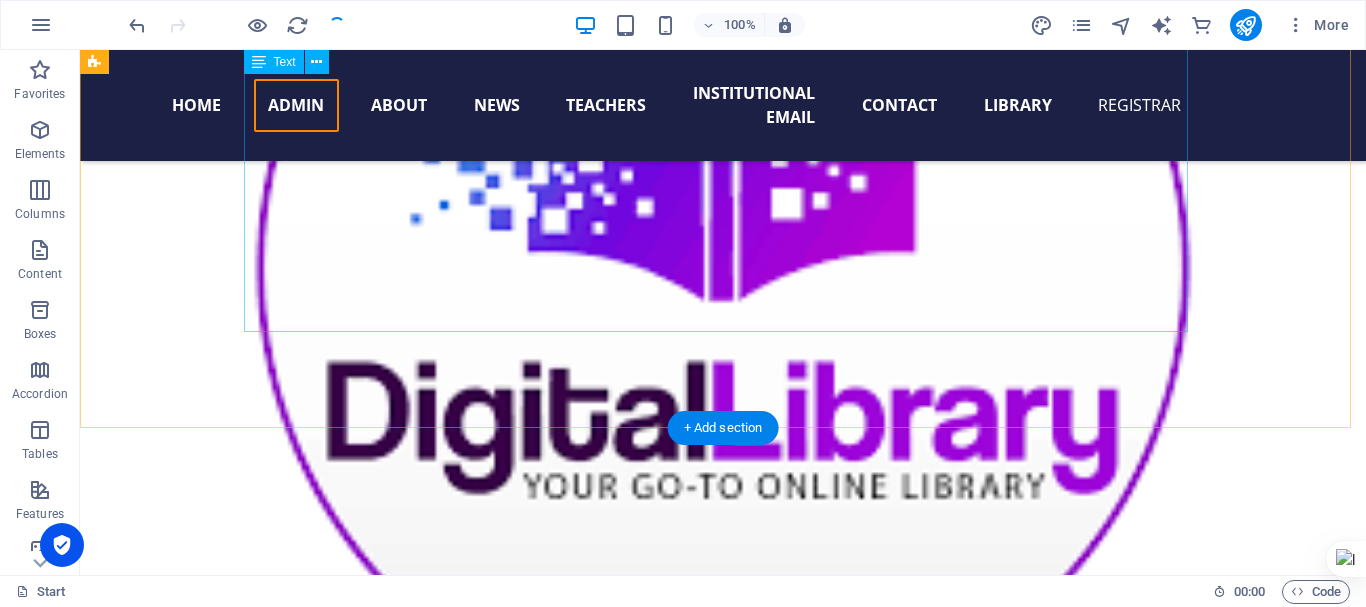 click on "Message from the Administrative Dean   Mettu College of Teacher Education   Dear Colleagues, Students, and Staff,   As the Administrative Dean, I warmly greet you all. Our commitment to academic excellence is backed by dedicated administrative support.   We are focused on enhancing our services in finance, logistics, human resources, and campus facilities to create a student-friendly environment. Your feedback is vital for our continuous improvement.   Let’s work together to ensure our college remains a thriving space for teaching and learning.   Best regards,                                                                                                                                                                                                              Tamirat Legese    tamirat@mcte.edu.et" at bounding box center (723, 2569) 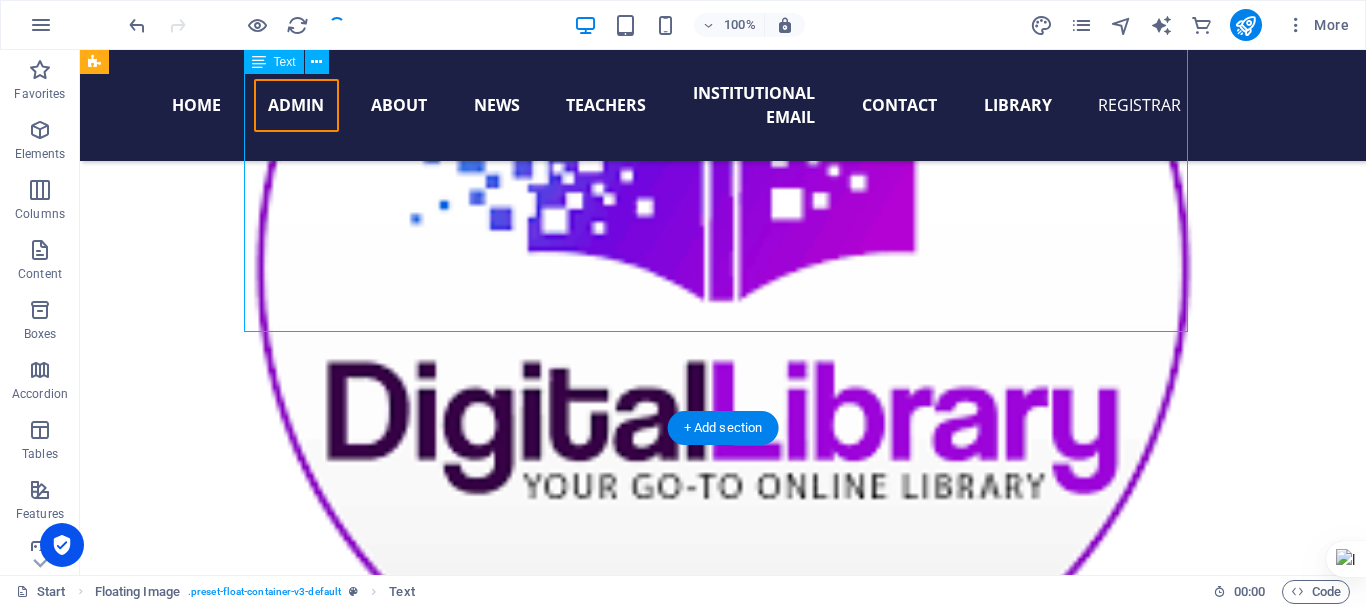 click on "Message from the Administrative Dean   Mettu College of Teacher Education   Dear Colleagues, Students, and Staff,   As the Administrative Dean, I warmly greet you all. Our commitment to academic excellence is backed by dedicated administrative support.   We are focused on enhancing our services in finance, logistics, human resources, and campus facilities to create a student-friendly environment. Your feedback is vital for our continuous improvement.   Let’s work together to ensure our college remains a thriving space for teaching and learning.   Best regards,                                                                                                                                                                                                              Tamirat Legese    tamirat@mcte.edu.et" at bounding box center (723, 2569) 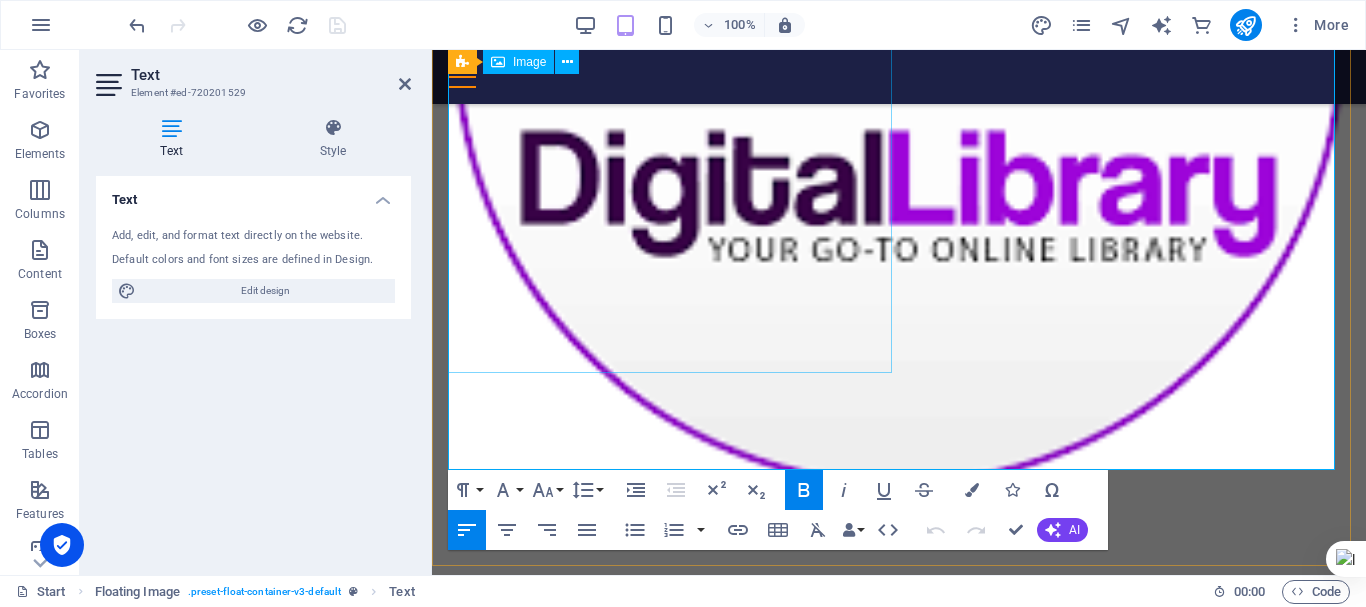 scroll, scrollTop: 3749, scrollLeft: 0, axis: vertical 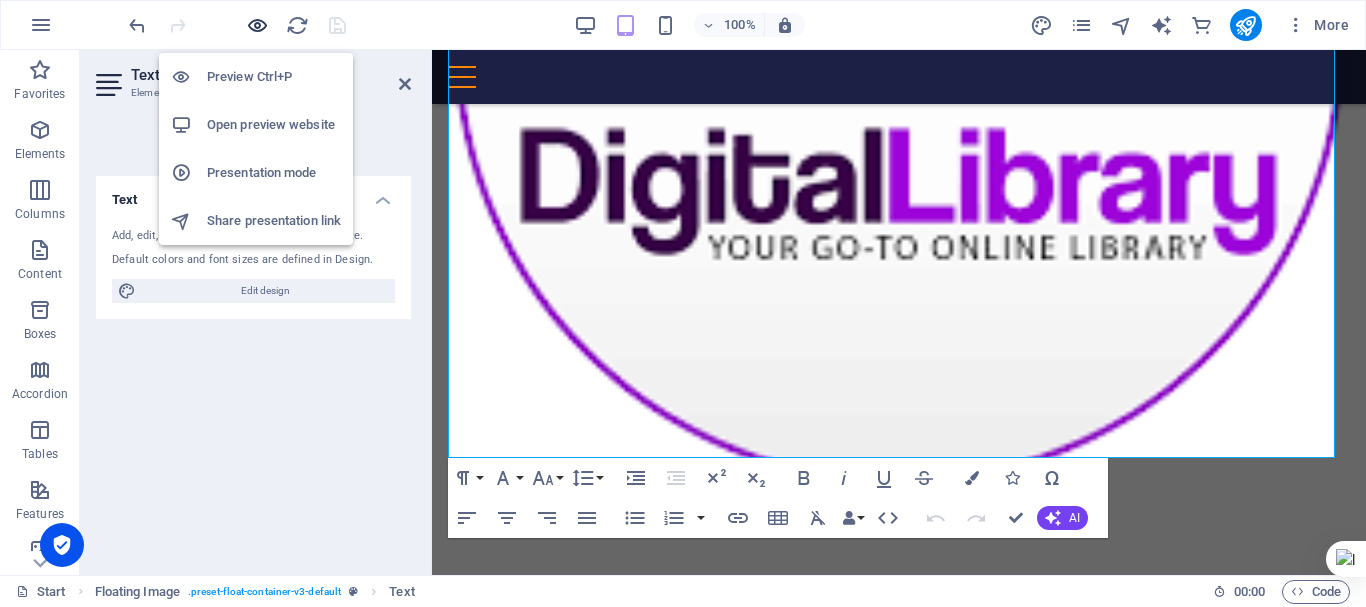 click at bounding box center (257, 25) 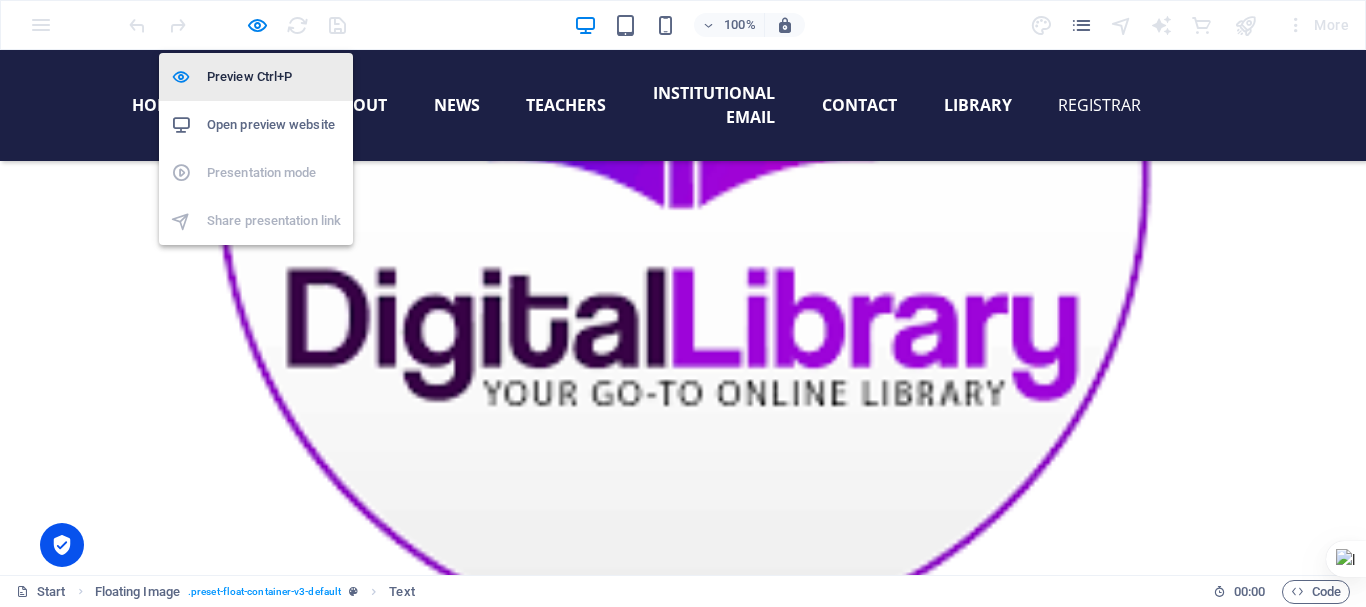 scroll, scrollTop: 3753, scrollLeft: 0, axis: vertical 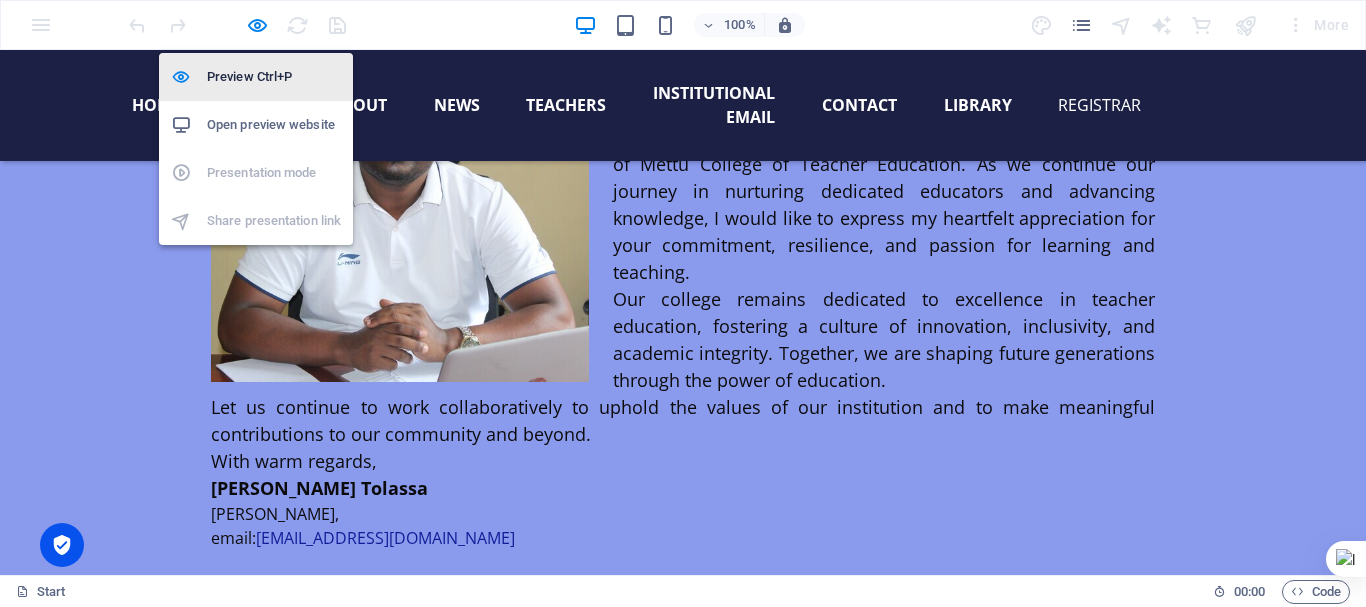 click on "Preview Ctrl+P" at bounding box center (274, 77) 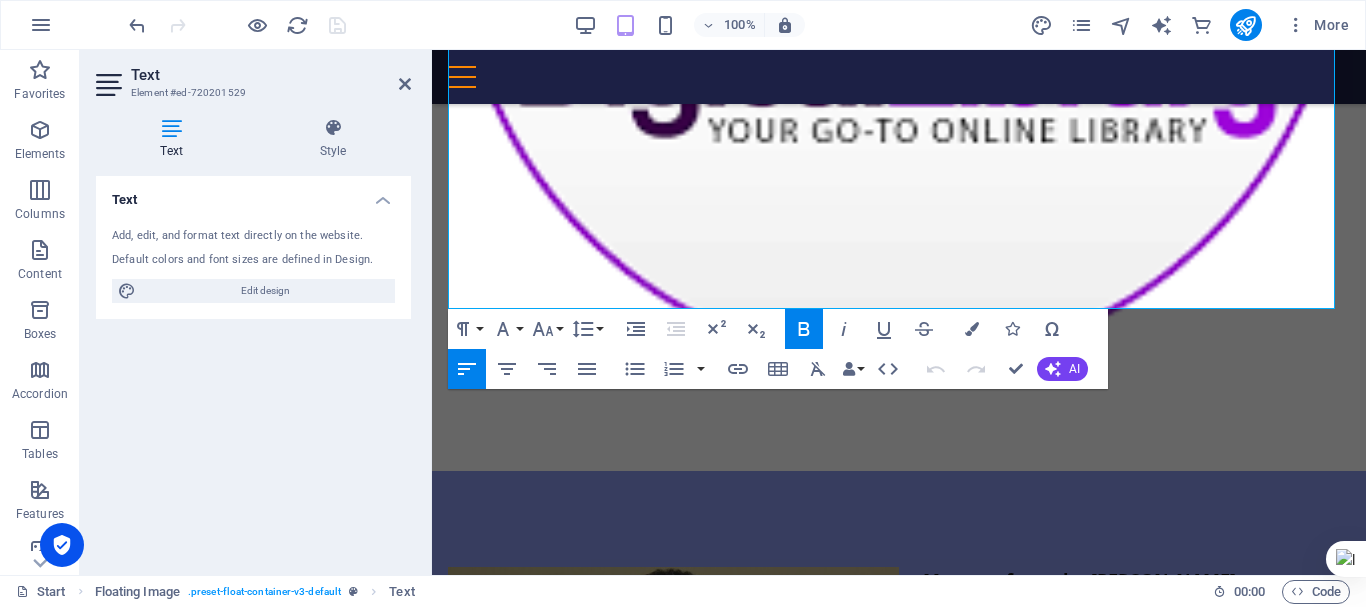scroll, scrollTop: 3910, scrollLeft: 0, axis: vertical 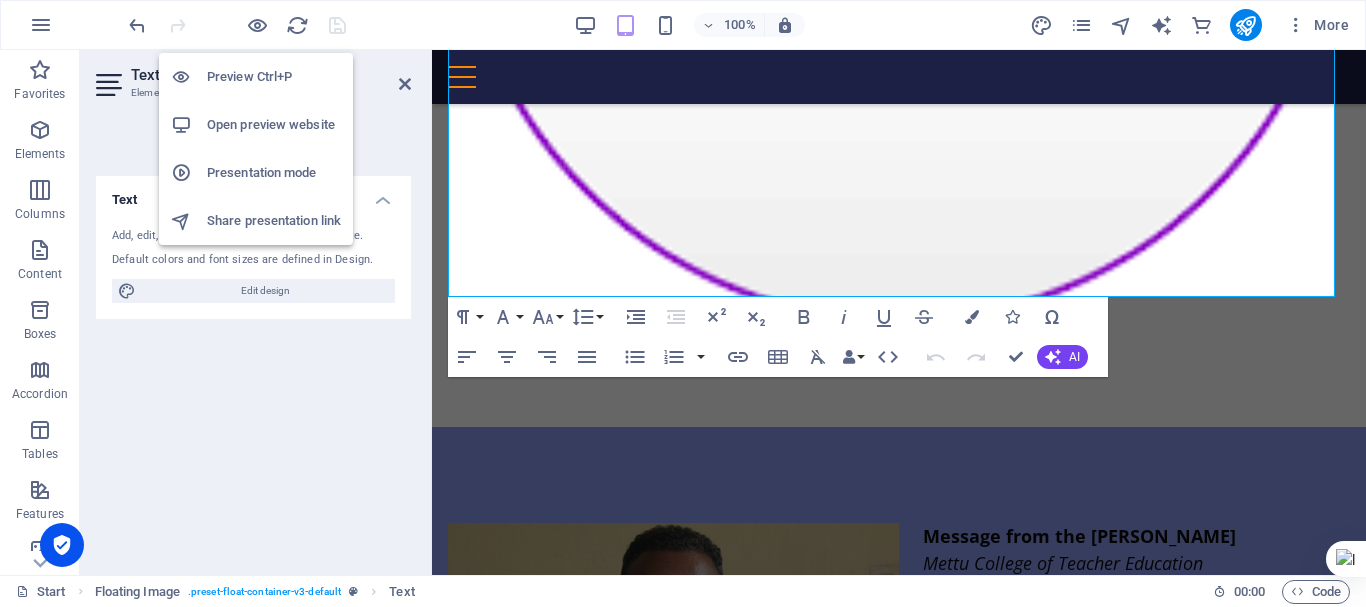 click on "Preview Ctrl+P" at bounding box center (274, 77) 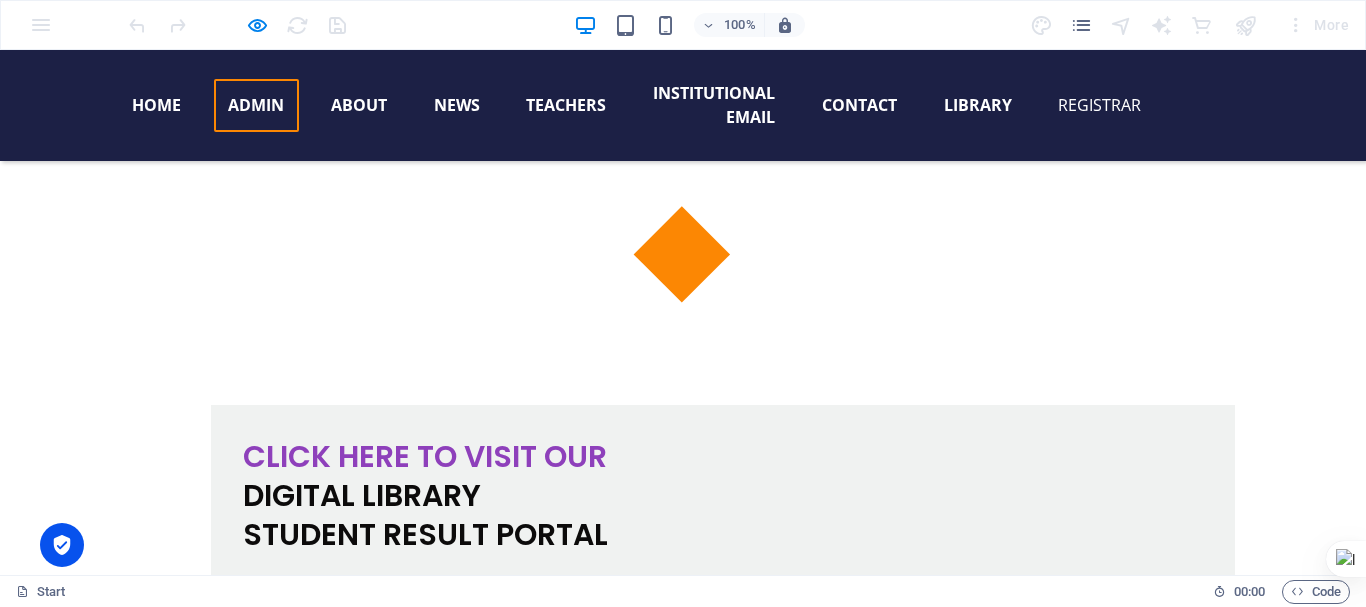 scroll, scrollTop: 2073, scrollLeft: 0, axis: vertical 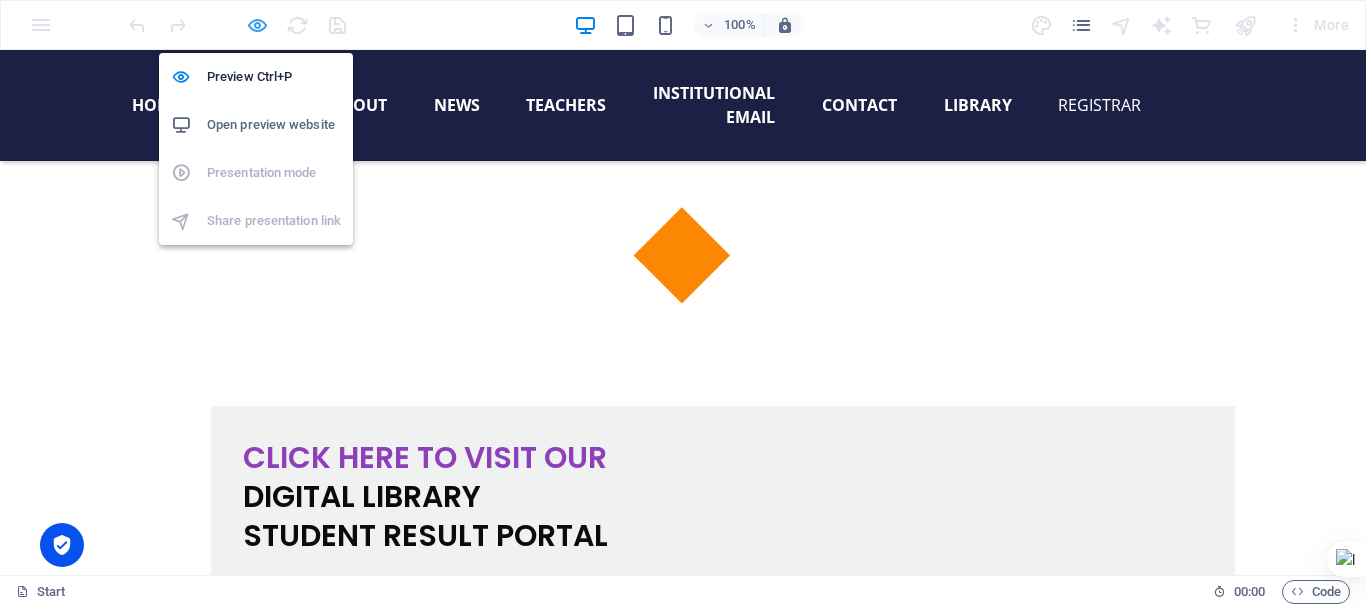 click at bounding box center (257, 25) 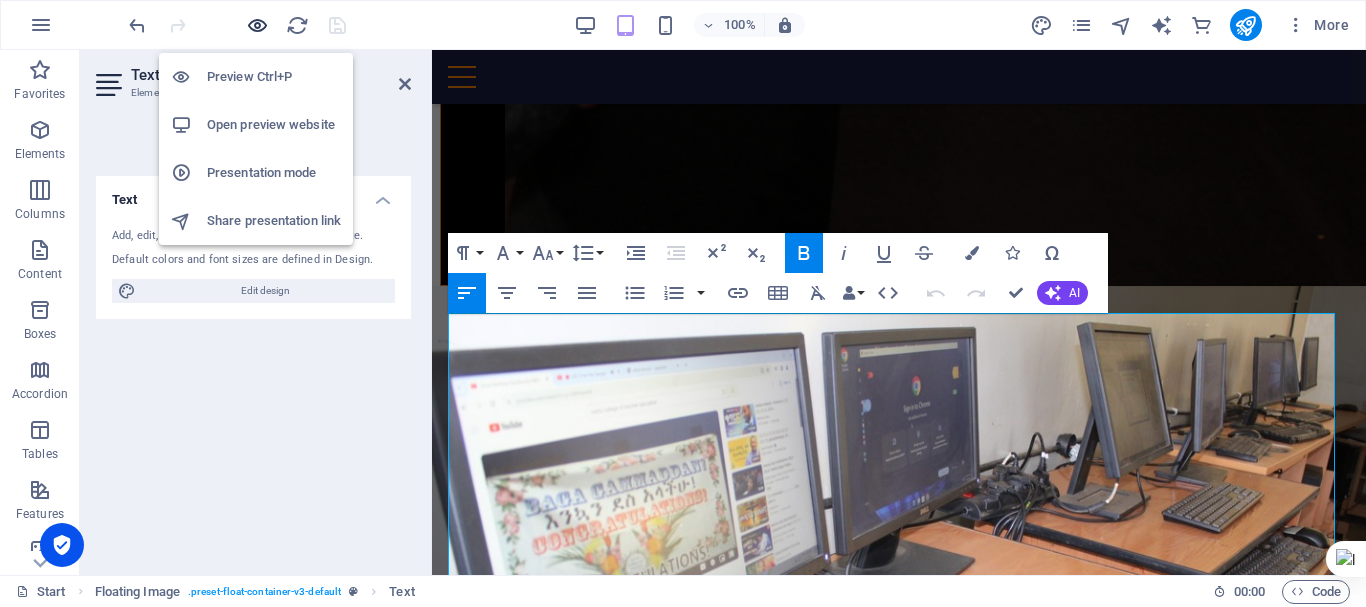scroll, scrollTop: 3366, scrollLeft: 0, axis: vertical 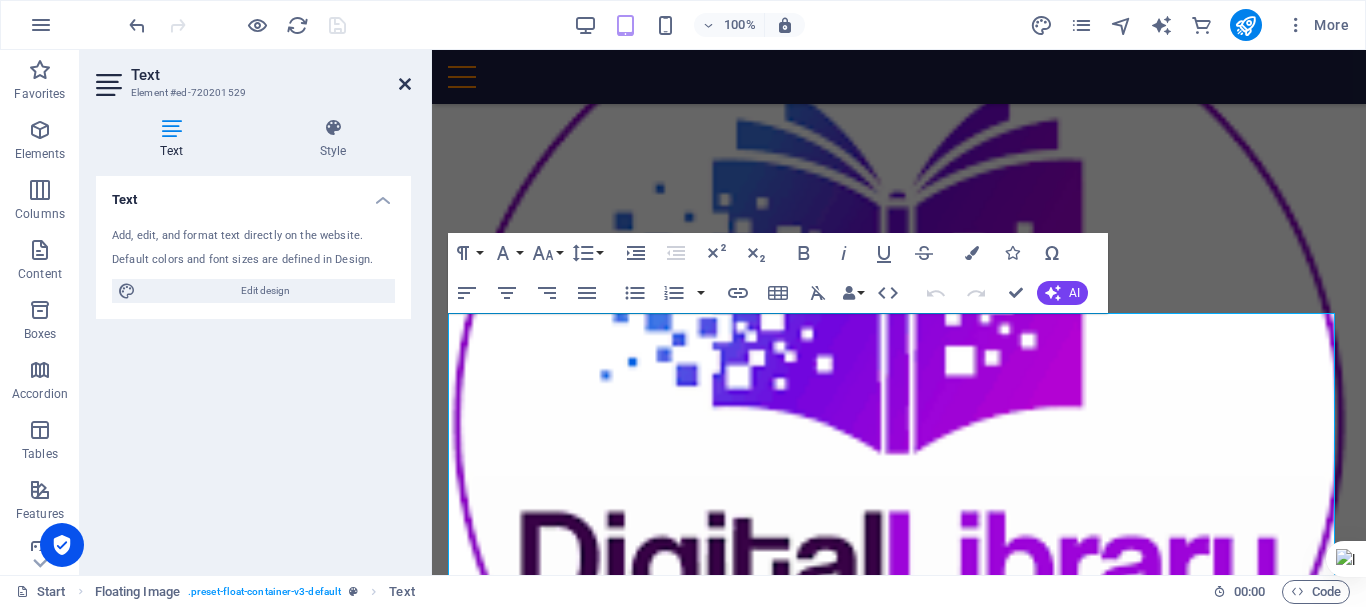 click at bounding box center [405, 84] 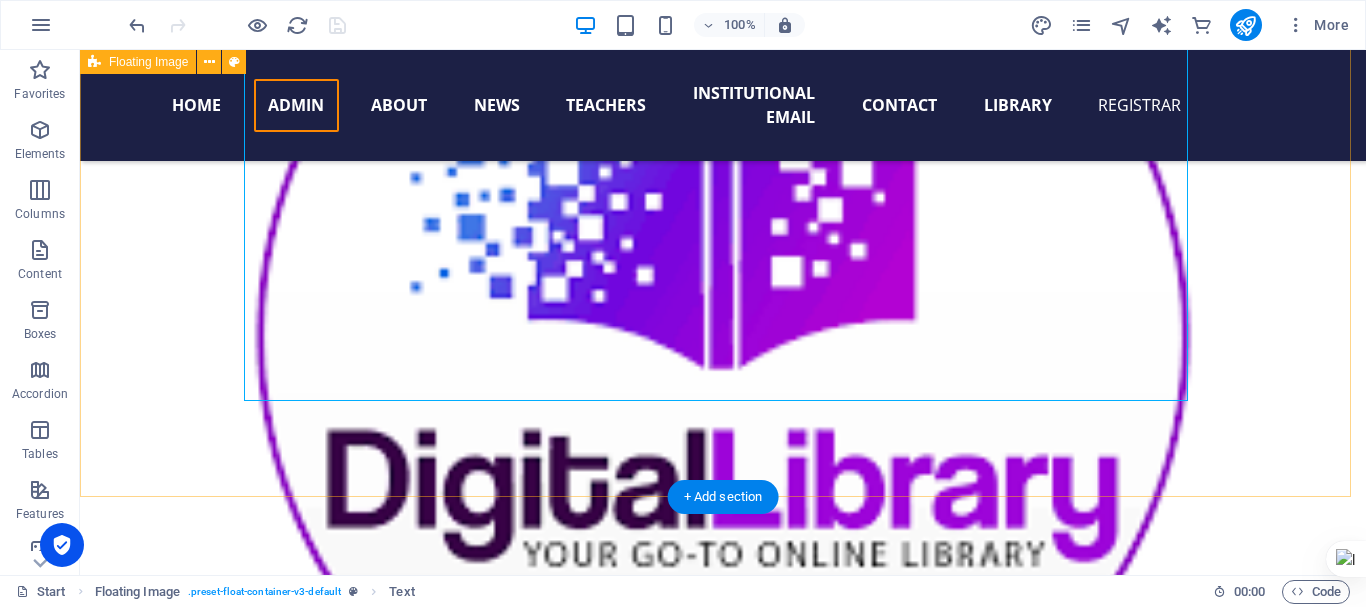 scroll, scrollTop: 3581, scrollLeft: 0, axis: vertical 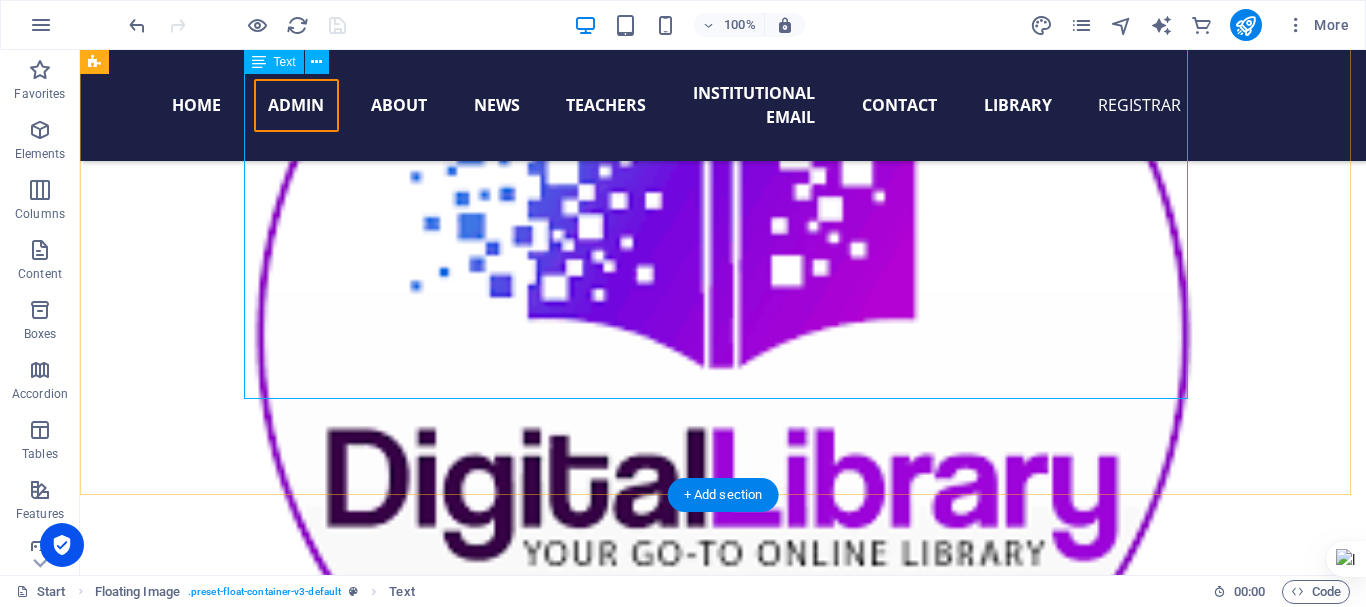 click on "Message from the Administrative Dean   Mettu College of Teacher Education   Dear Colleagues, Students, and Staff,   As the Administrative Dean, I warmly greet you all. Our commitment to academic excellence is backed by dedicated administrative support.   We are focused on enhancing our services in finance, logistics, human resources, and campus facilities to create a student-friendly environment. Your feedback is vital for our continuous improvement.   Let’s work together to ensure our college remains a thriving space for teaching and learning.   Best regards,                                                                                                                                                                                                              Tamirat Legese    tamirat@mcte.edu.et" at bounding box center [723, 2636] 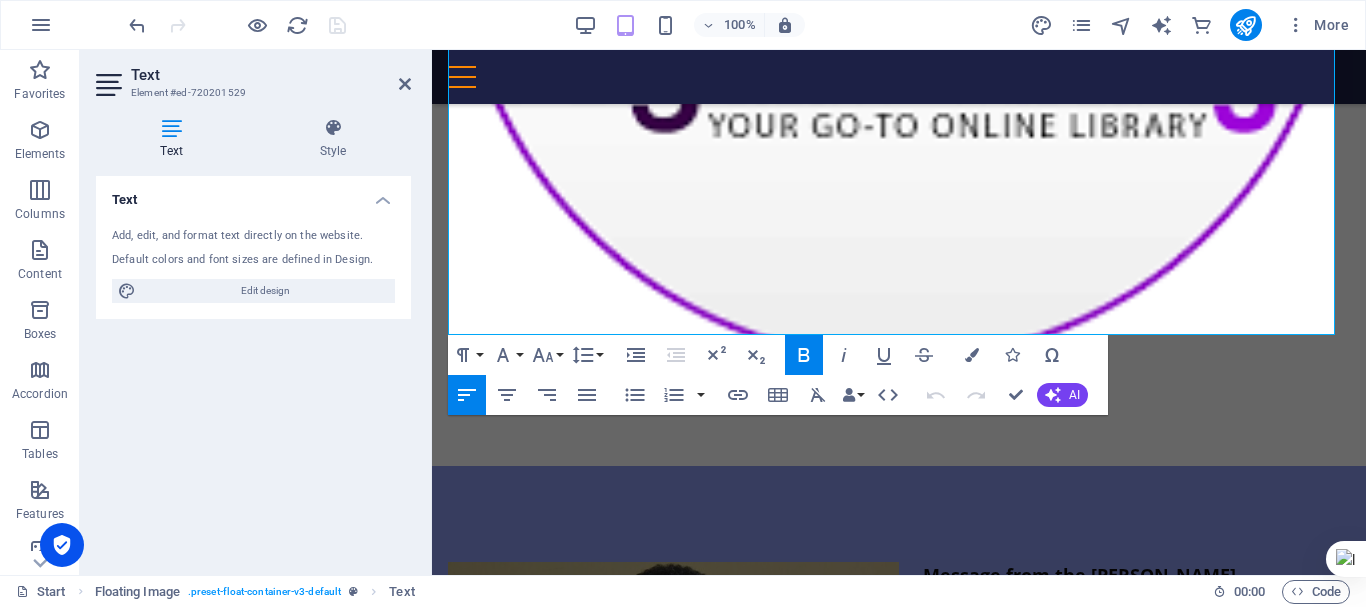 scroll, scrollTop: 3872, scrollLeft: 0, axis: vertical 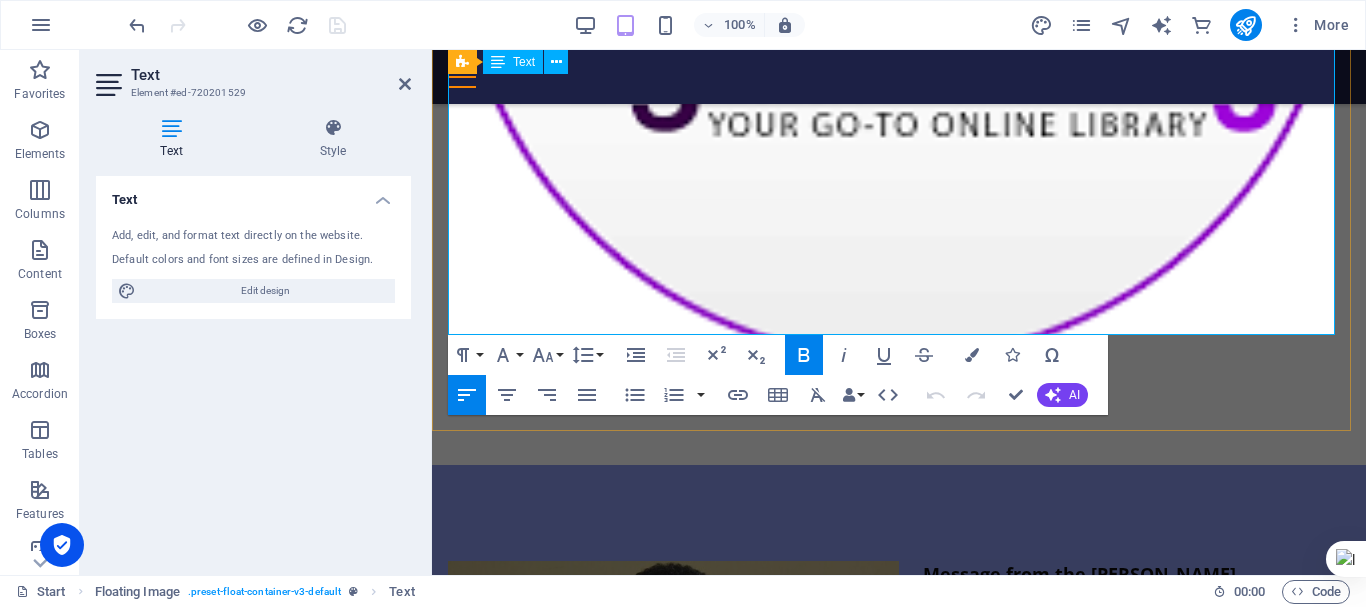 click on "[PERSON_NAME]" at bounding box center (988, 2550) 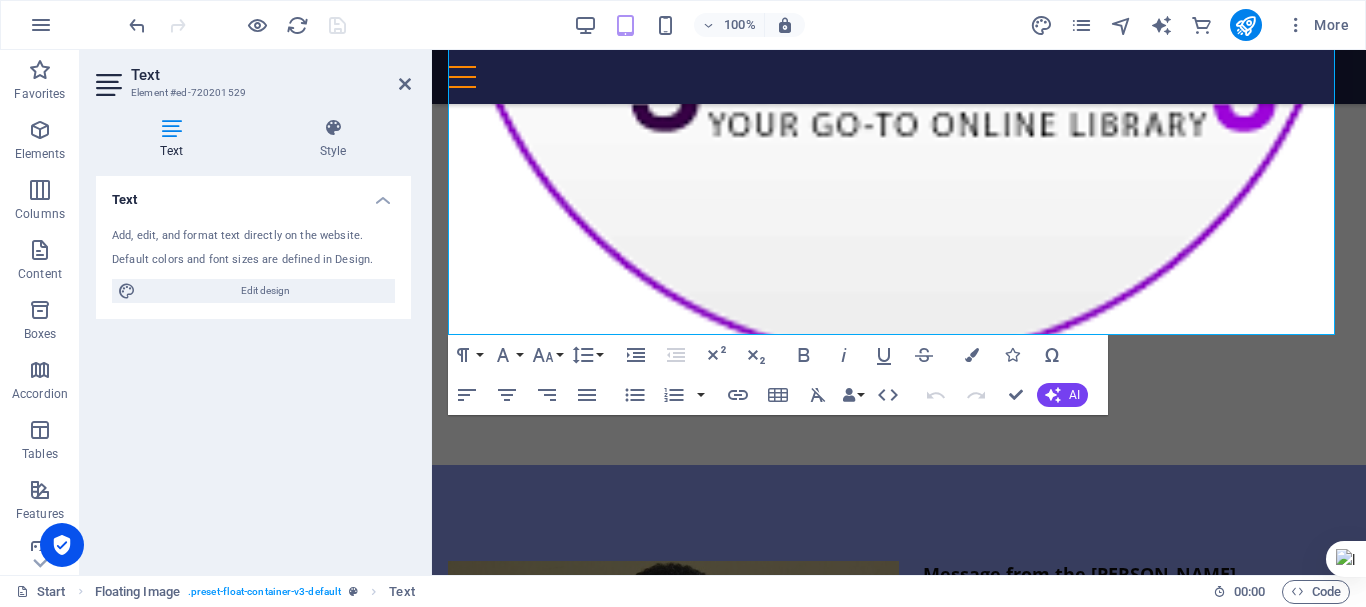 click on "Text" at bounding box center (271, 75) 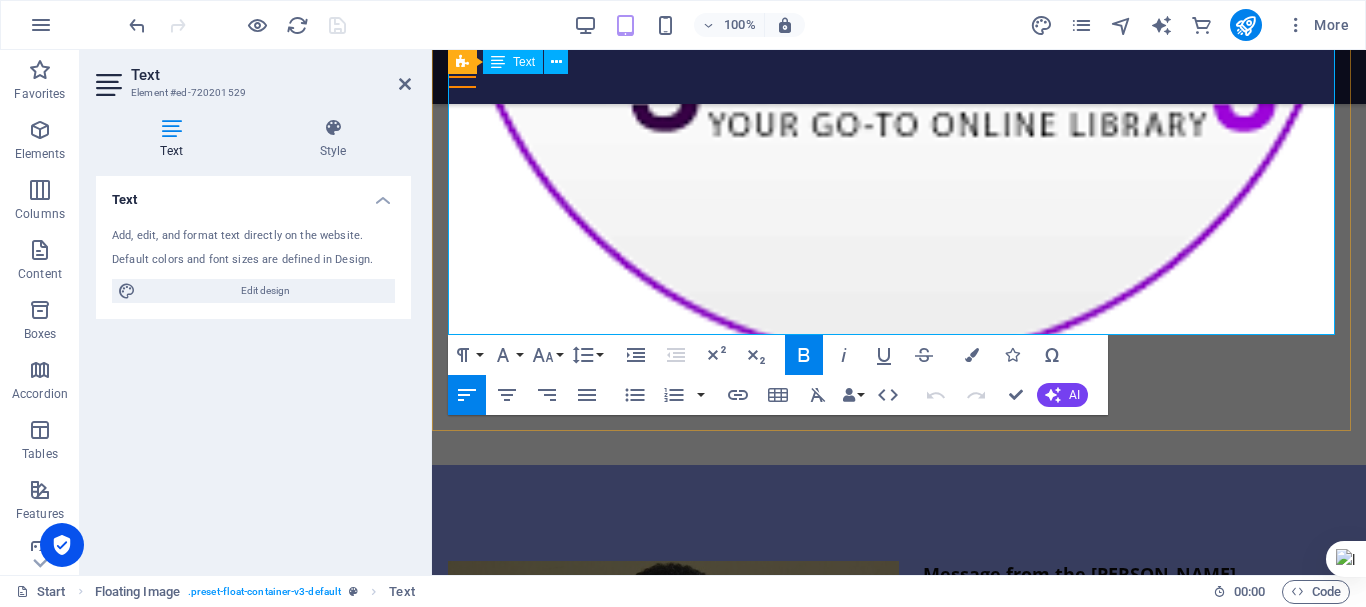 click on "[PERSON_NAME]" at bounding box center (988, 2550) 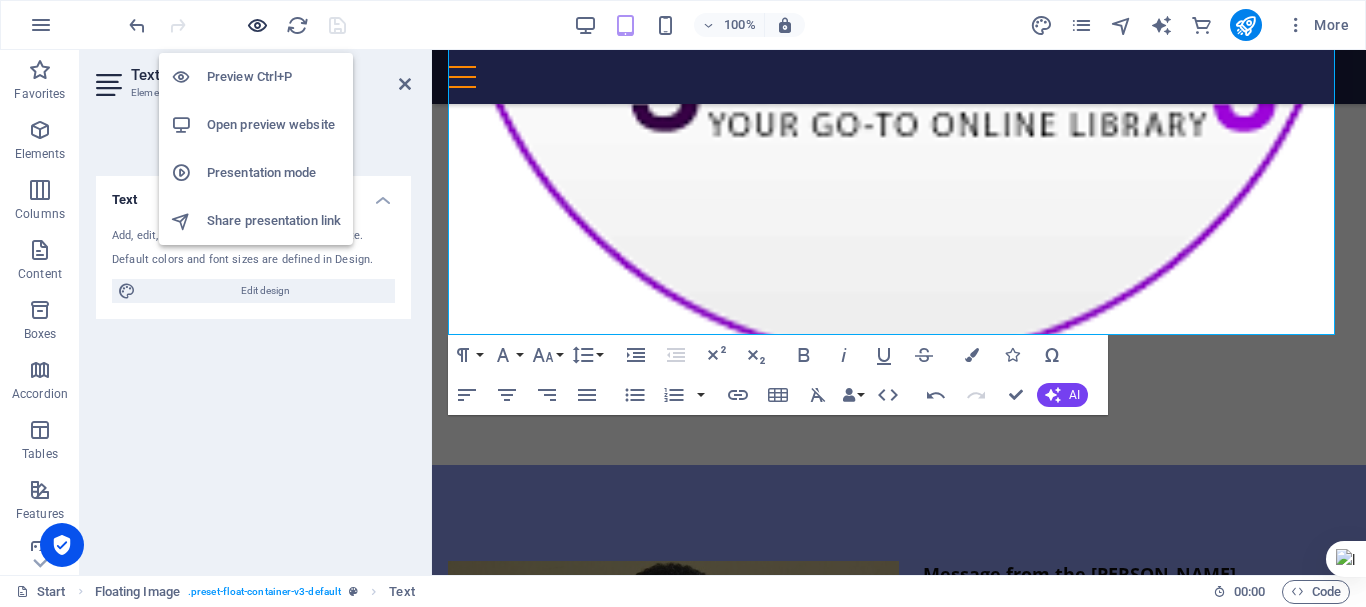 click at bounding box center [257, 25] 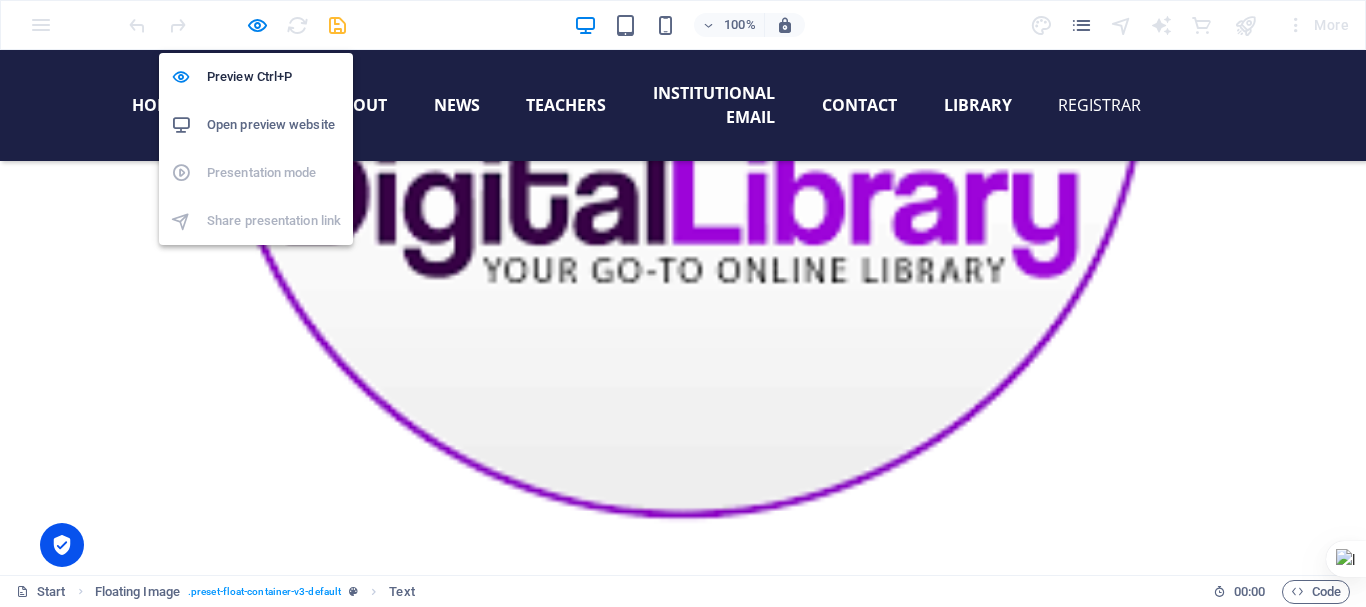 scroll, scrollTop: 3876, scrollLeft: 0, axis: vertical 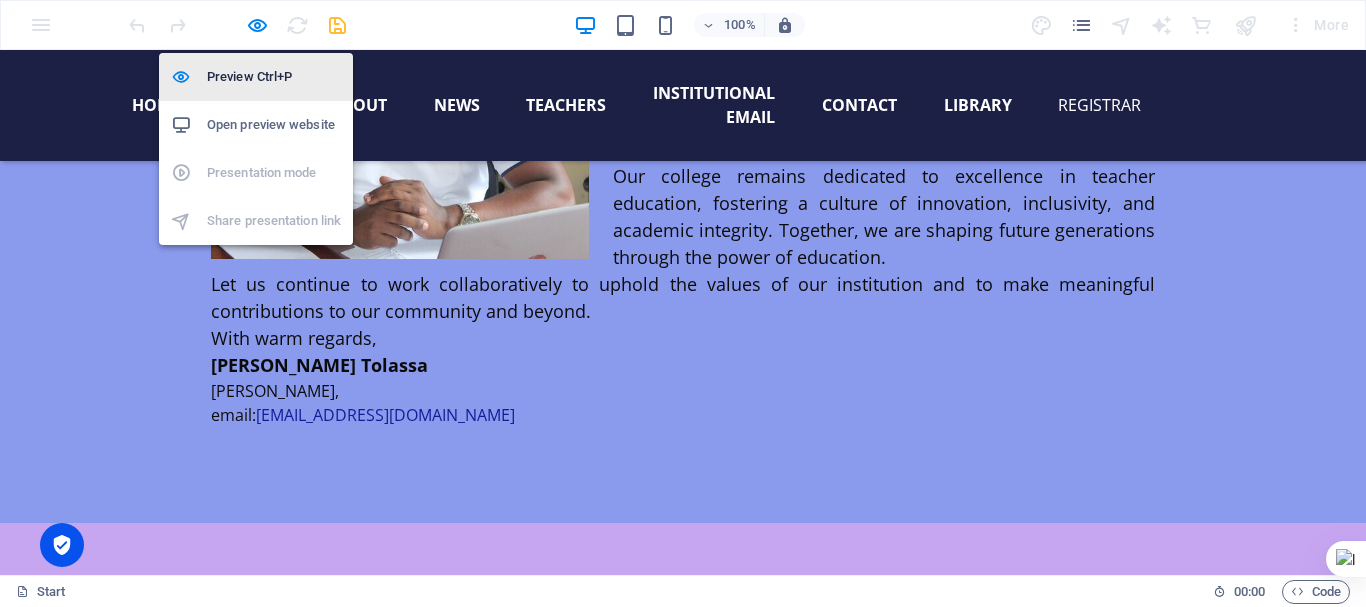 click on "Preview Ctrl+P" at bounding box center (274, 77) 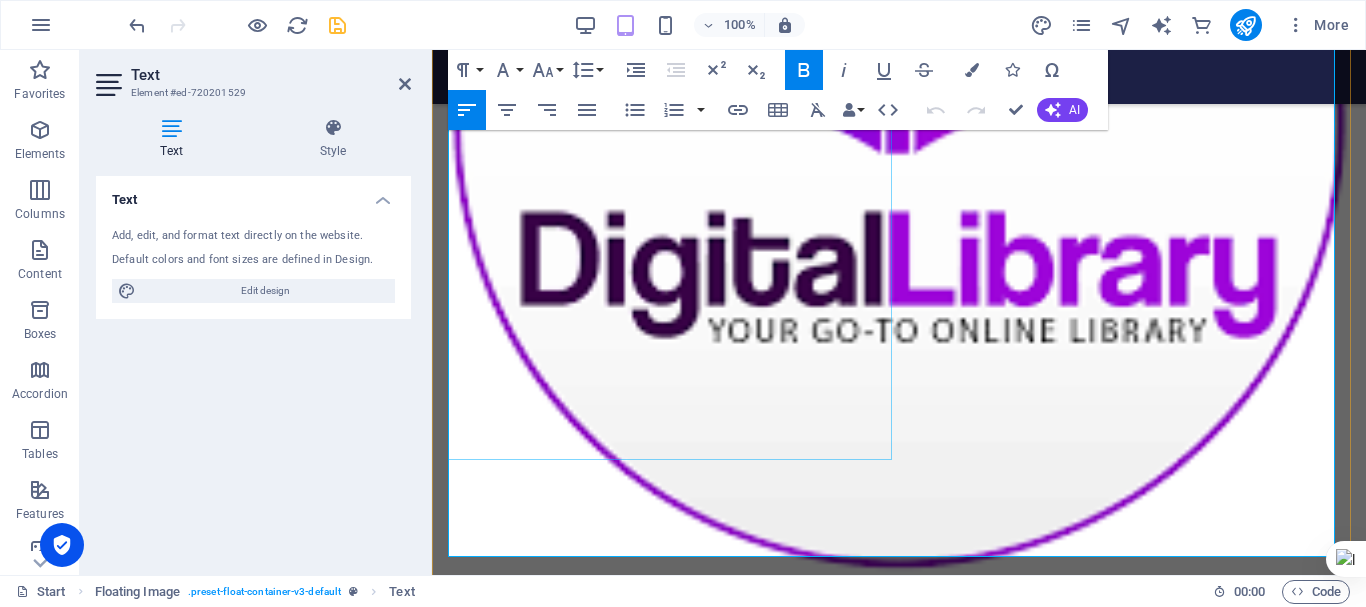 scroll, scrollTop: 3672, scrollLeft: 0, axis: vertical 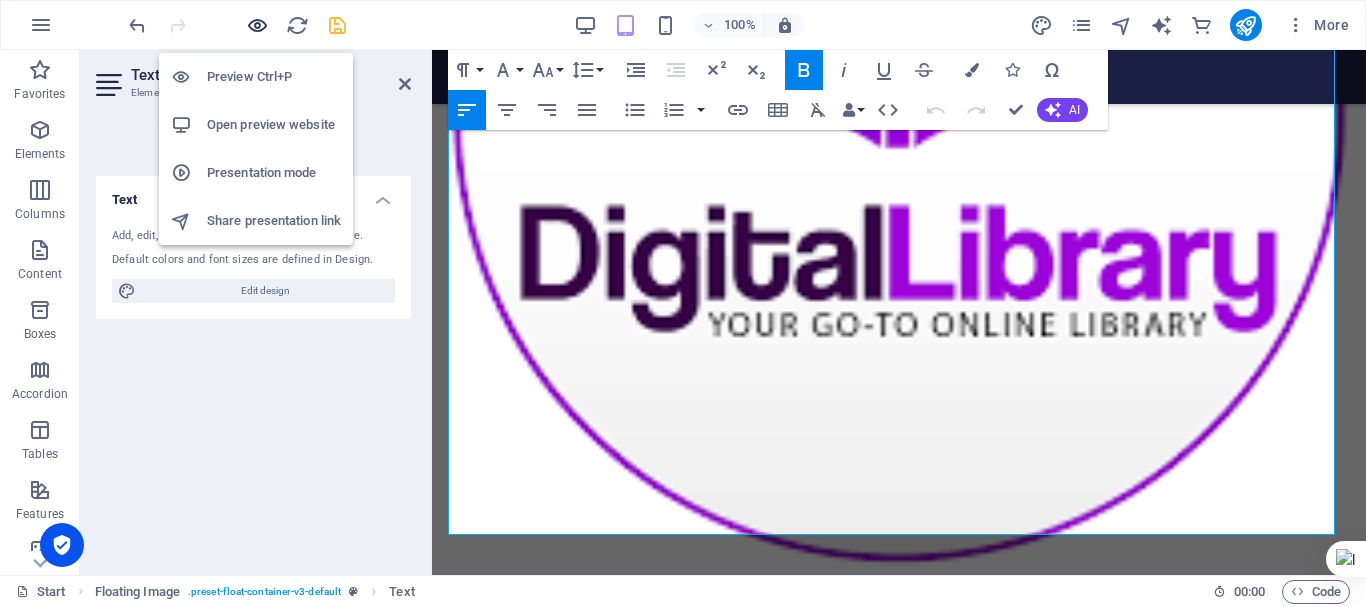 click at bounding box center (257, 25) 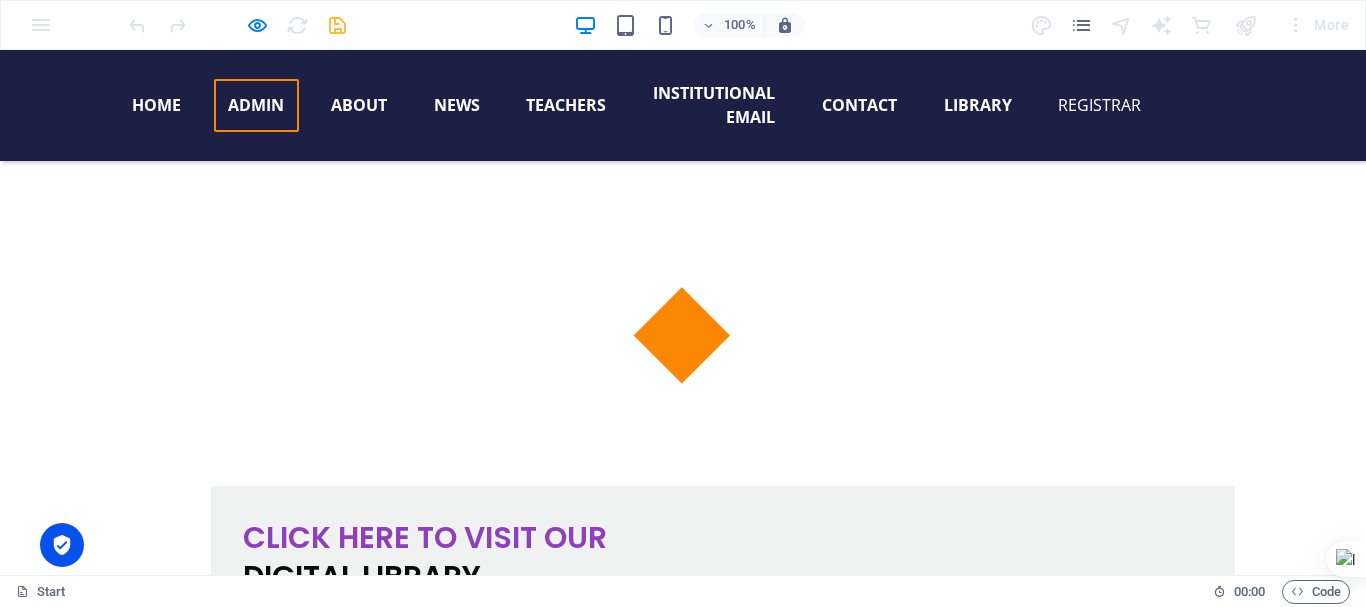 scroll, scrollTop: 1992, scrollLeft: 0, axis: vertical 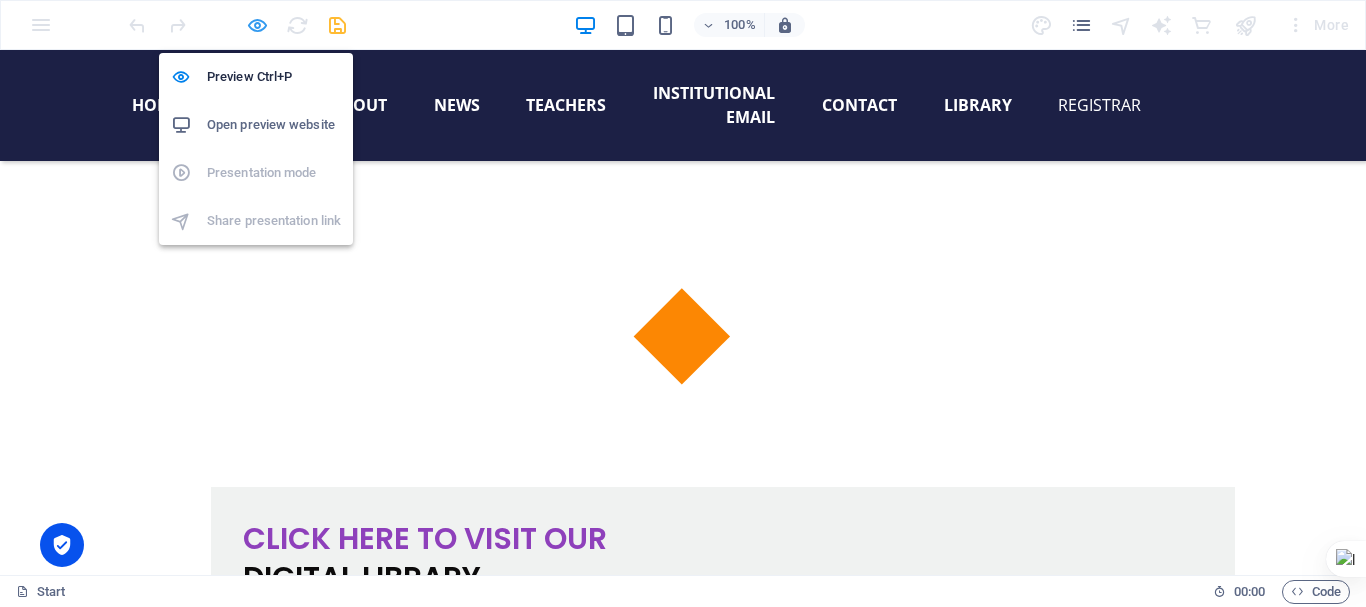 click at bounding box center (257, 25) 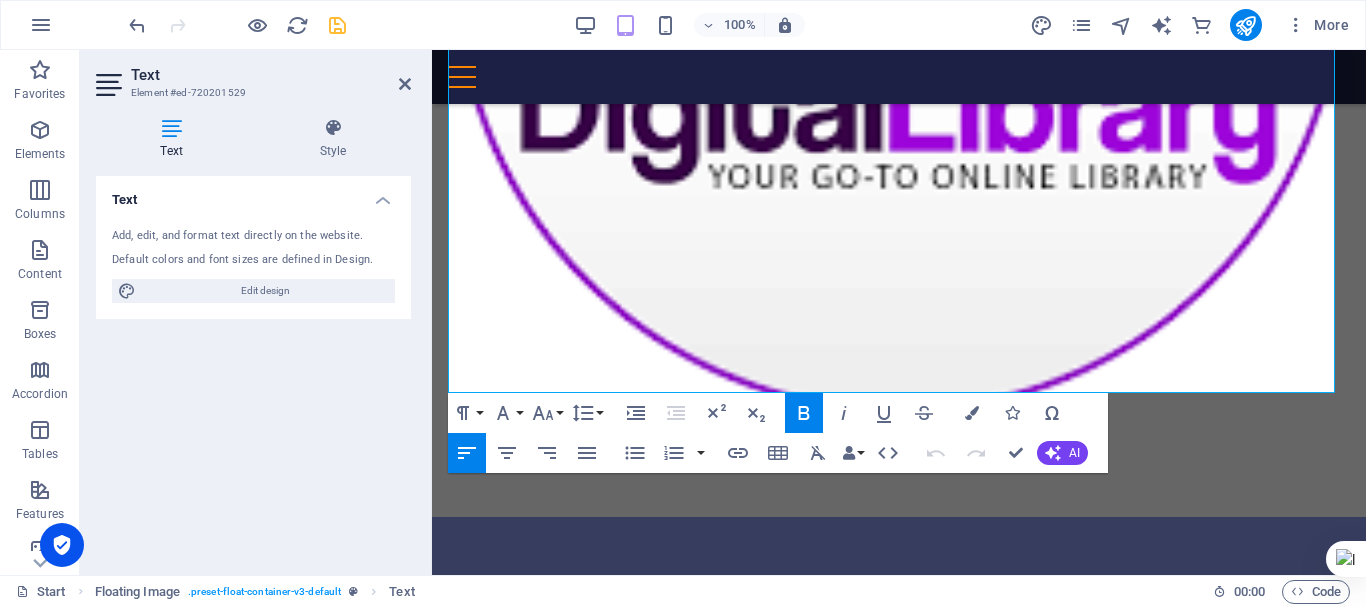 scroll, scrollTop: 3814, scrollLeft: 0, axis: vertical 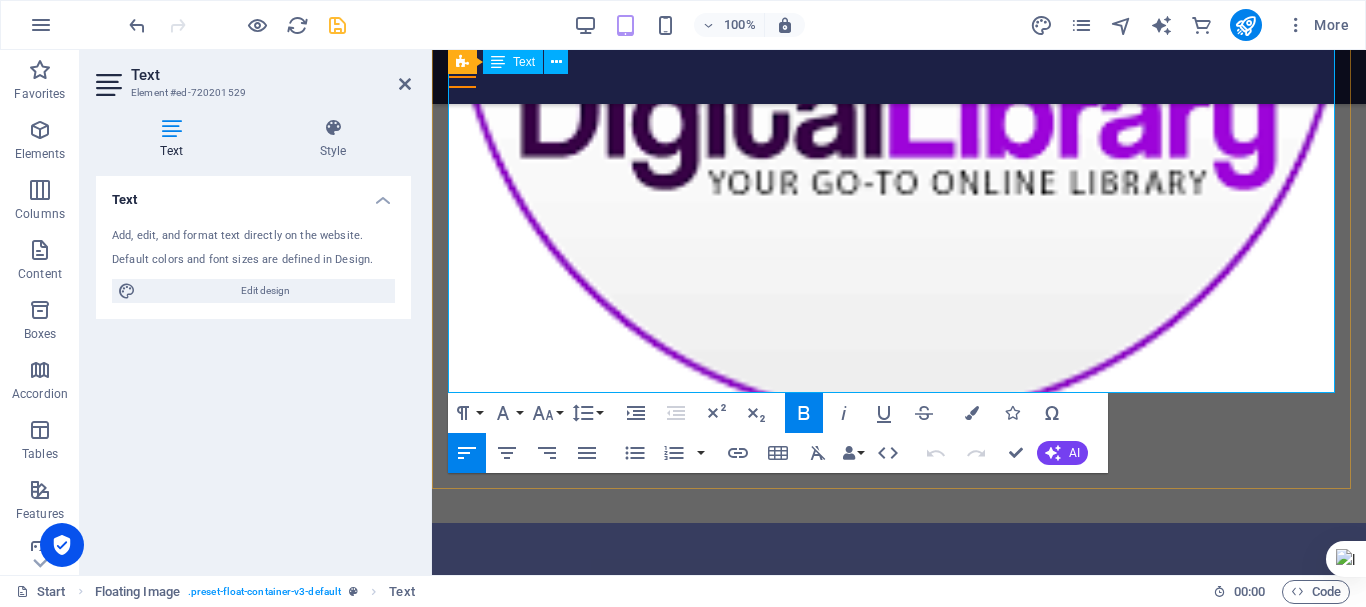 click on "[PERSON_NAME]" at bounding box center (988, 2608) 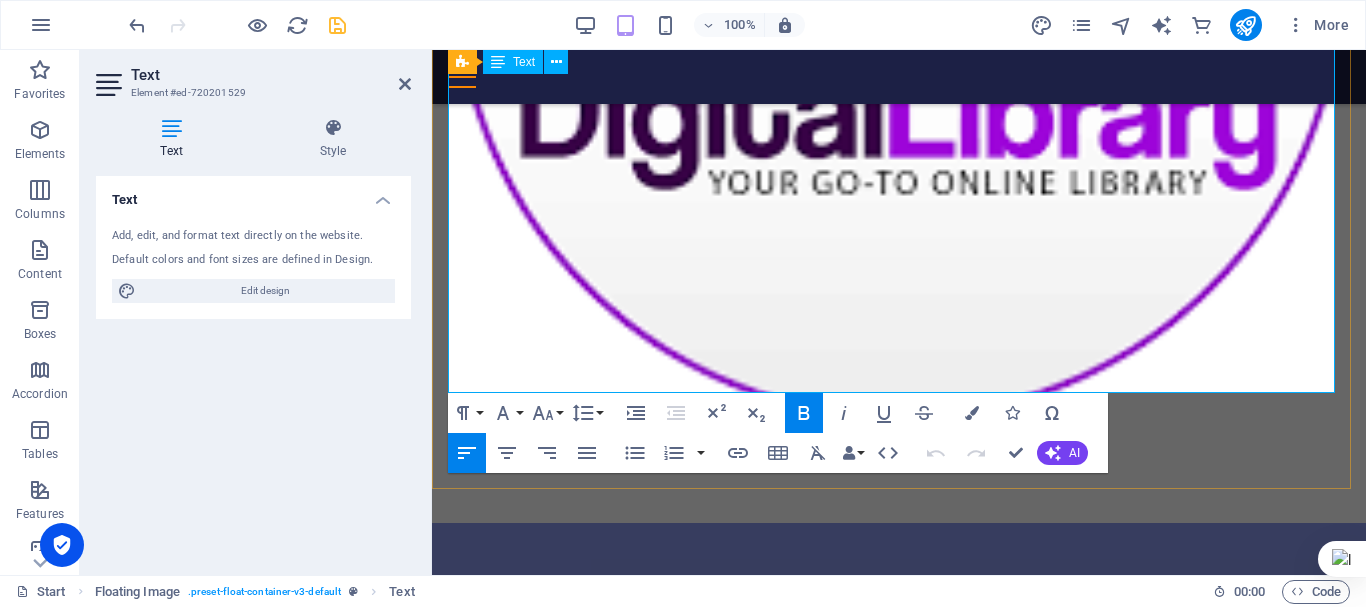 click on "[PERSON_NAME]" at bounding box center [988, 2608] 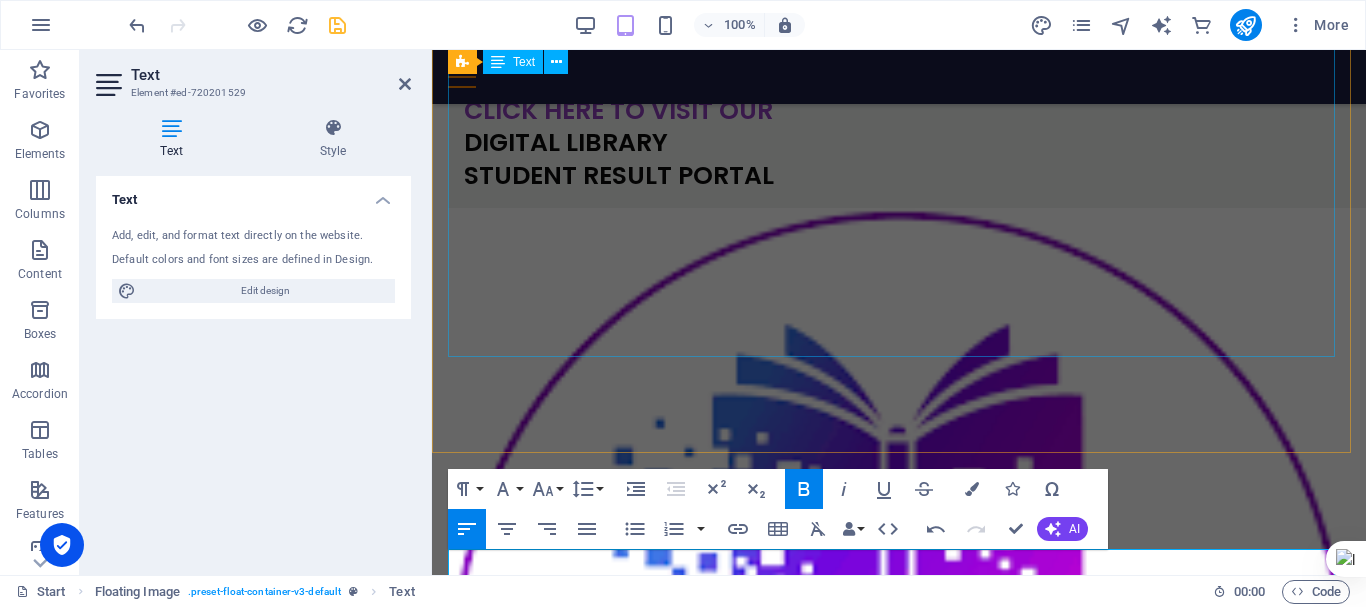 scroll, scrollTop: 3130, scrollLeft: 0, axis: vertical 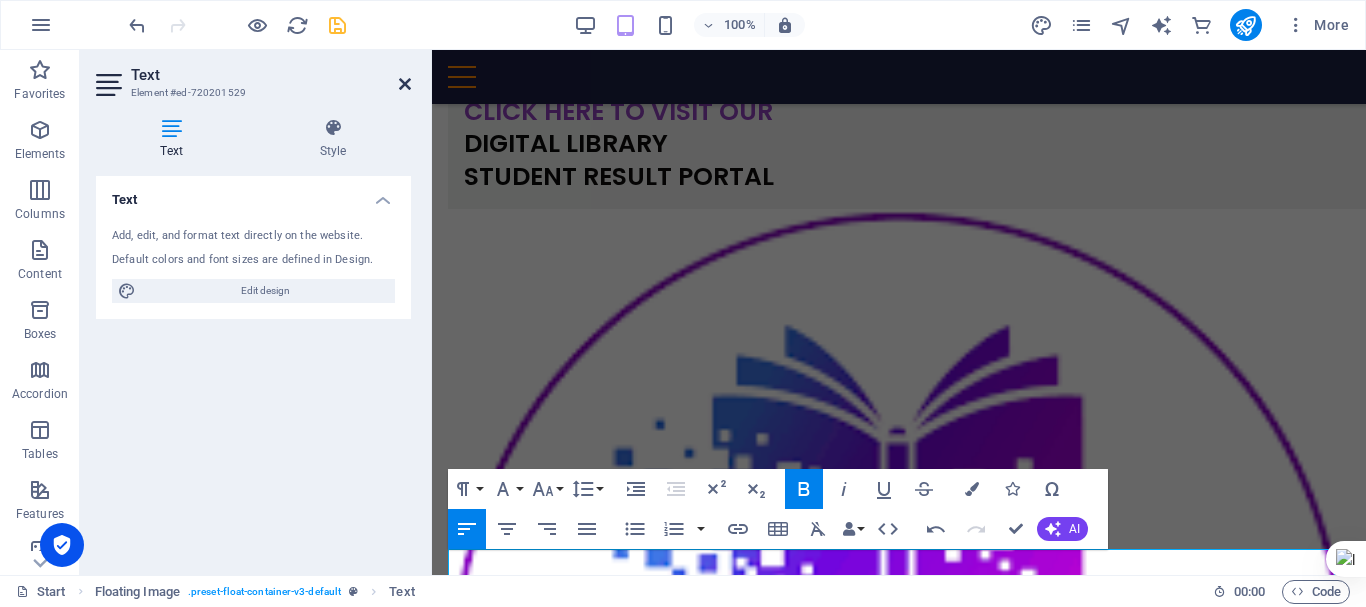 click at bounding box center (405, 84) 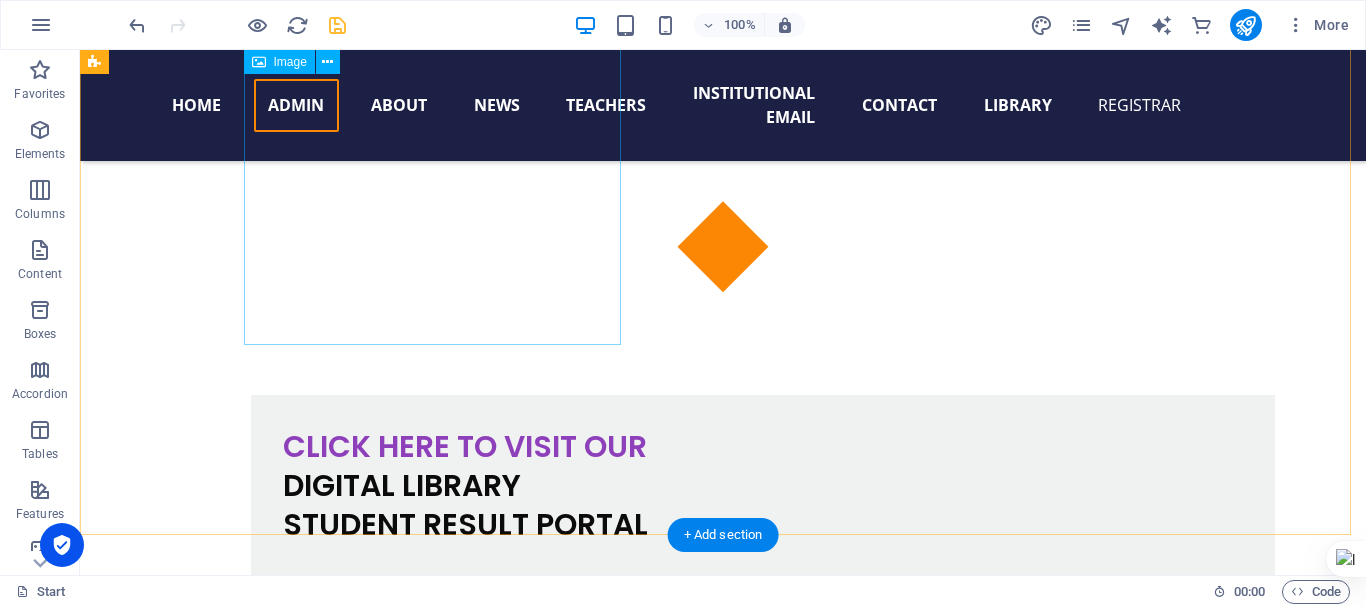 scroll, scrollTop: 2869, scrollLeft: 0, axis: vertical 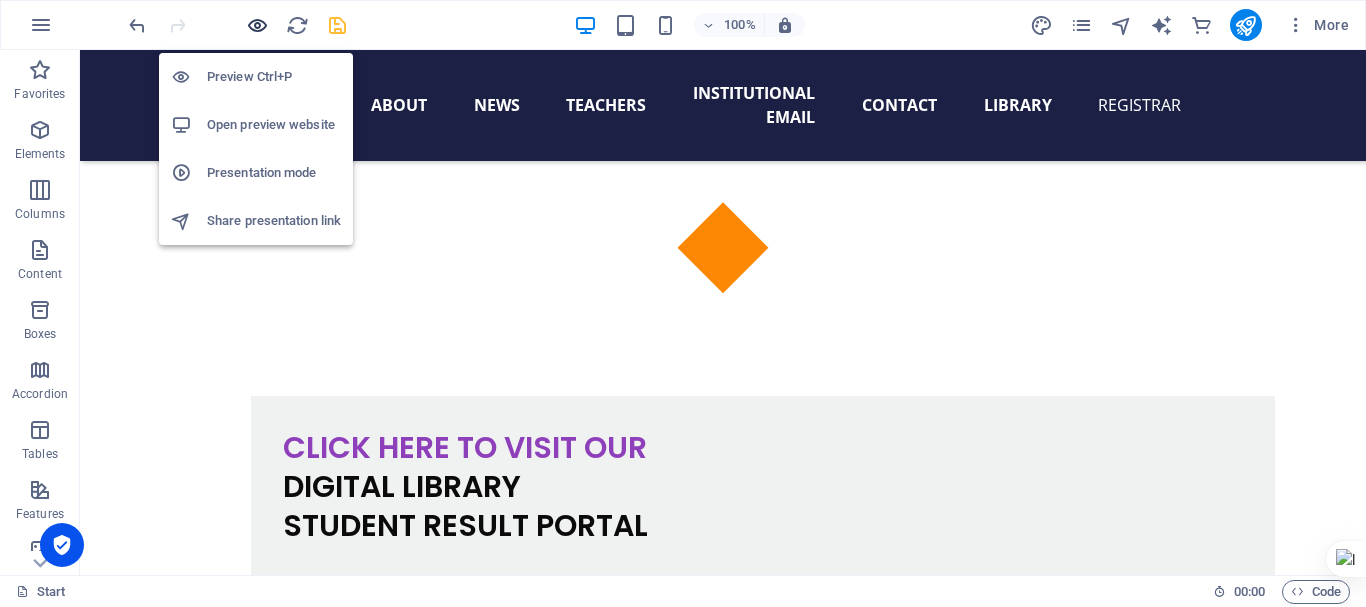 click at bounding box center [257, 25] 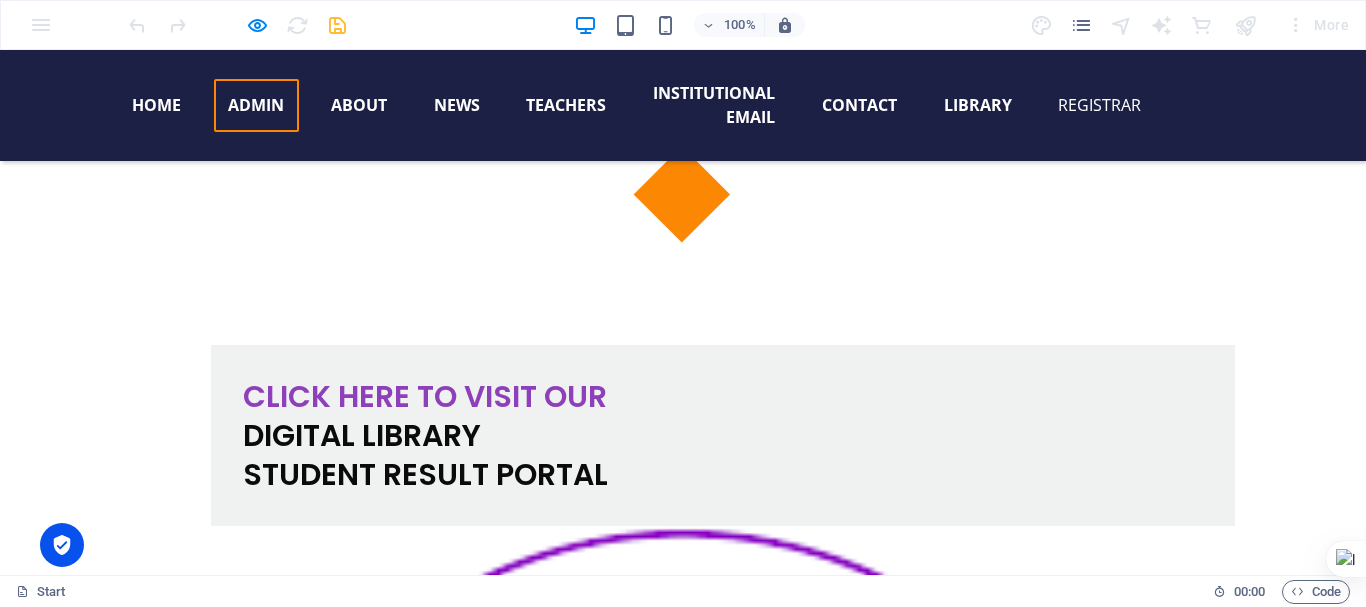 scroll, scrollTop: 2135, scrollLeft: 0, axis: vertical 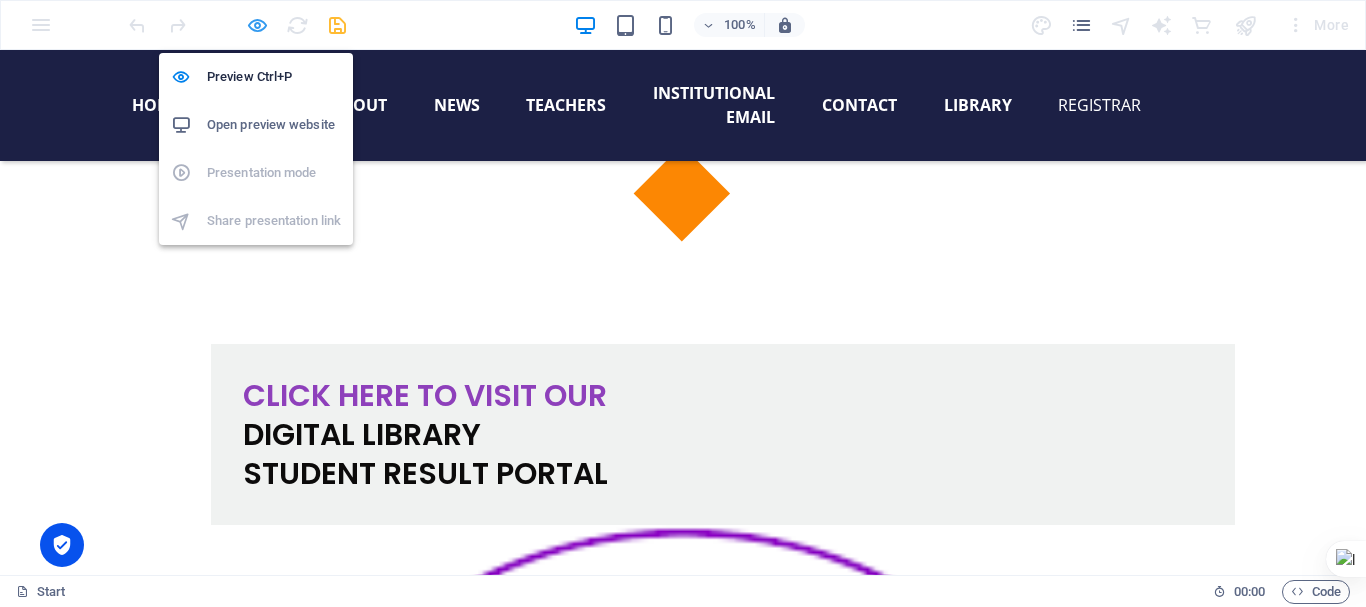 click at bounding box center [257, 25] 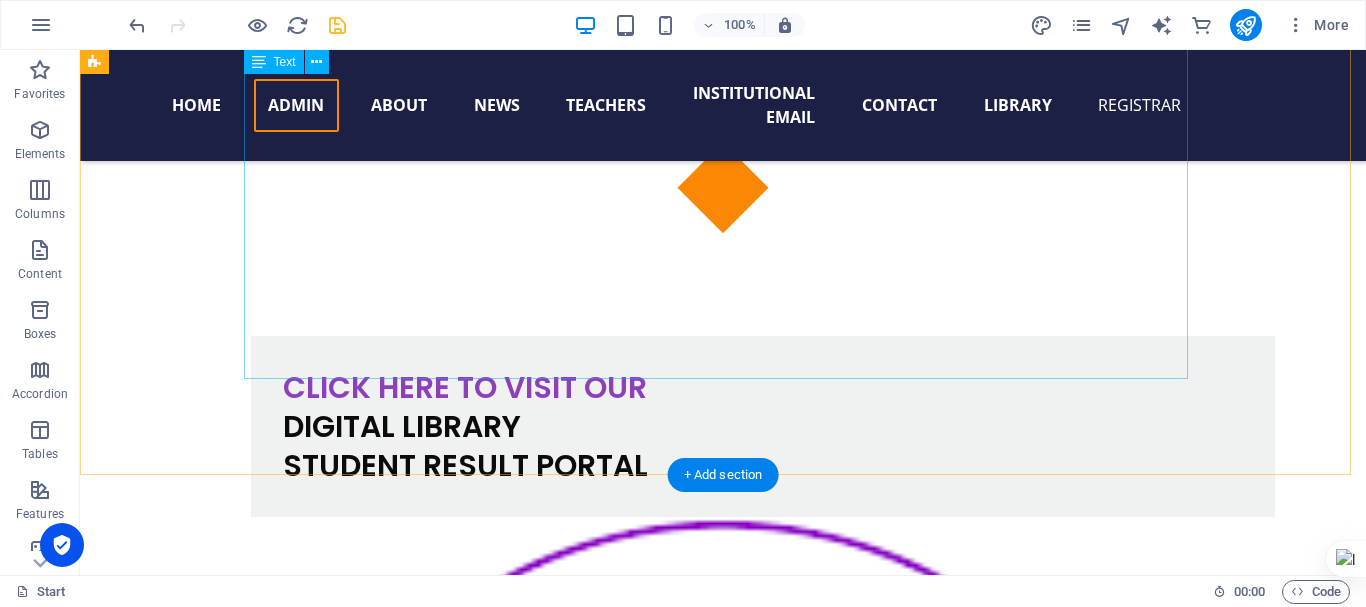 click on "Message from the Academic Dean Mettu College of Teacher Education Dear Students, Faculty Members, and Academic Staff, As the Academic Dean of Mettu College of Teacher Education, I am honored to address you all at this important moment in our academic calendar. Our college continues to play a vital role in training competent and ethical educators who will shape the future of our country. Academic excellence remains at the core of everything we do. We are committed to providing a student-centered learning environment, promoting research-based instruction, and supporting professional development at all levels. Let us work together to strengthen our academic community, maintain high standards, and ensure that our graduates are well-equipped to serve and lead in their respective fields. Thank you for your ongoing dedication and contribution. Sincerely, Dereje Akkasa Academic Dean, Email:  derejeak@mcte.edu.et" at bounding box center [723, 2604] 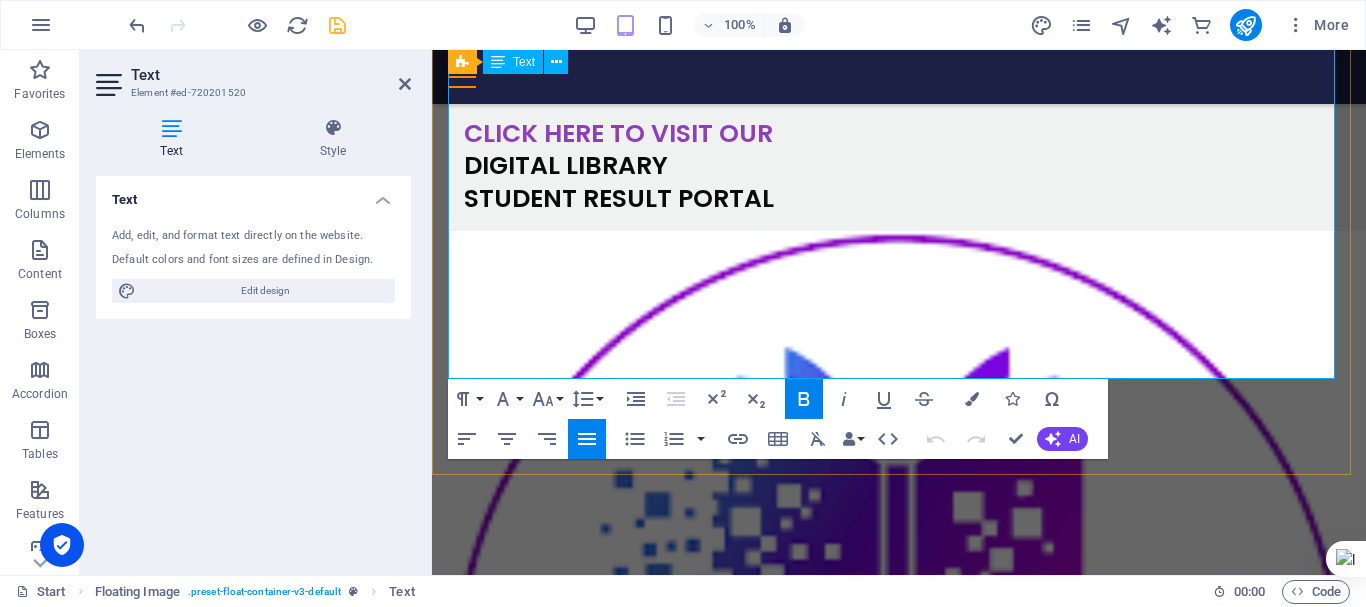 scroll, scrollTop: 3109, scrollLeft: 0, axis: vertical 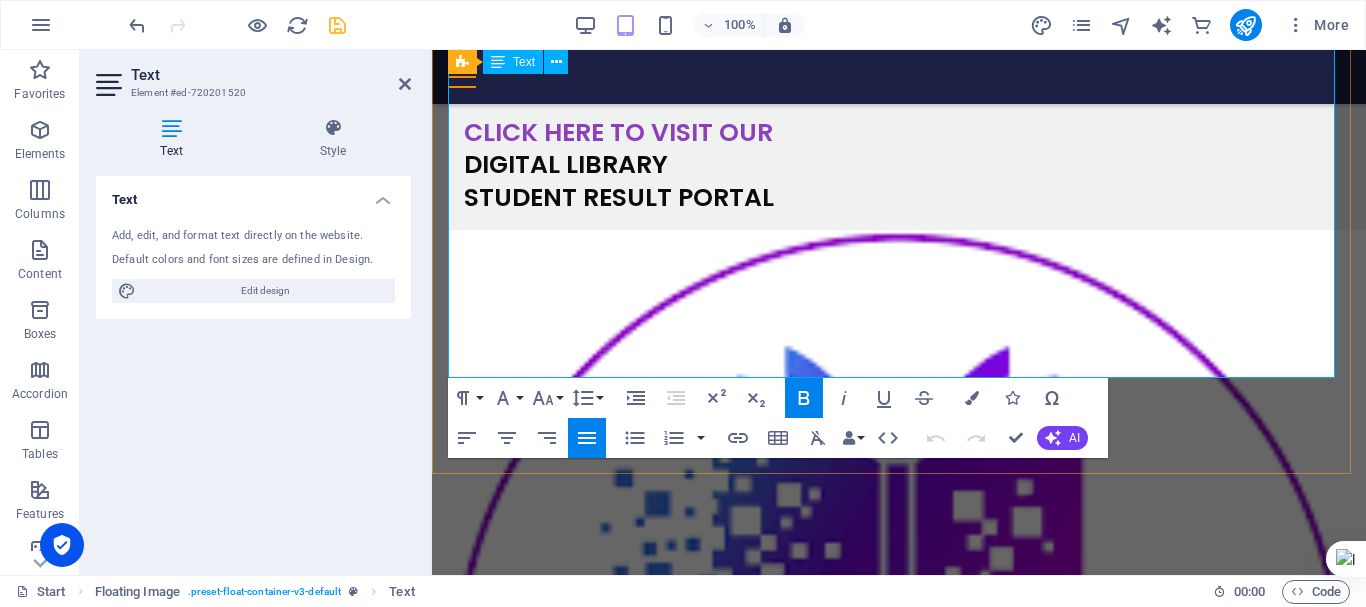 click on "Sincerely, Dereje Akkasa Academic Dean," at bounding box center (899, 2593) 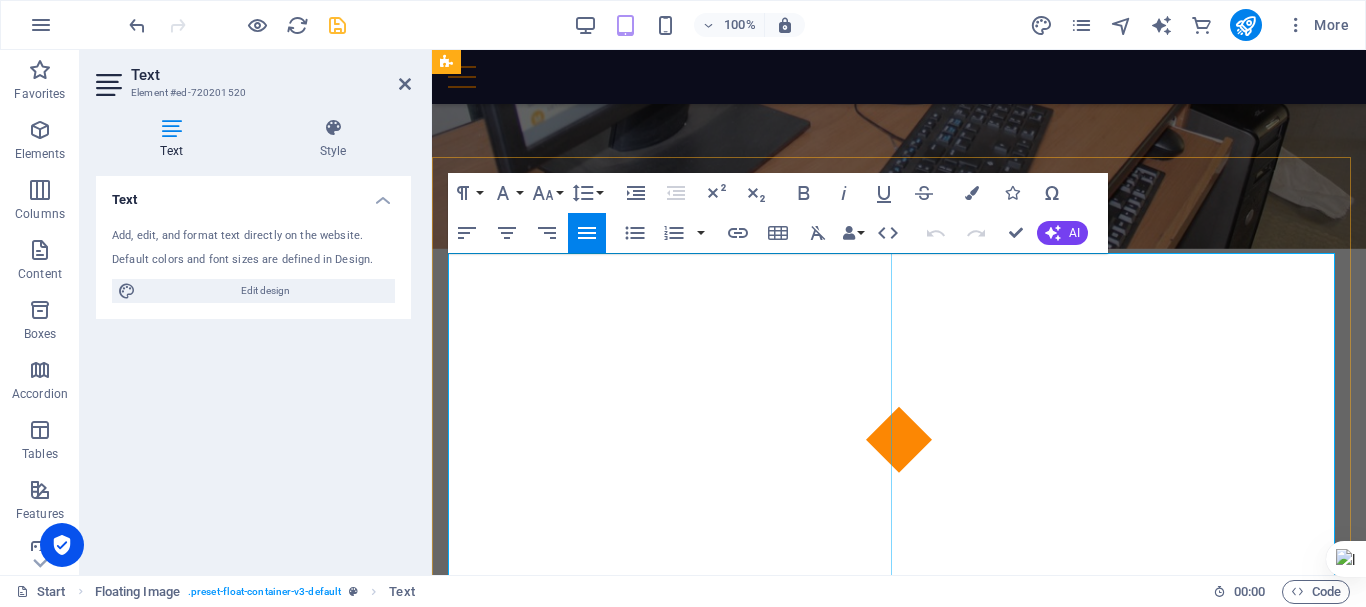 scroll, scrollTop: 2634, scrollLeft: 0, axis: vertical 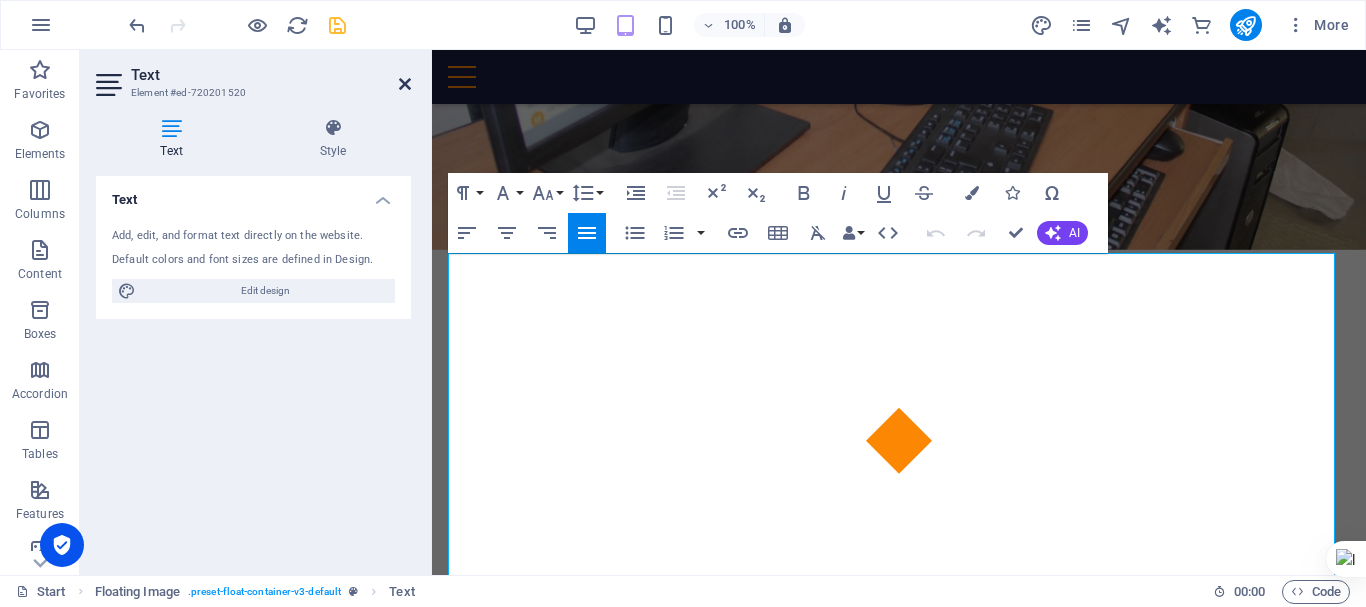 click at bounding box center [405, 84] 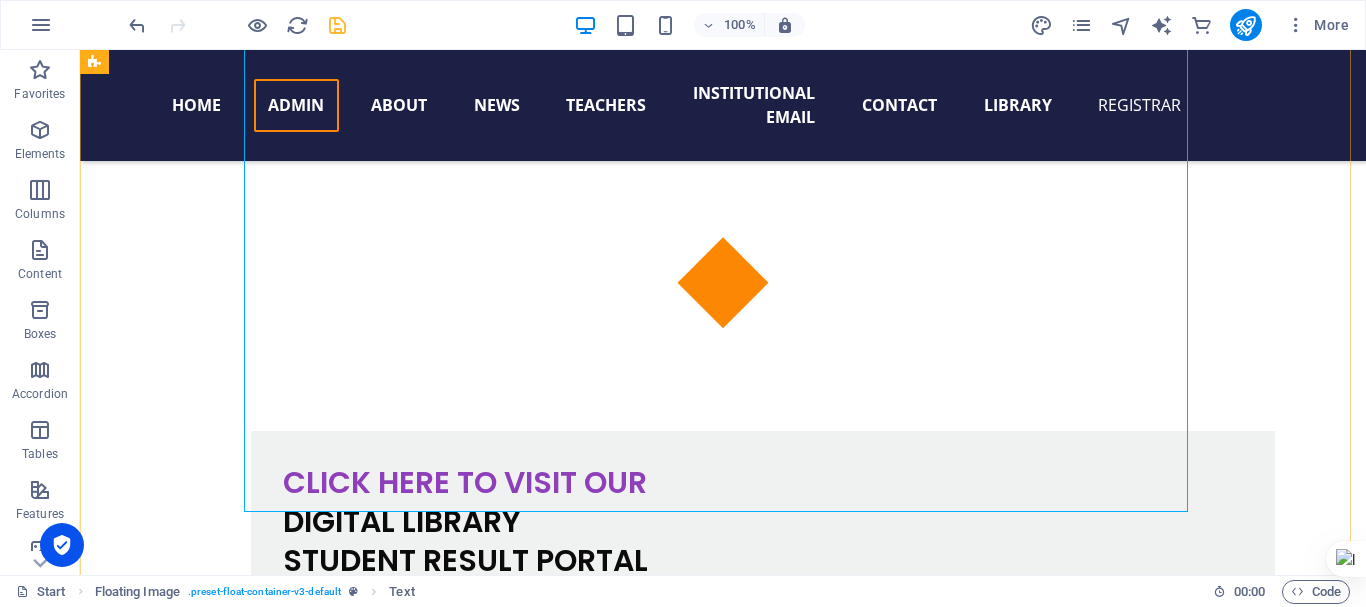 scroll, scrollTop: 2837, scrollLeft: 0, axis: vertical 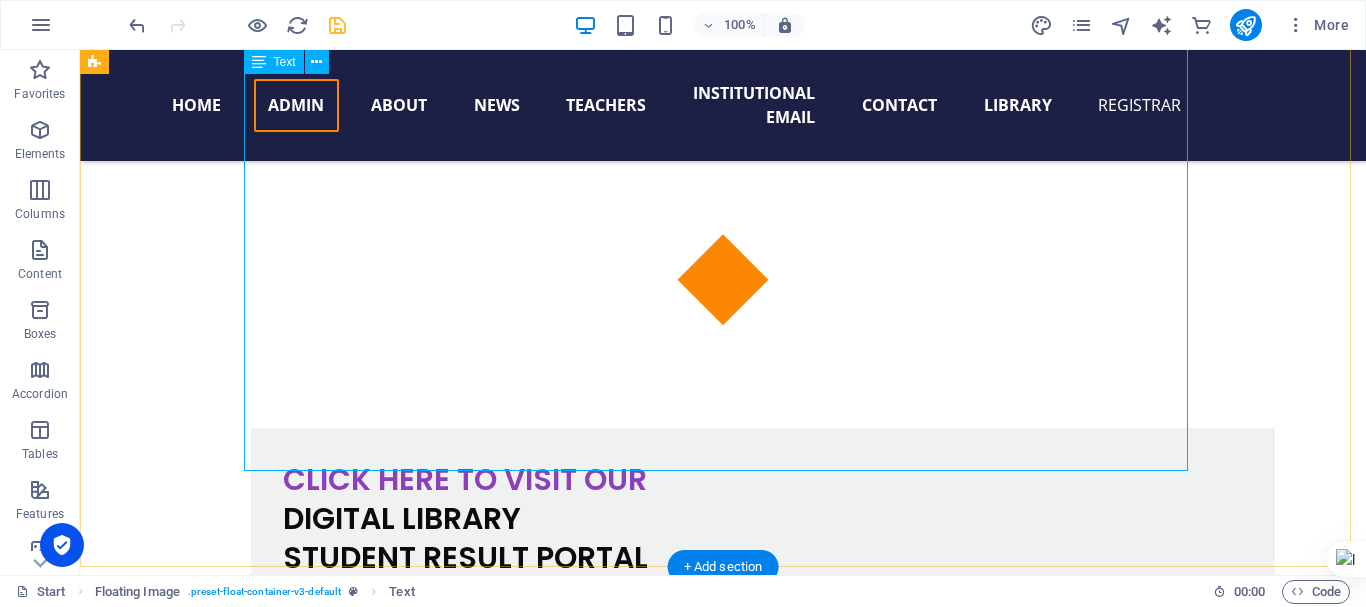 click on "Message from the Academic Dean Mettu College of Teacher Education Dear Students, Faculty Members, and Academic Staff, As the Academic Dean of Mettu College of Teacher Education, I am honored to address you all at this important moment in our academic calendar. Our college continues to play a vital role in training competent and ethical educators who will shape the future of our country. Academic excellence remains at the core of everything we do. We are committed to providing a student-centered learning environment, promoting research-based instruction, and supporting professional development at all levels. Let us work together to strengthen our academic community, maintain high standards, and ensure that our graduates are well-equipped to serve and lead in their respective fields. Thank you for your ongoing dedication and contribution. Sincerely, Dereje Akkasa Academic Dean, Email:  derejeak@mcte.edu.et" at bounding box center (723, 2696) 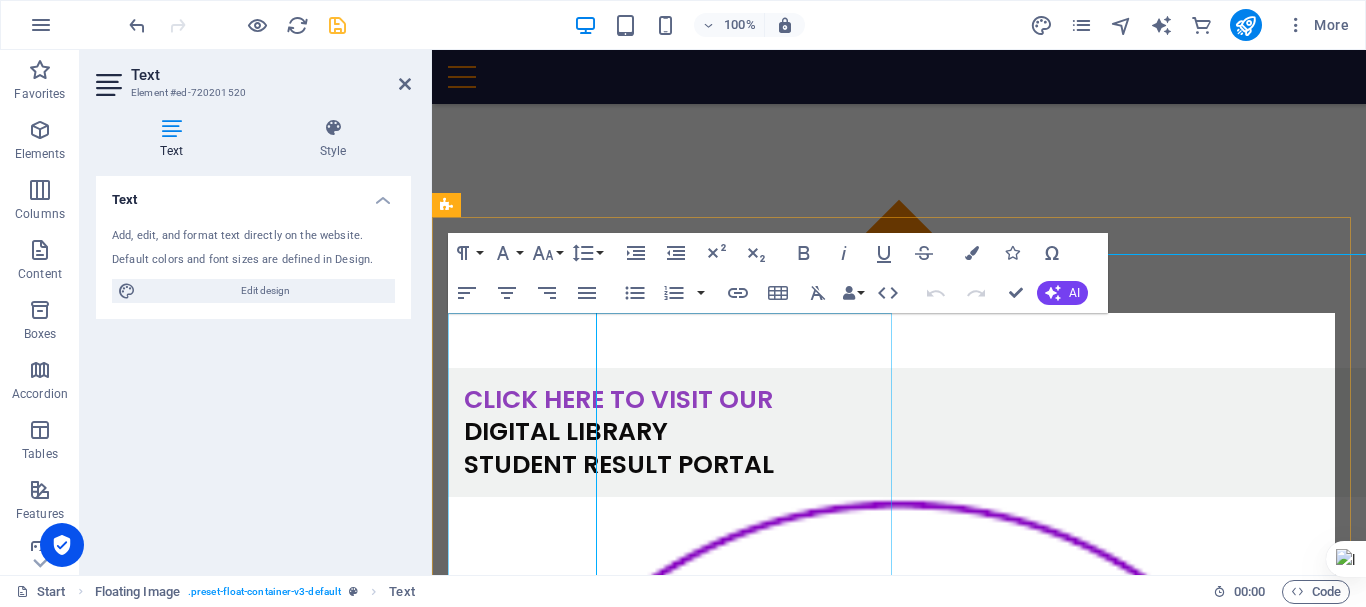 scroll, scrollTop: 2574, scrollLeft: 0, axis: vertical 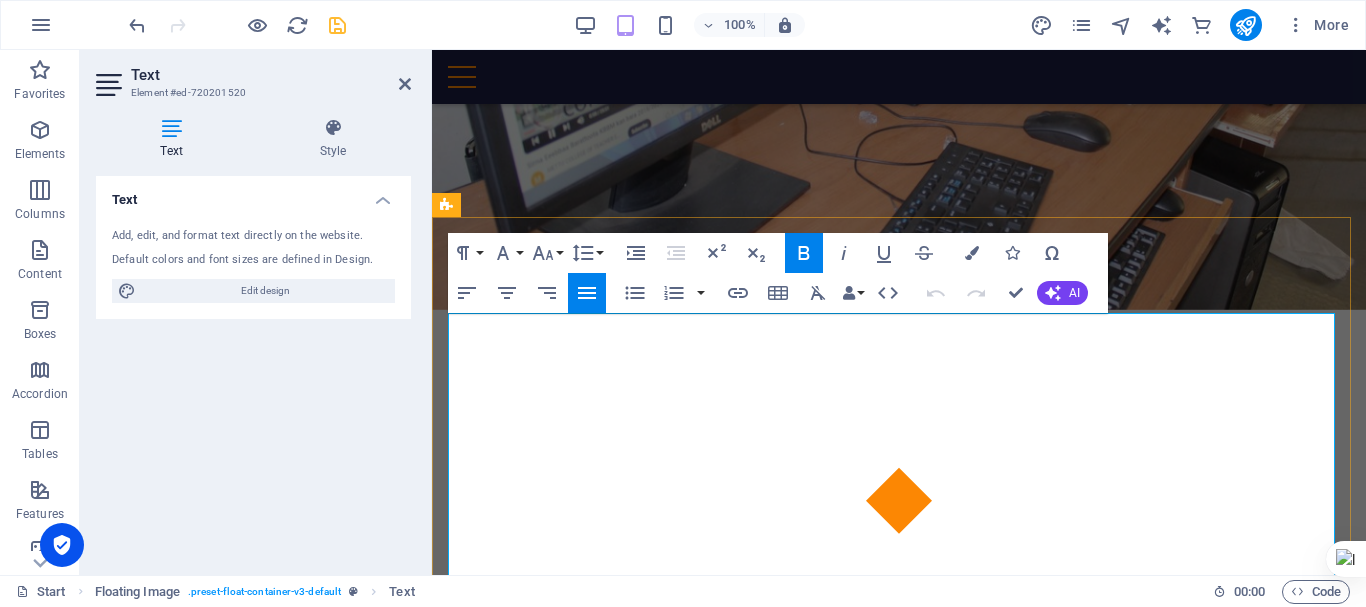 click on "As the Academic [PERSON_NAME] of [PERSON_NAME] College of Teacher Education, I am honored to address you all at this important moment in our academic calendar. Our college continues to play a vital role in training competent and ethical educators who will shape the future of our country." at bounding box center [899, 2756] 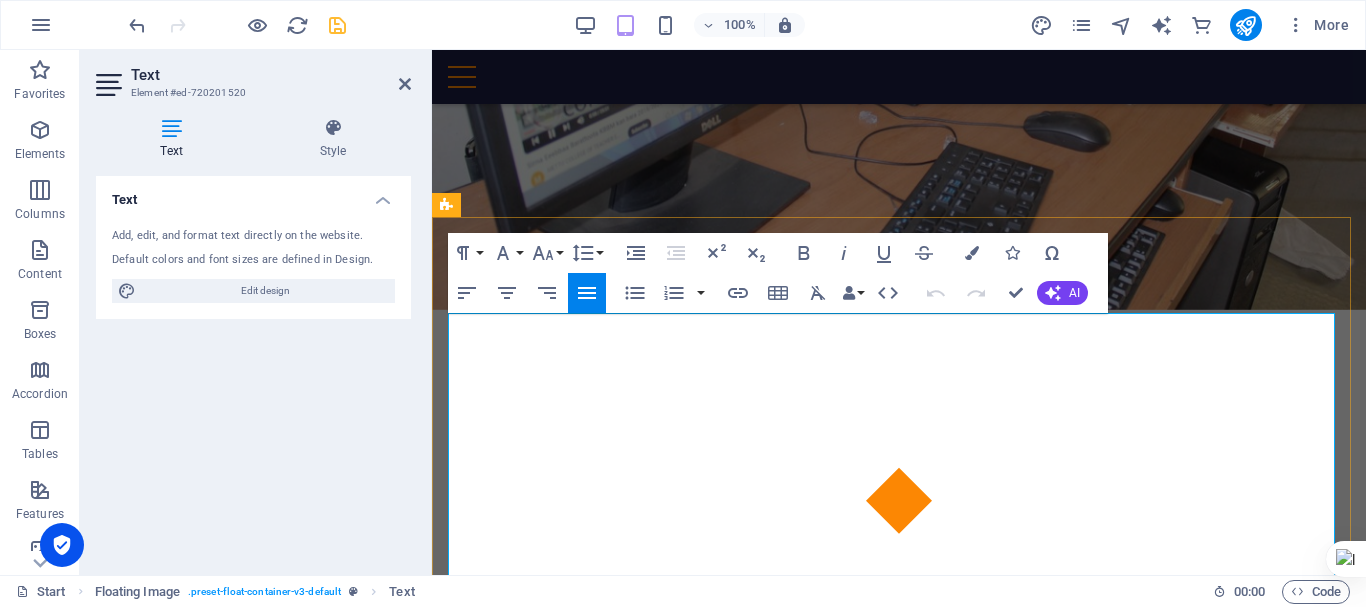 click on "As the Academic [PERSON_NAME] of [PERSON_NAME] College of Teacher Education, I am honored to address you all at this important moment in our academic calendar. Our college continues to play a vital role in training competent and ethical educators who will shape the future of our country." at bounding box center (899, 2756) 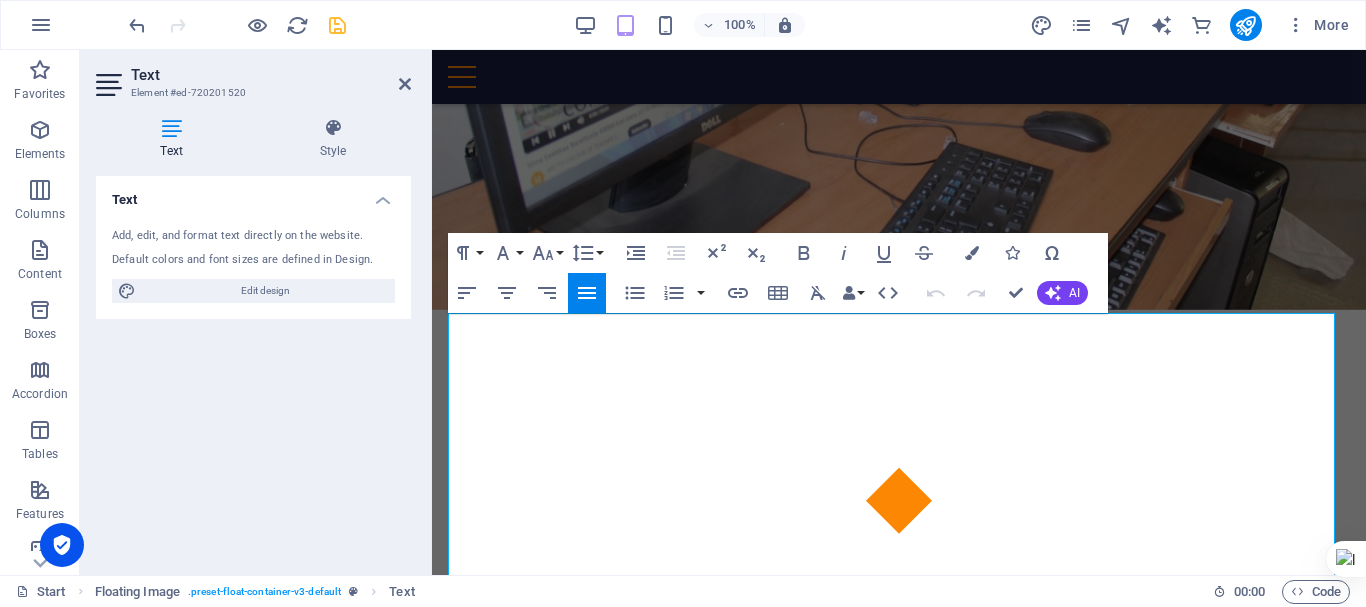 scroll, scrollTop: 2568, scrollLeft: 0, axis: vertical 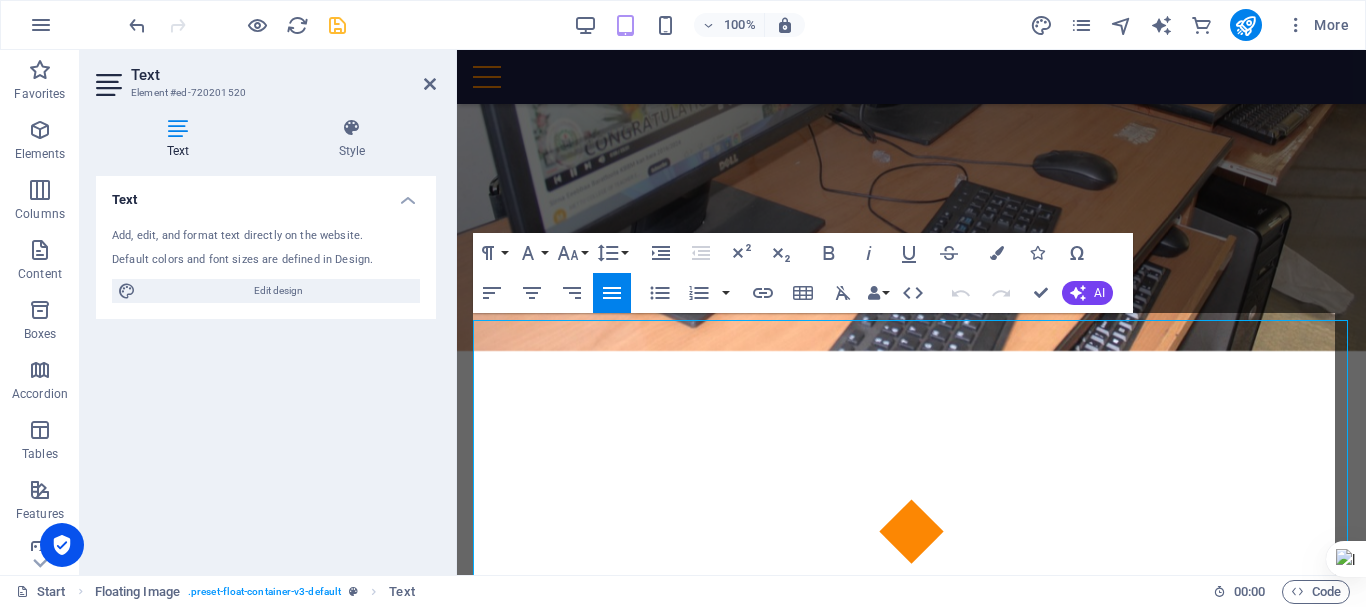 drag, startPoint x: 428, startPoint y: 160, endPoint x: 457, endPoint y: 172, distance: 31.38471 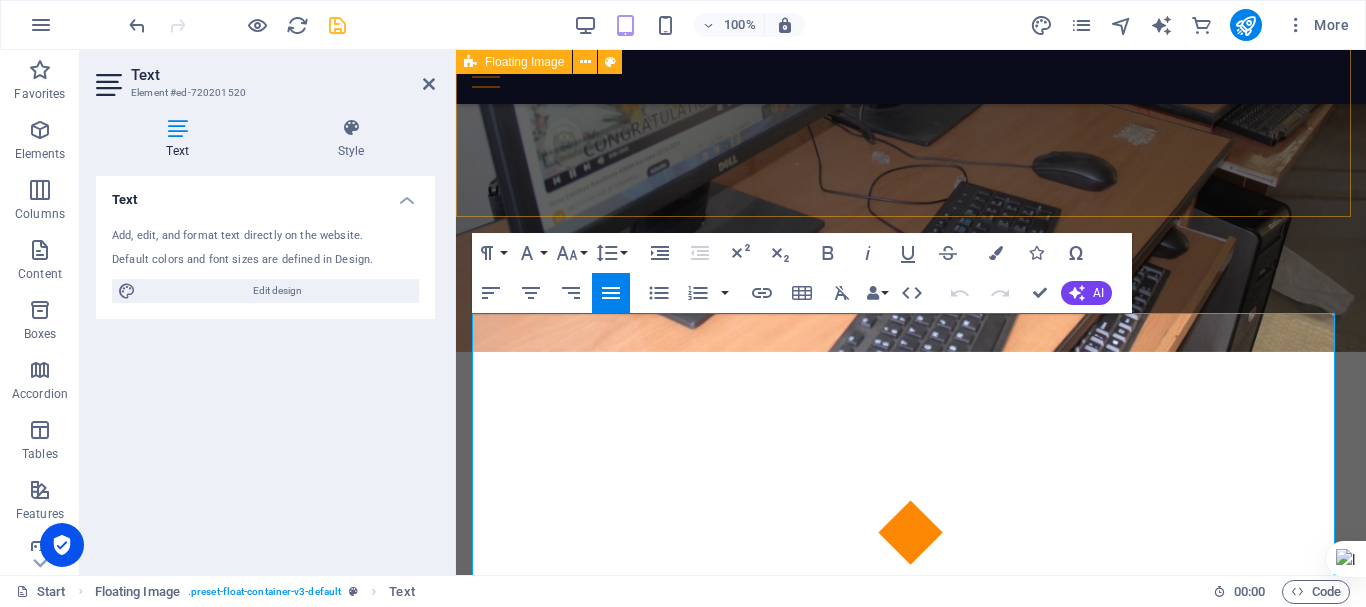 scroll, scrollTop: 2562, scrollLeft: 0, axis: vertical 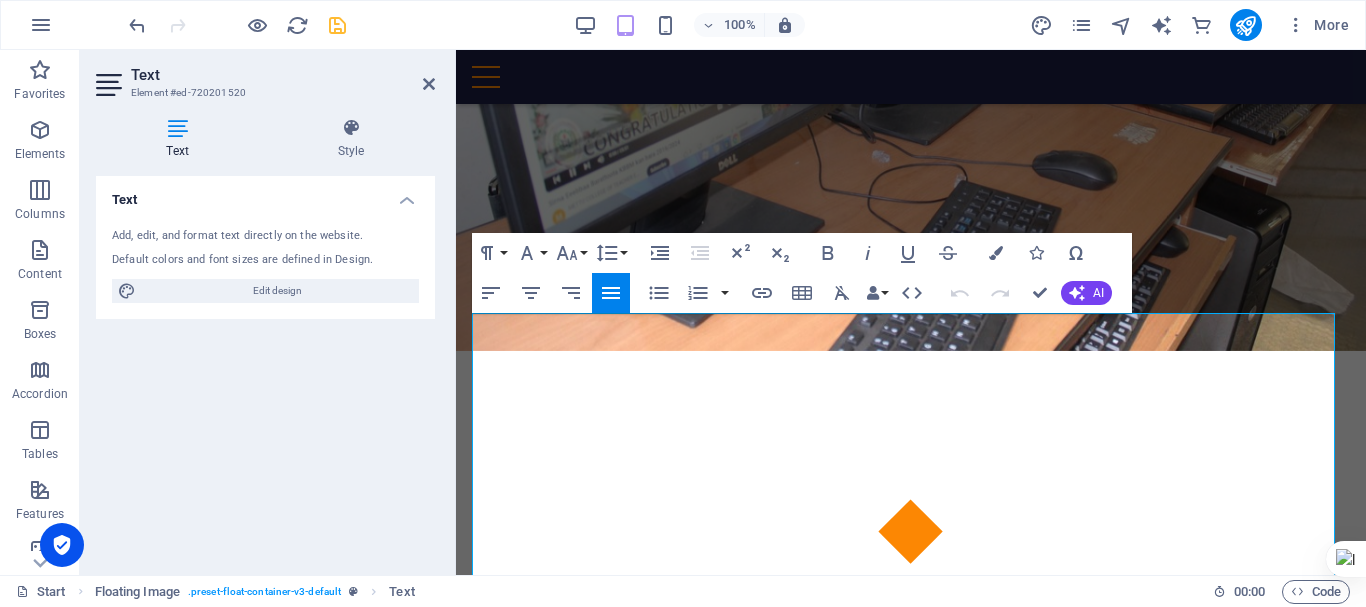 drag, startPoint x: 913, startPoint y: 222, endPoint x: 304, endPoint y: 159, distance: 612.24994 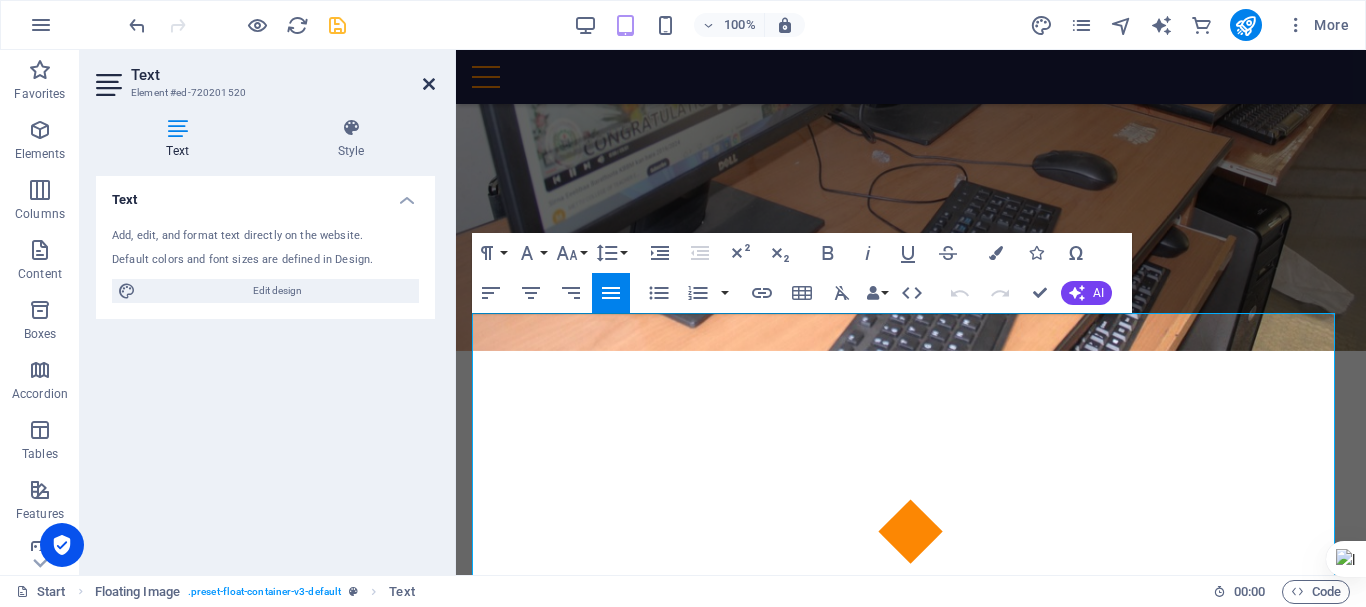 click at bounding box center (429, 84) 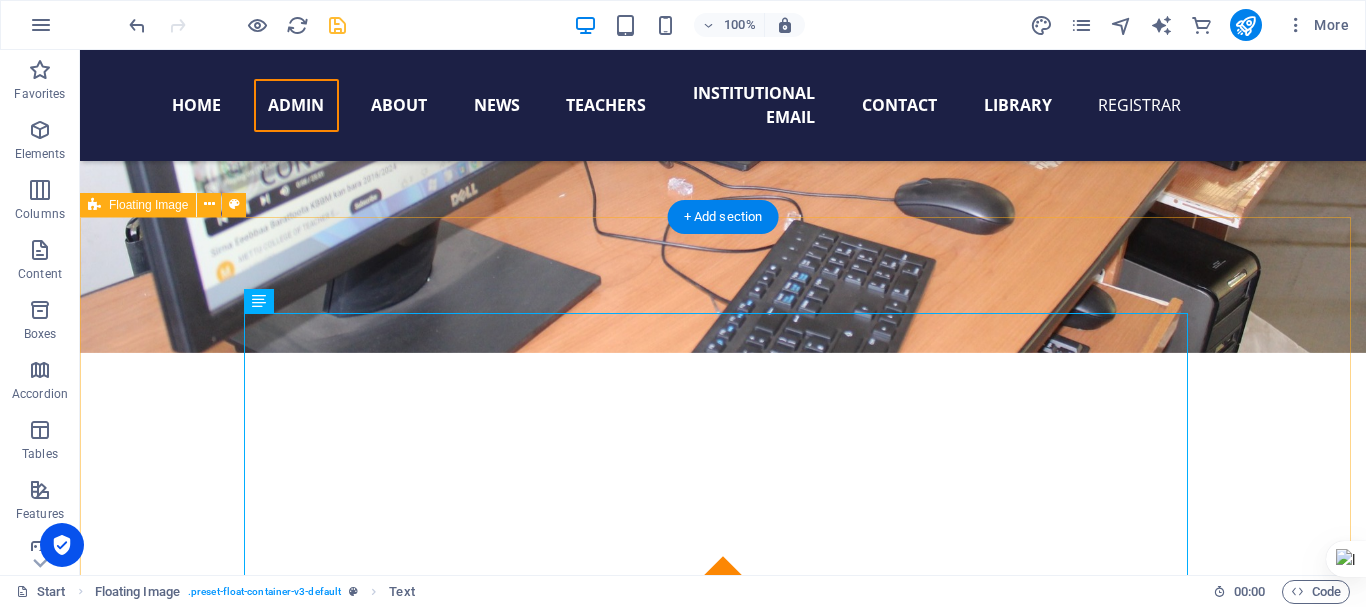 click on "Message from the Academic Dean Mettu College of Teacher Education Dear Students, Faculty Members, and Academic Staff, As the Academic Dean of Mettu College of Teacher Education, I am honored to address you all at this important moment in our academic calendar. Our college continues to play a vital role in training competent and ethical educators who will shape the future of our country. Academic excellence remains at the core of everything we do. We are committed to providing a student-centered learning environment, promoting research-based instruction, and supporting professional development at all levels. Let us work together to strengthen our academic community, maintain high standards, and ensure that our graduates are well-equipped to serve and lead in their respective fields. Thank you for your ongoing dedication and contribution. Sincerely, Dereje Akkasa Academic Dean, Email:  derejeak@mcte.edu.et" at bounding box center [723, 3018] 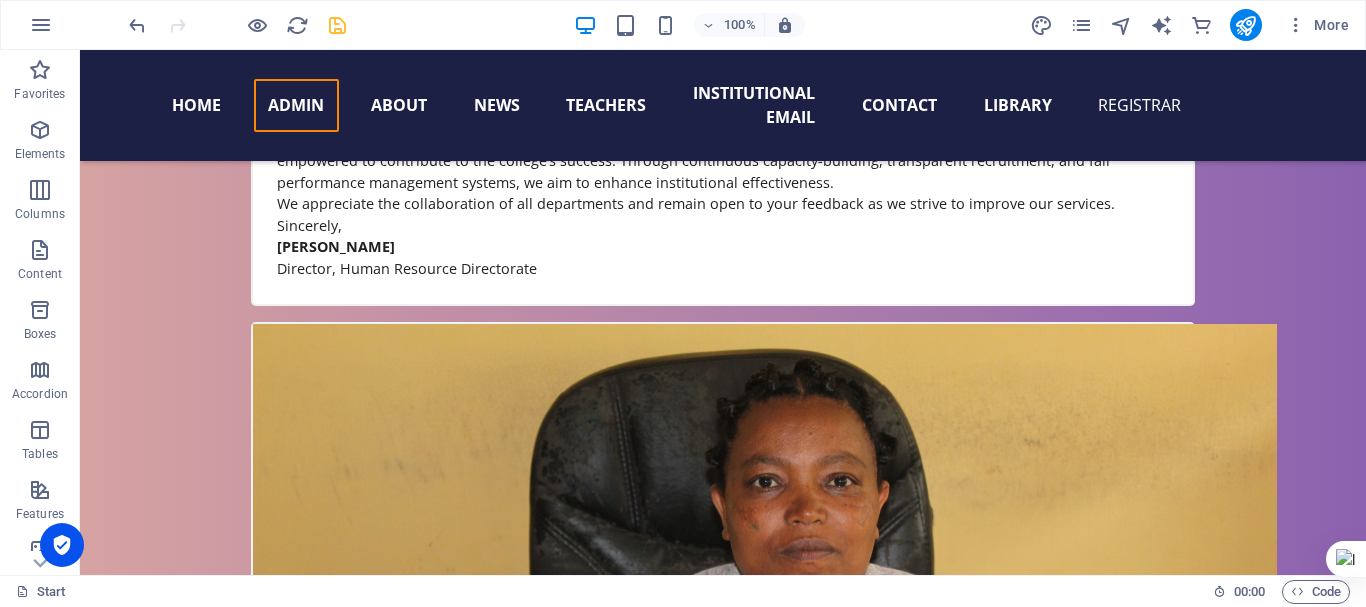 scroll, scrollTop: 8416, scrollLeft: 0, axis: vertical 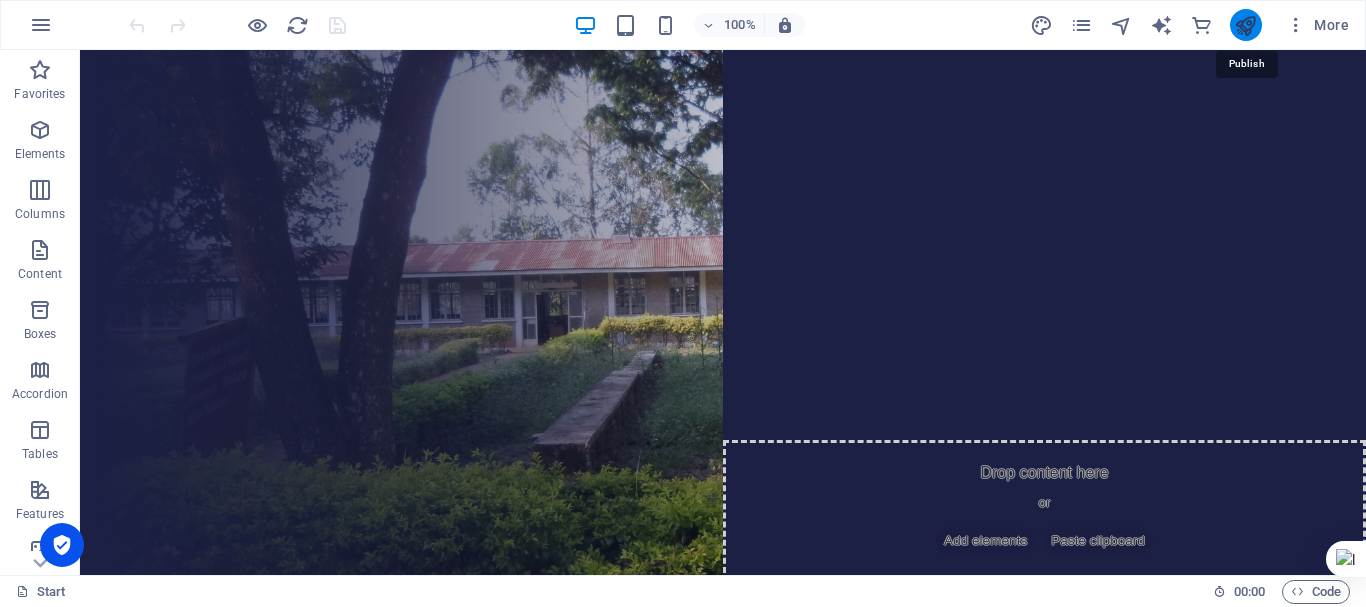 click at bounding box center (1245, 25) 